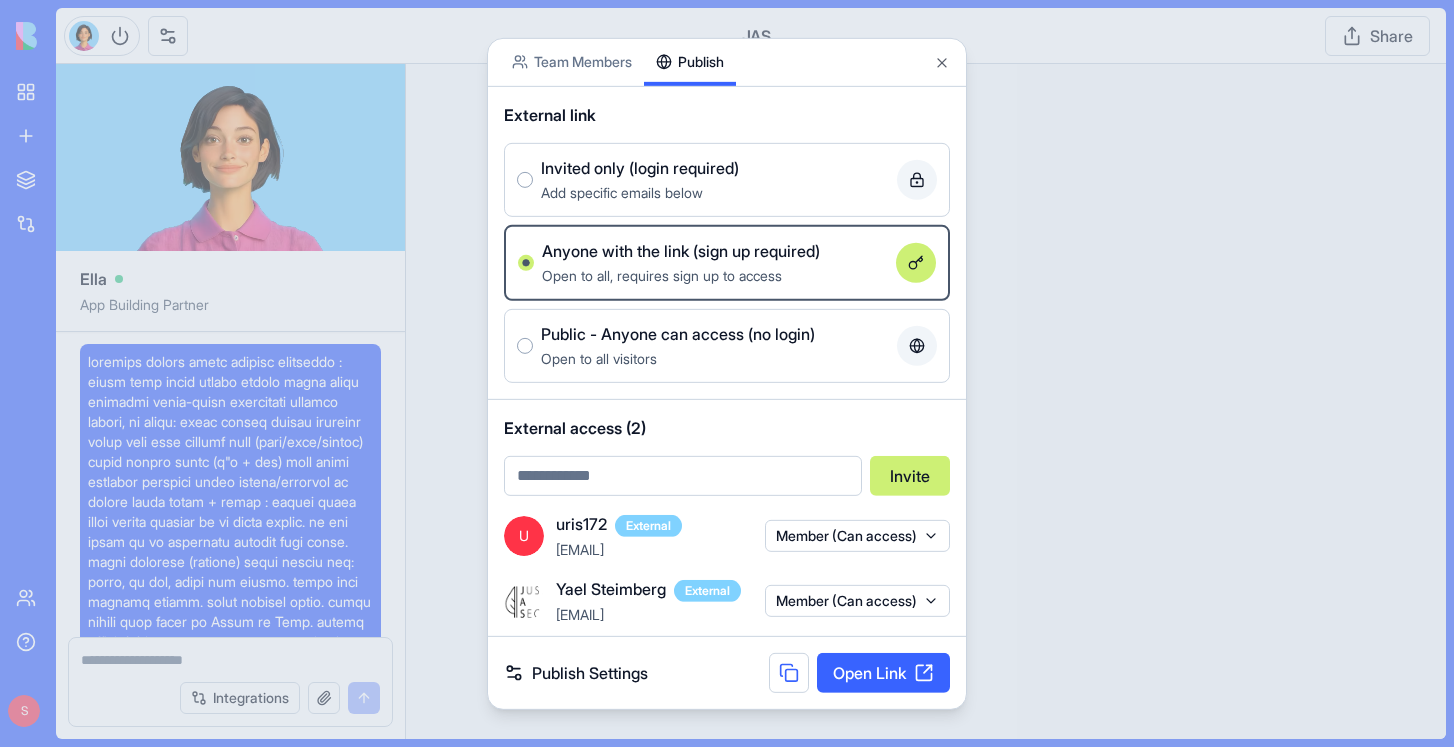 scroll, scrollTop: 0, scrollLeft: 0, axis: both 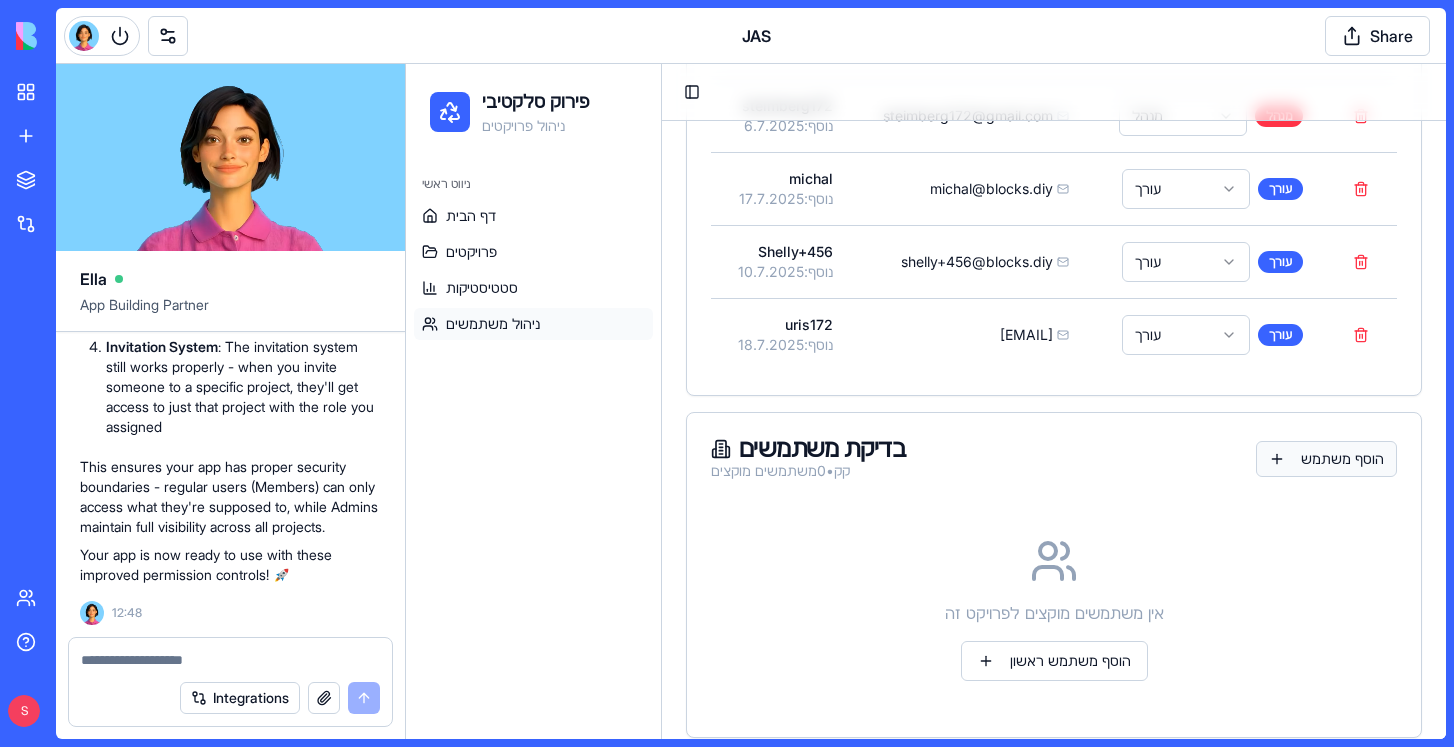 click on "הוסף משתמש" at bounding box center [1326, 459] 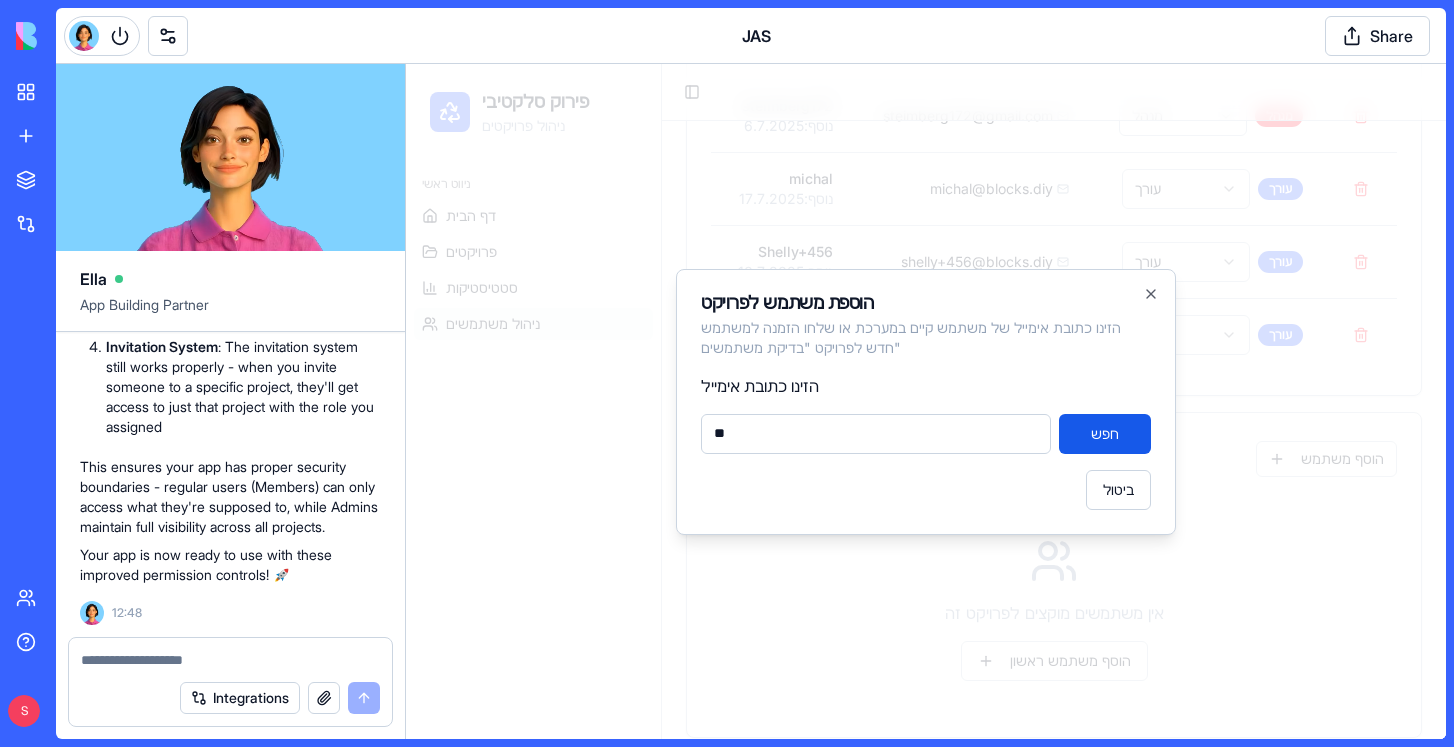 type on "*" 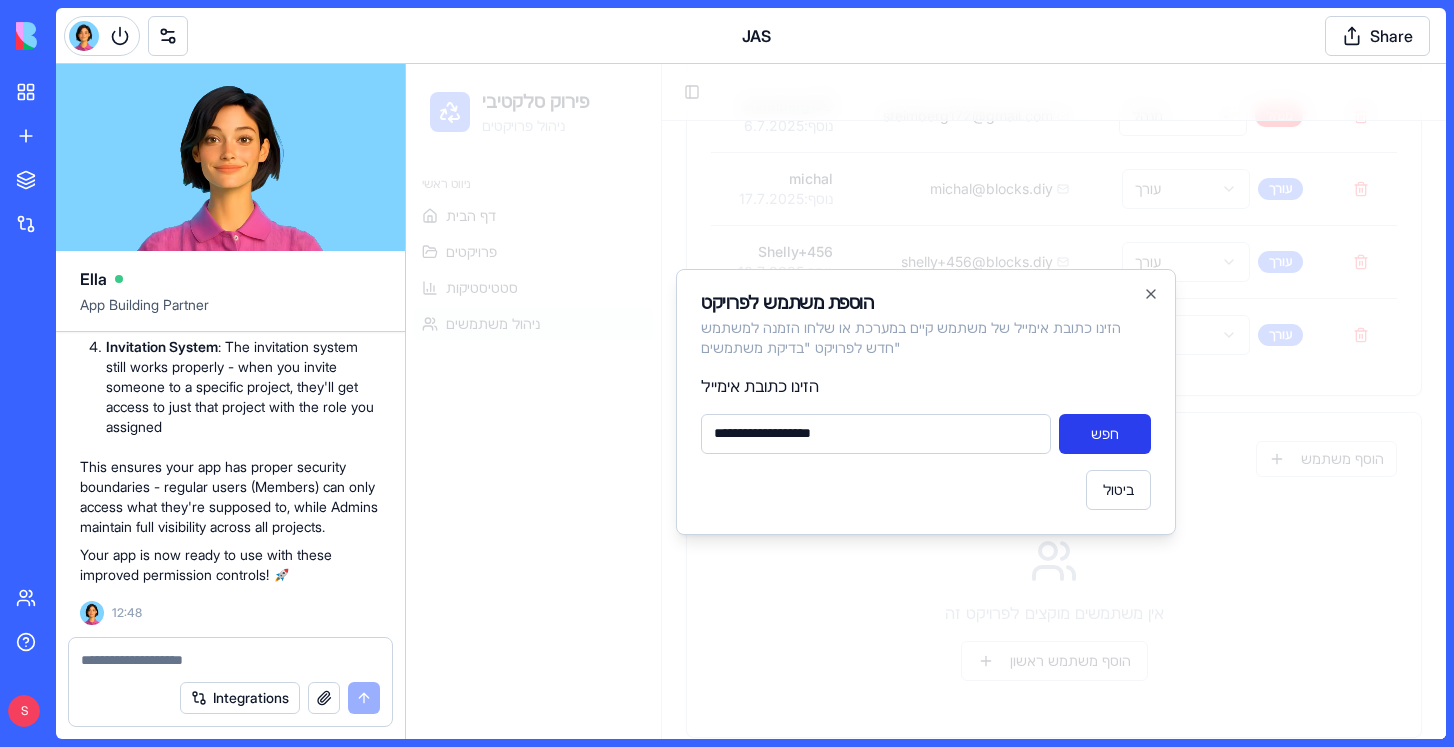 type on "**********" 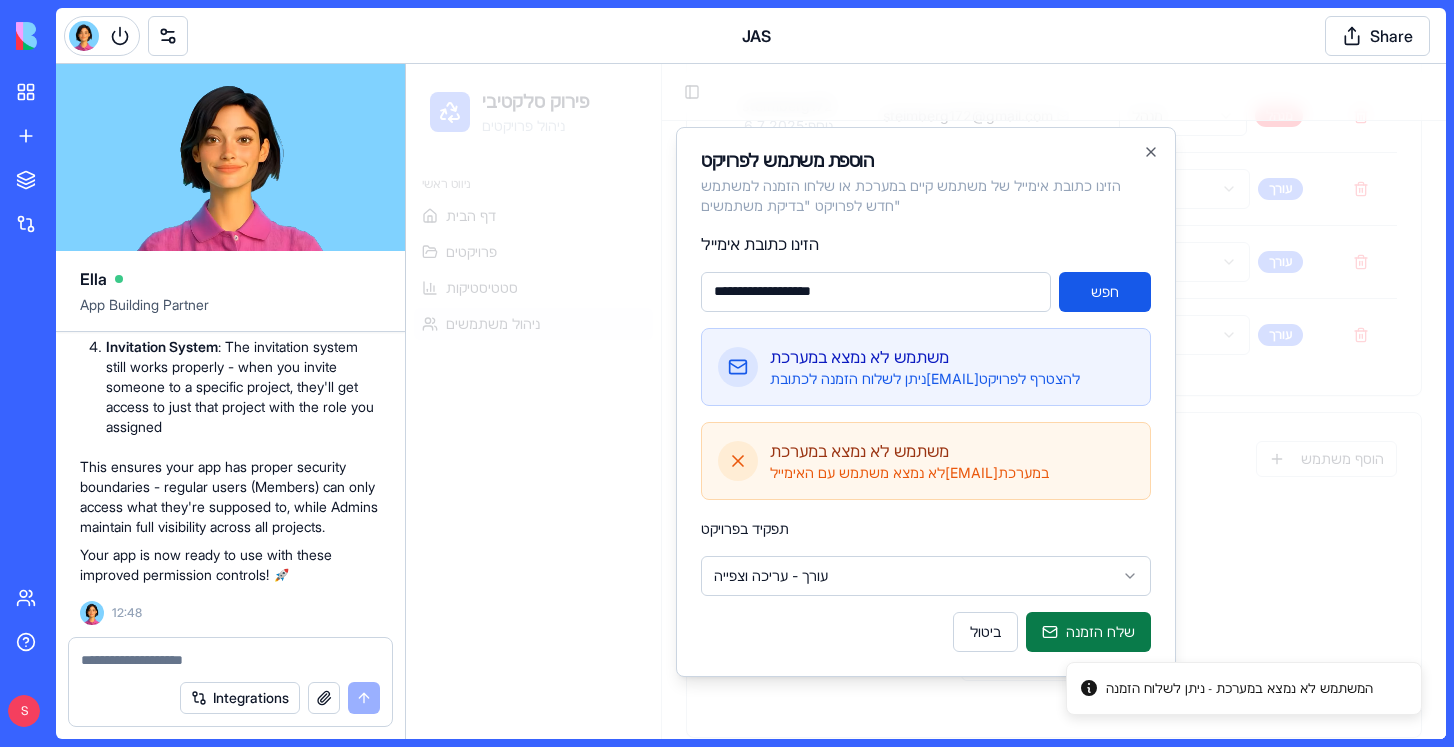 click on "שלח הזמנה" at bounding box center [1088, 632] 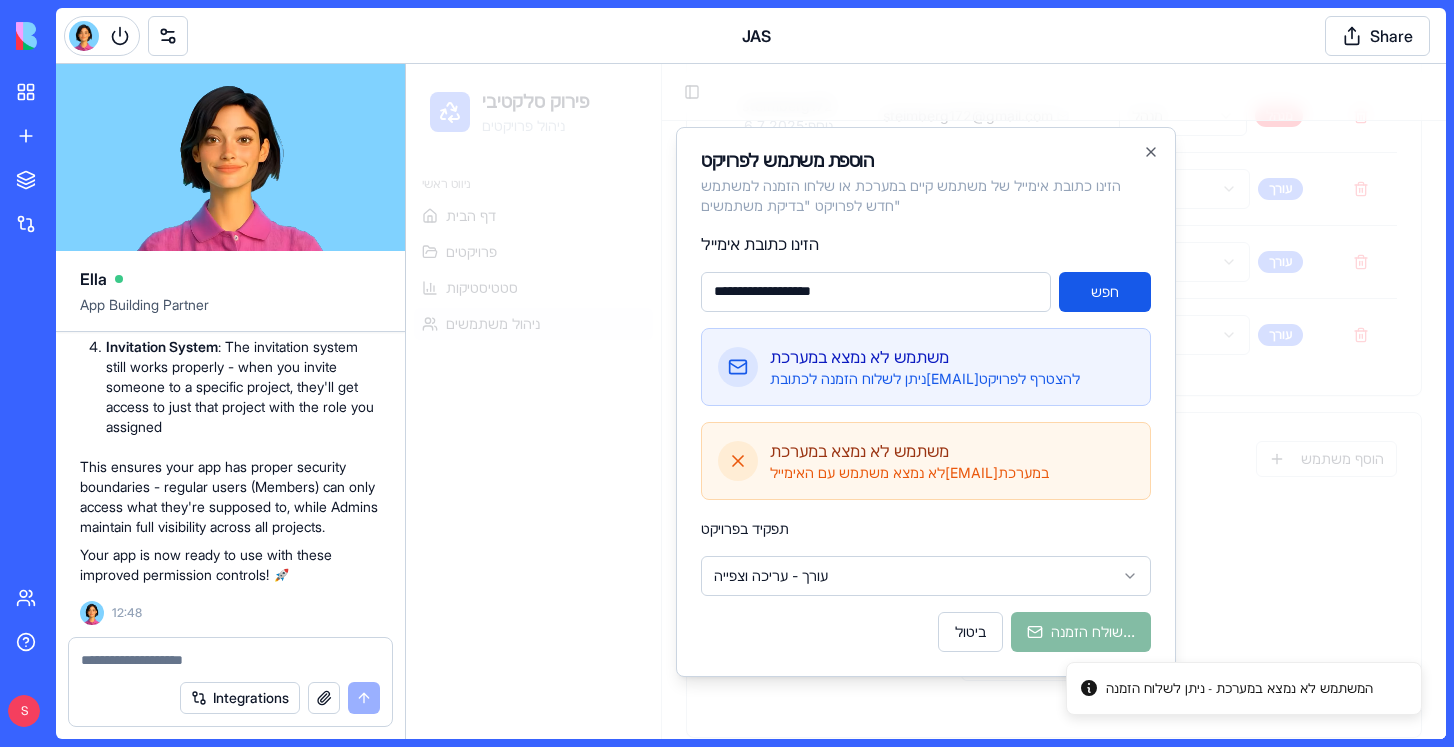 type 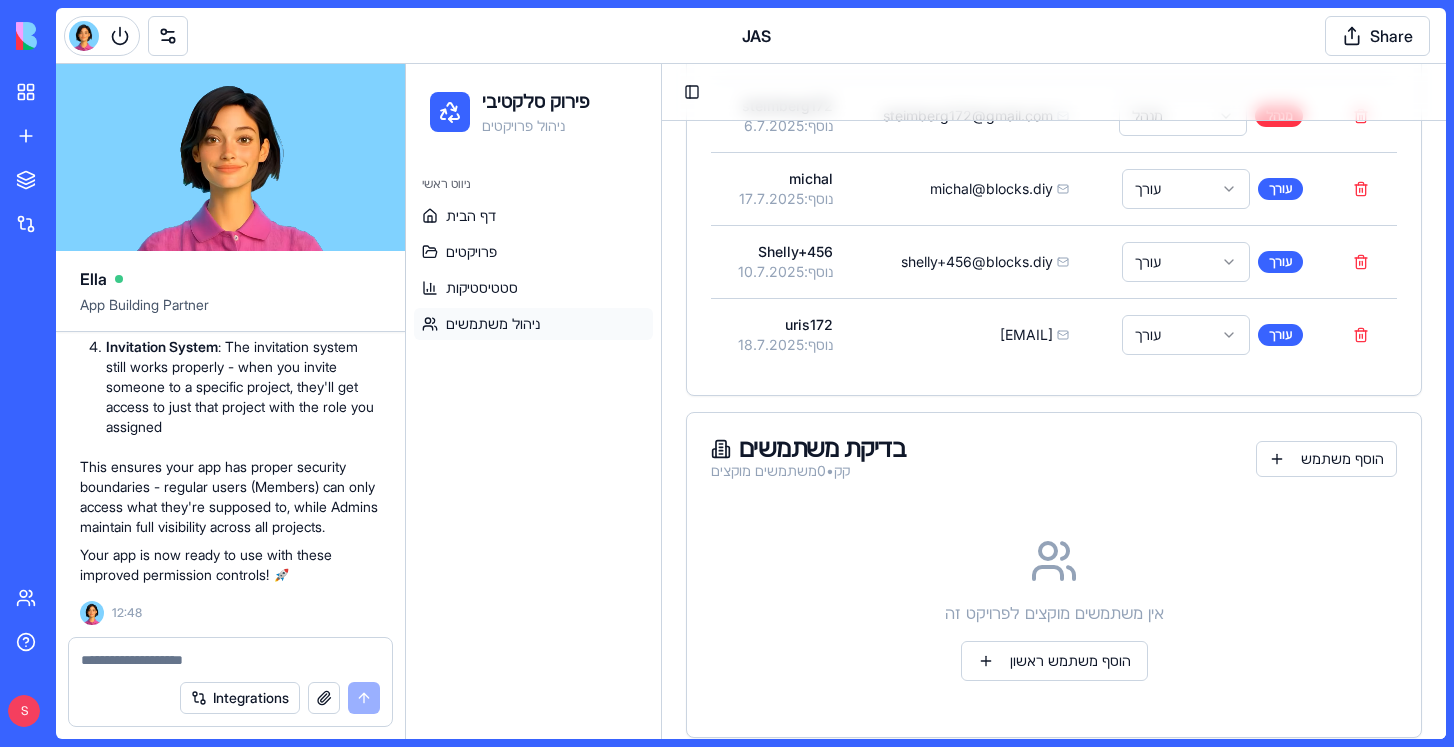 click on "JAS Share" at bounding box center [751, 36] 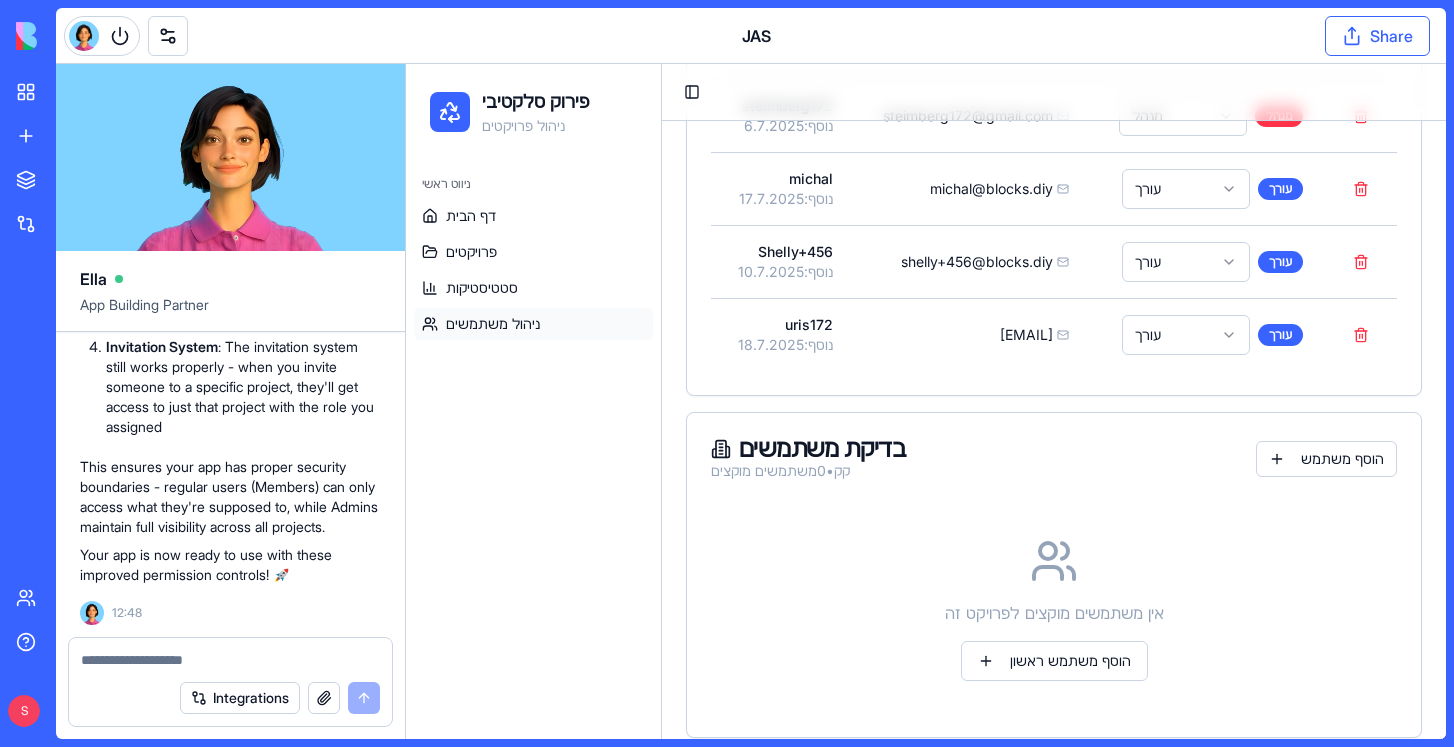 click on "Share" at bounding box center (1377, 36) 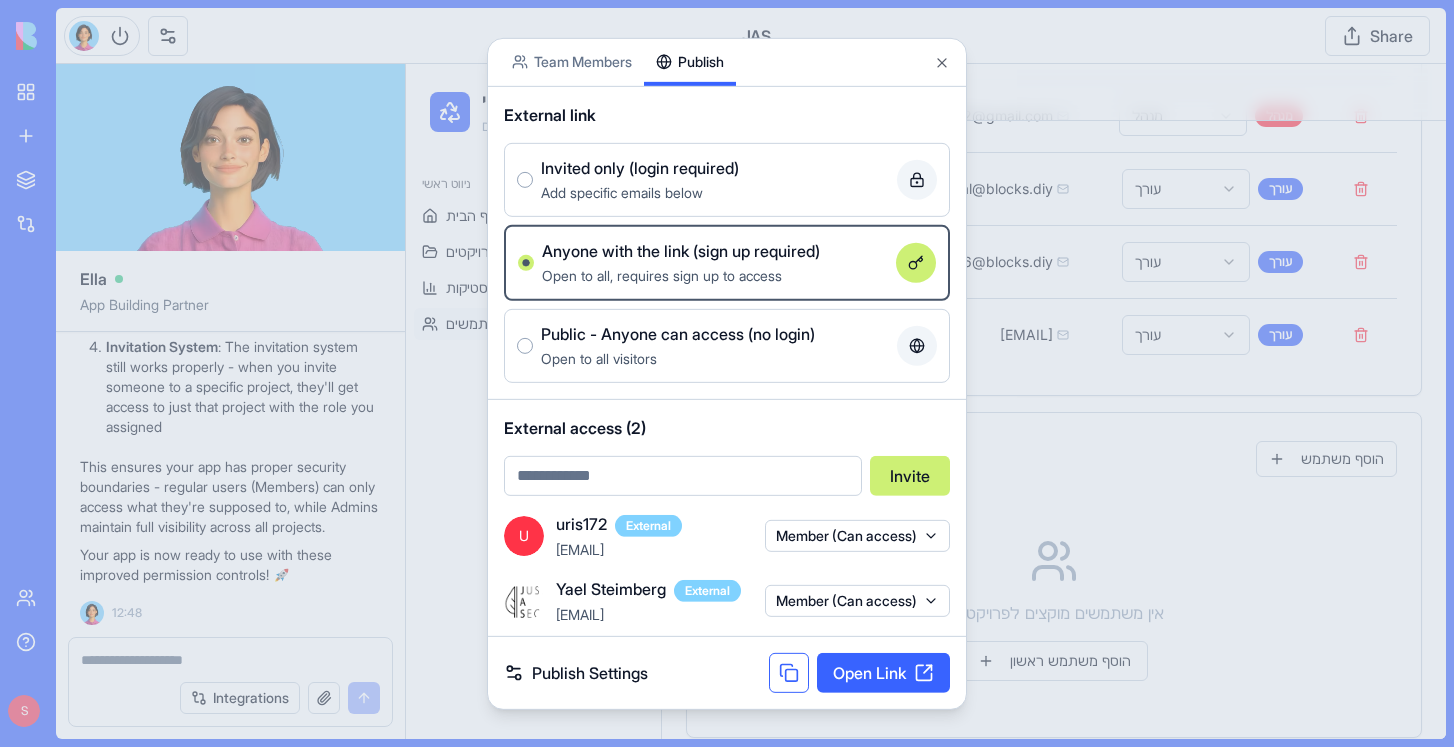 click at bounding box center [789, 673] 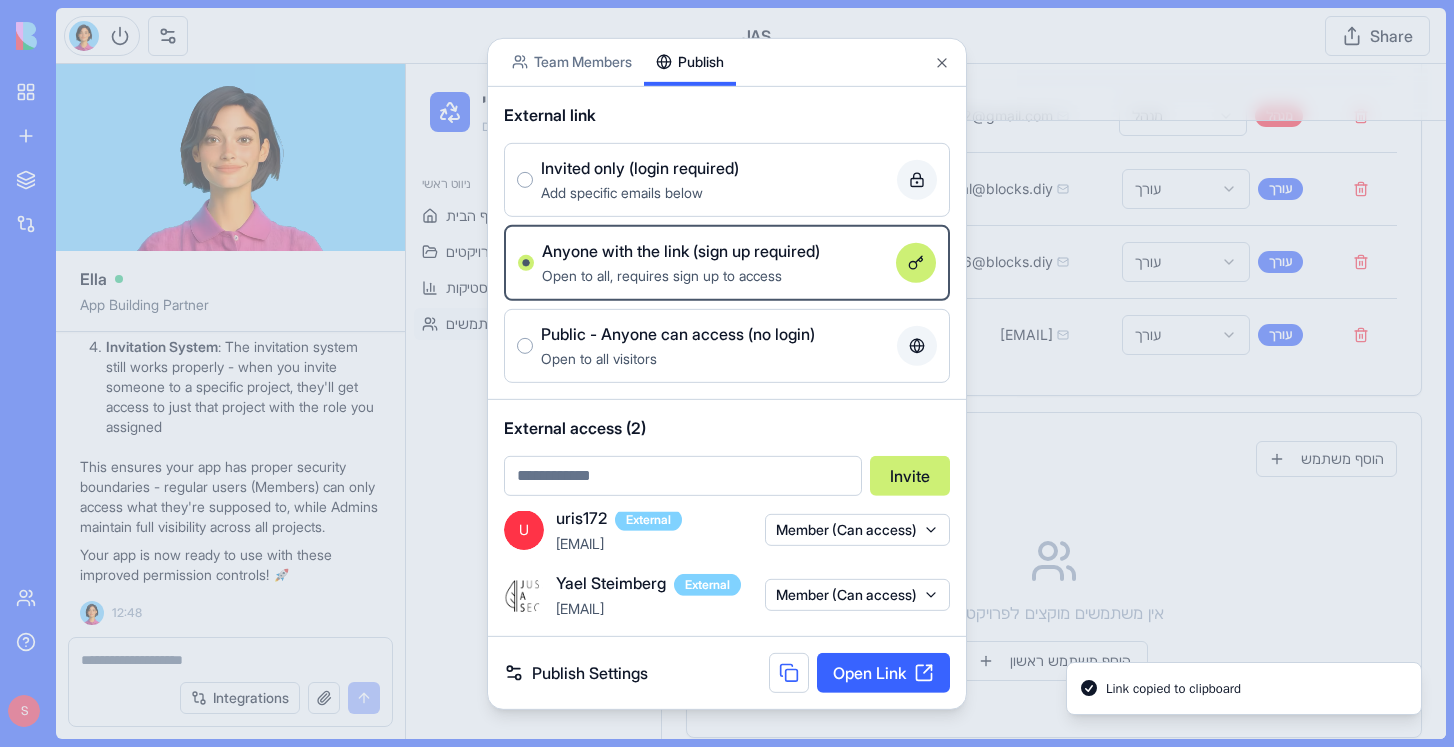 scroll, scrollTop: 6, scrollLeft: 0, axis: vertical 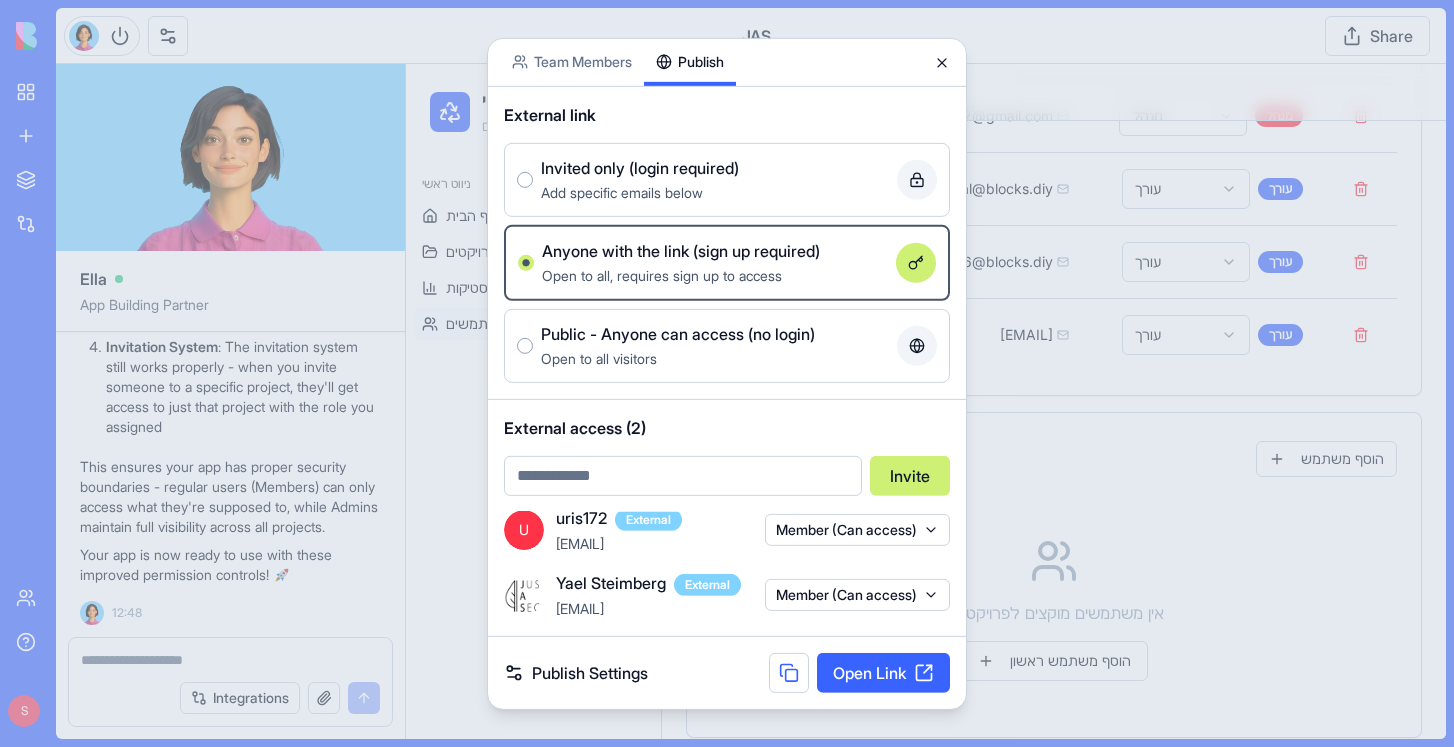 click 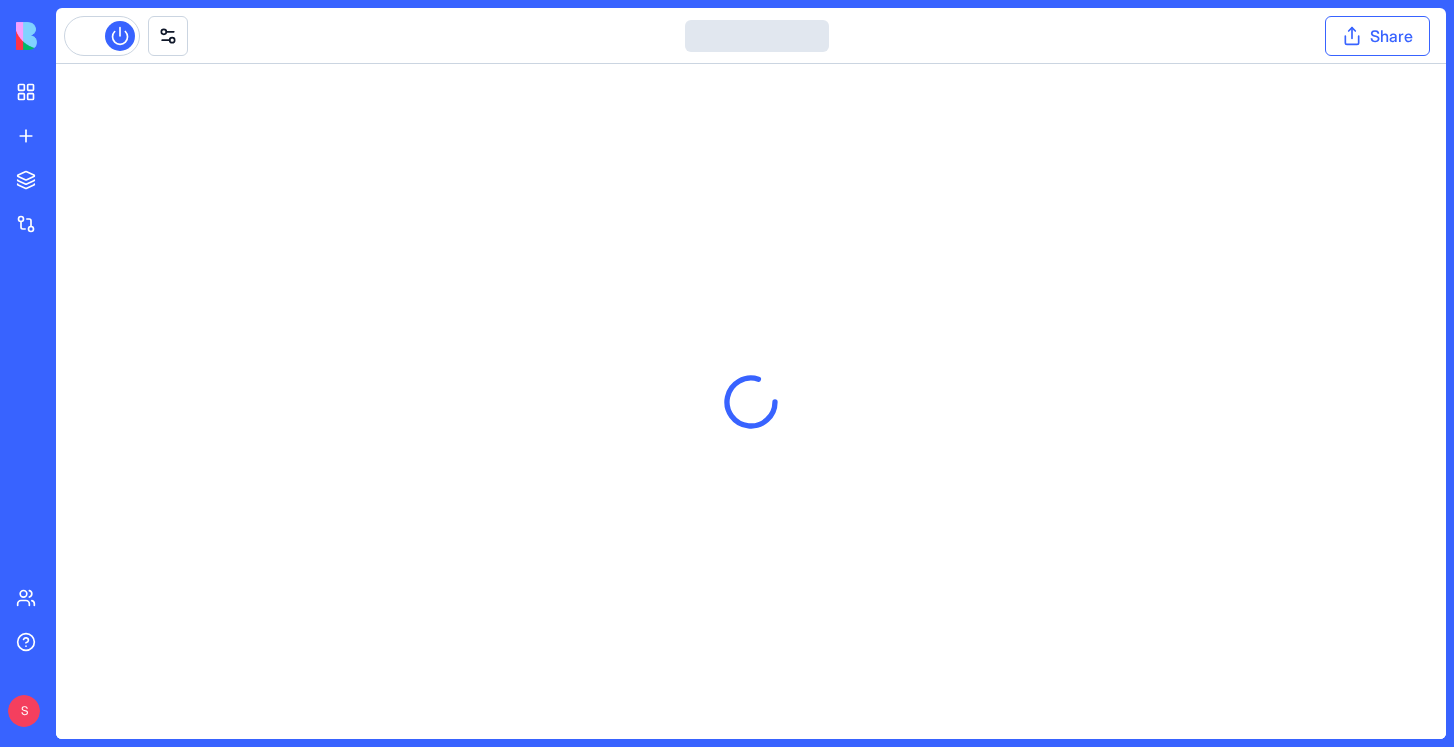scroll, scrollTop: 0, scrollLeft: 0, axis: both 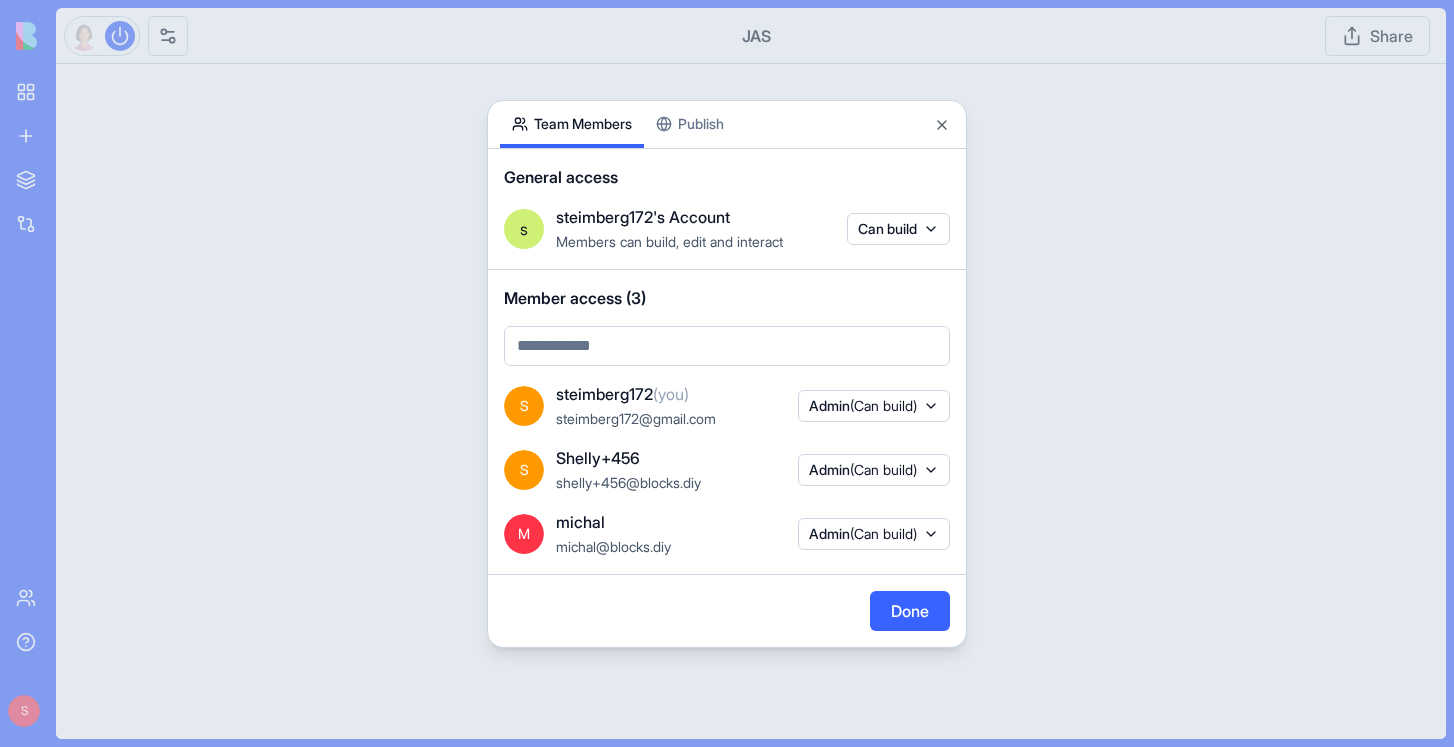click on "Team Members Publish" at bounding box center (727, 125) 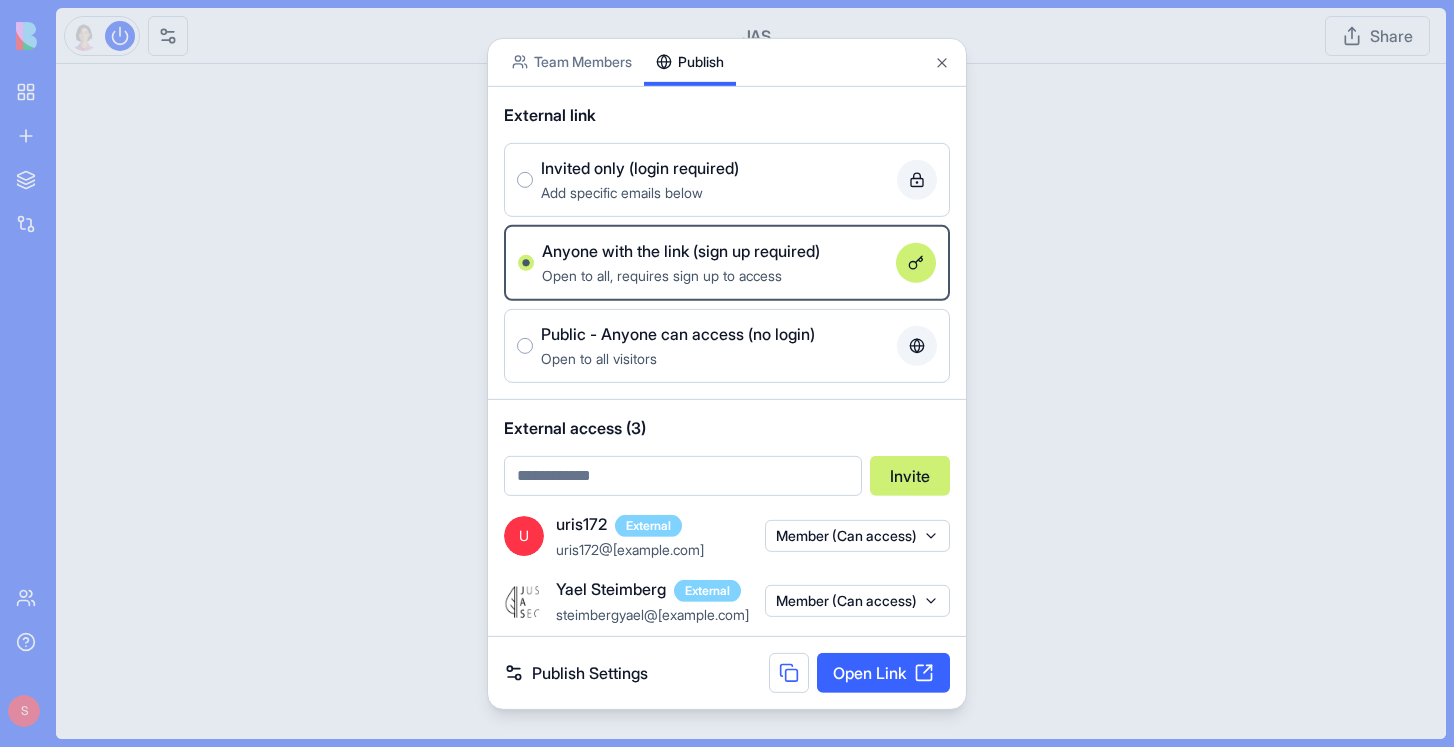 click on "Team Members Publish External link Invited only (login required) Add specific emails below Anyone with the link (sign up required) Open to all, requires sign up to access Public - Anyone can access (no login) Open to all visitors External access (3) Invite U uris172 External uris172@[example.com] Member (Can access) Yael Steimberg External steimbergyael@[example.com] Member (Can access) I idoco1616 External idoco1616@[example.com] Admin (Can access) Publish Settings Open Link Close" at bounding box center (727, 373) 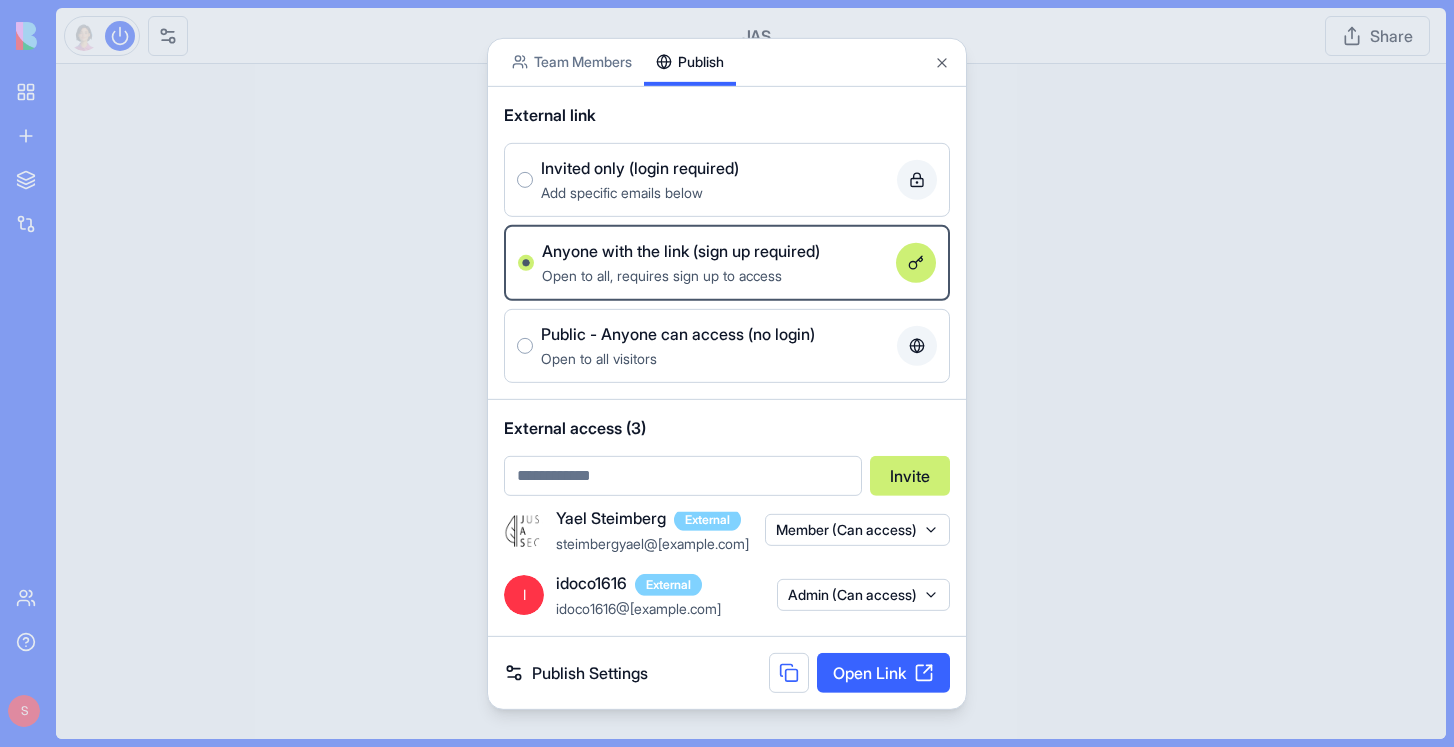 scroll, scrollTop: 71, scrollLeft: 0, axis: vertical 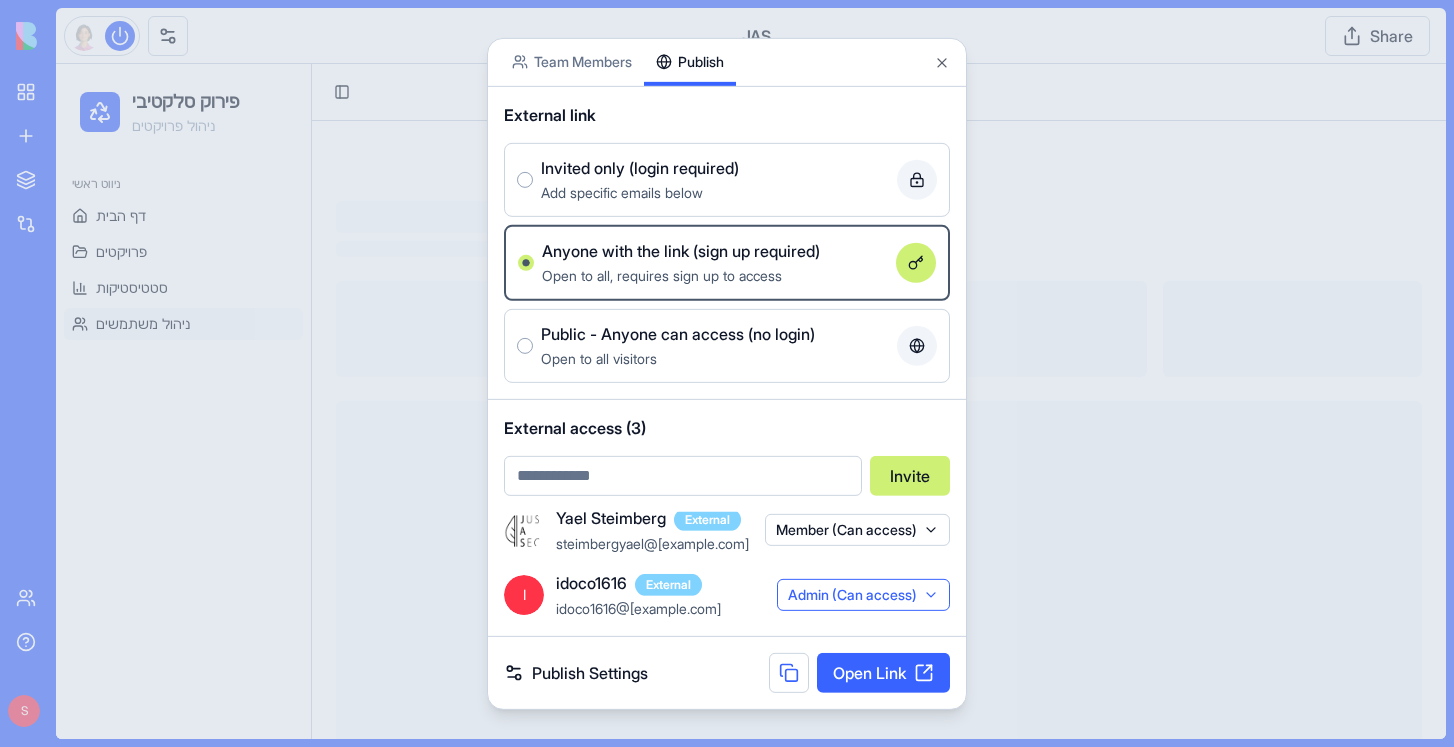 click on "Admin (Can access)" at bounding box center [863, 595] 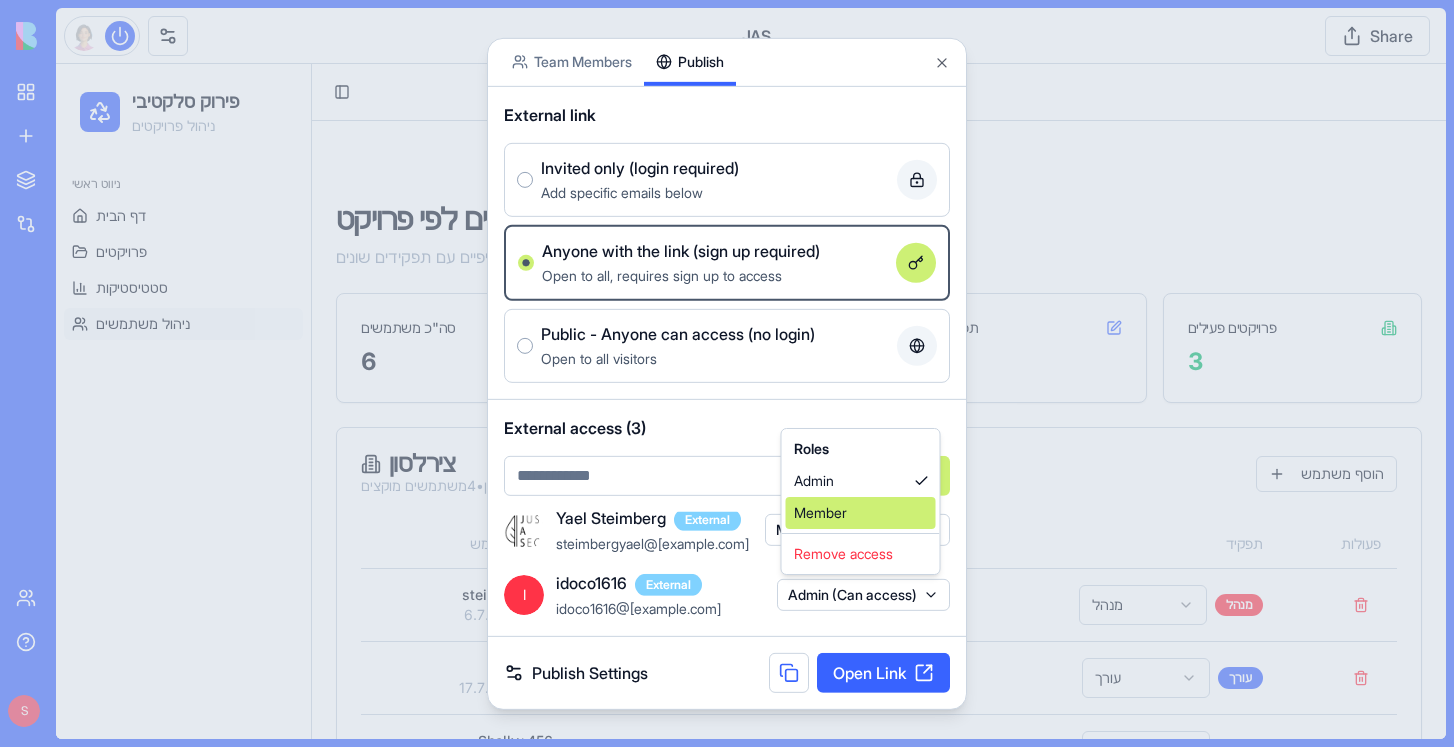 click on "Member" at bounding box center (861, 513) 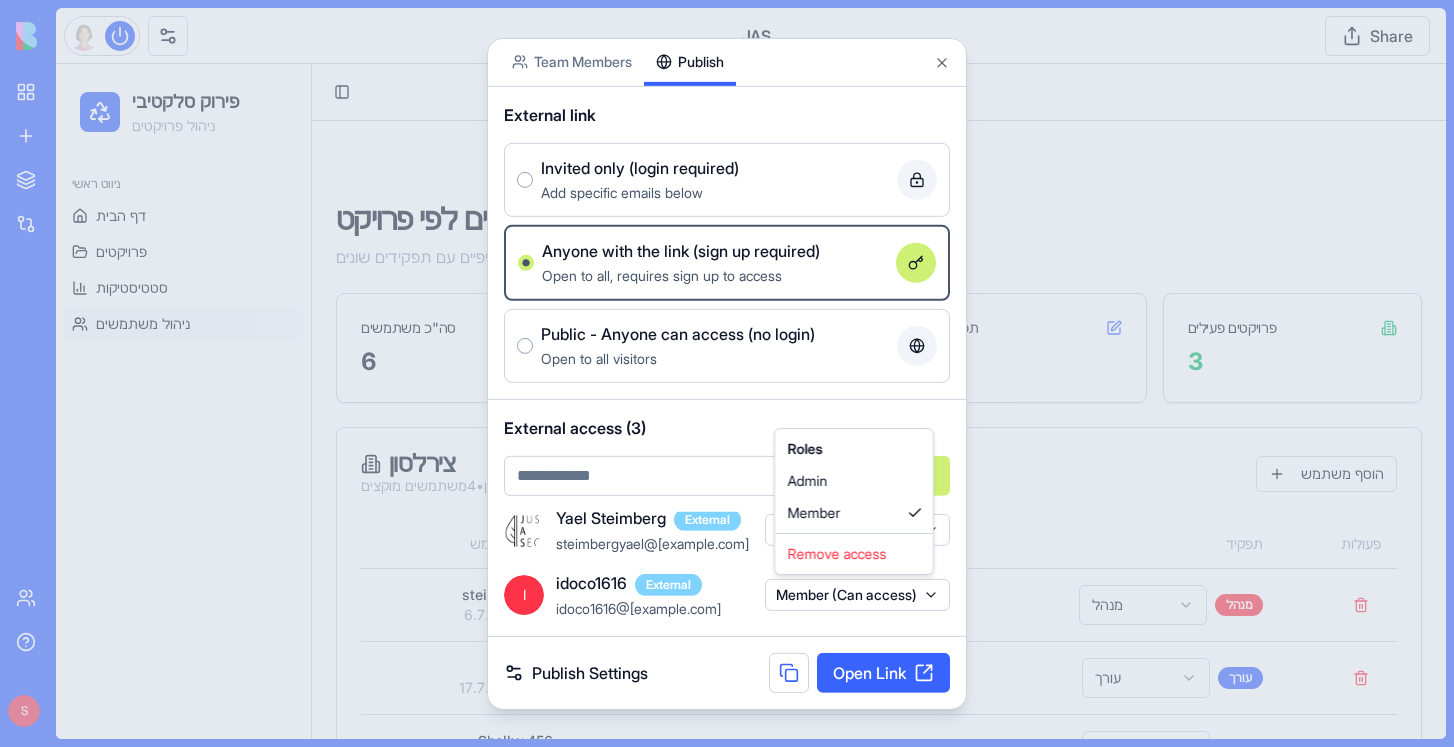 click at bounding box center [727, 373] 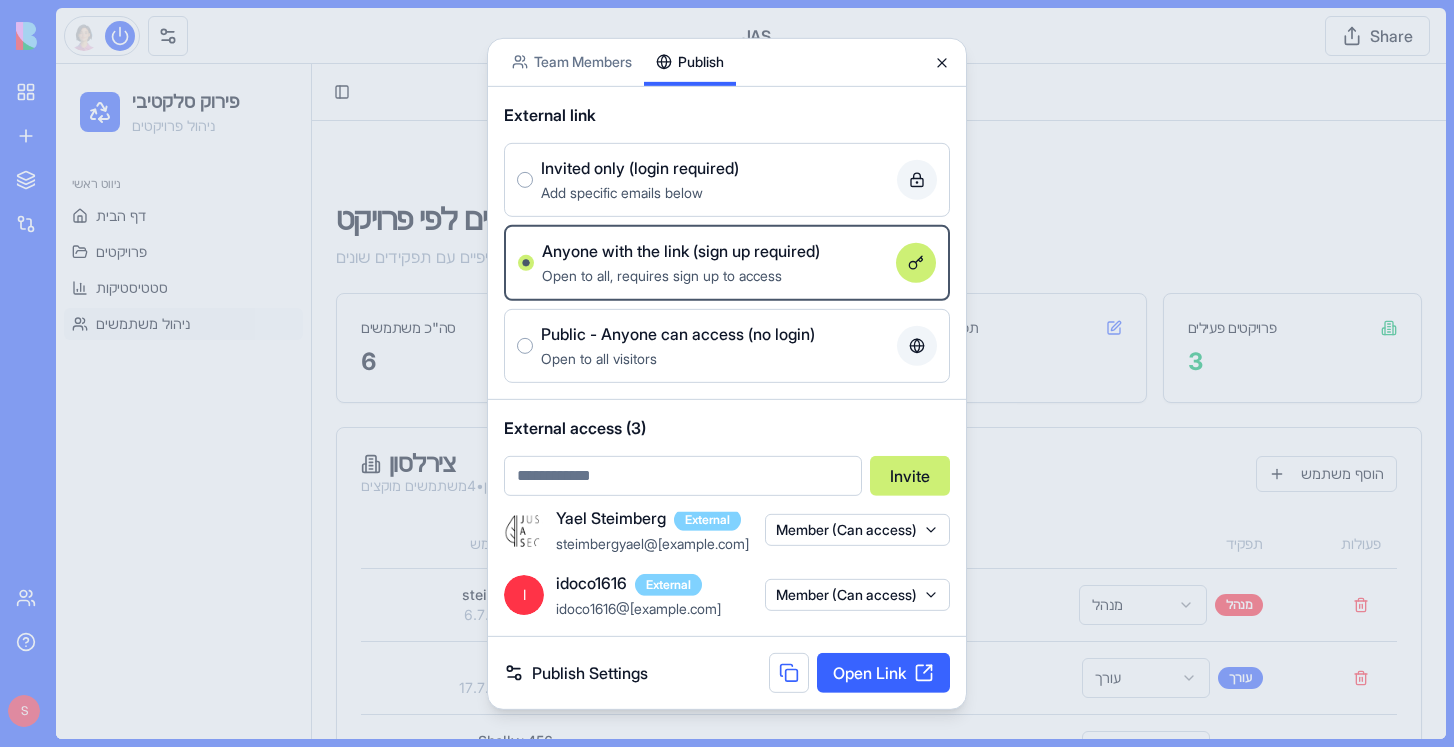 click 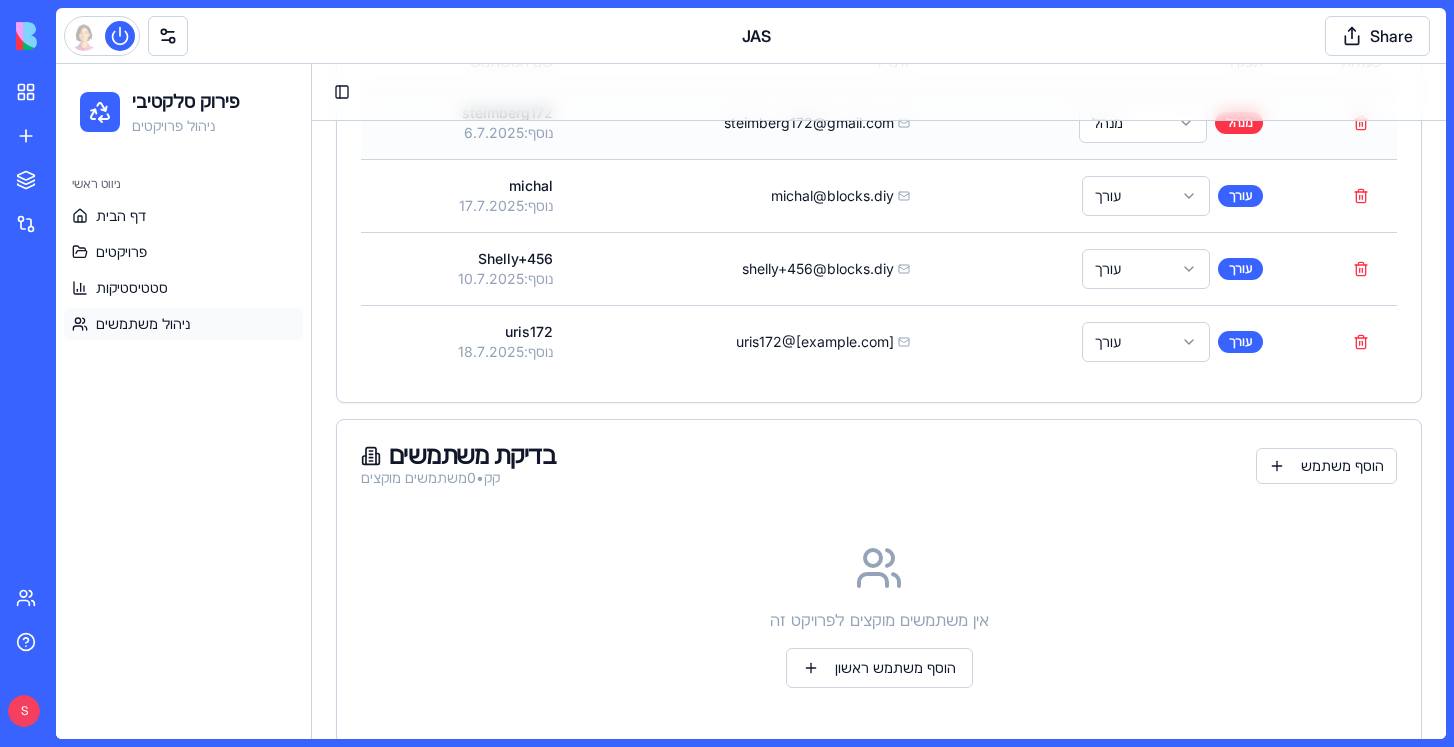 scroll, scrollTop: 504, scrollLeft: 0, axis: vertical 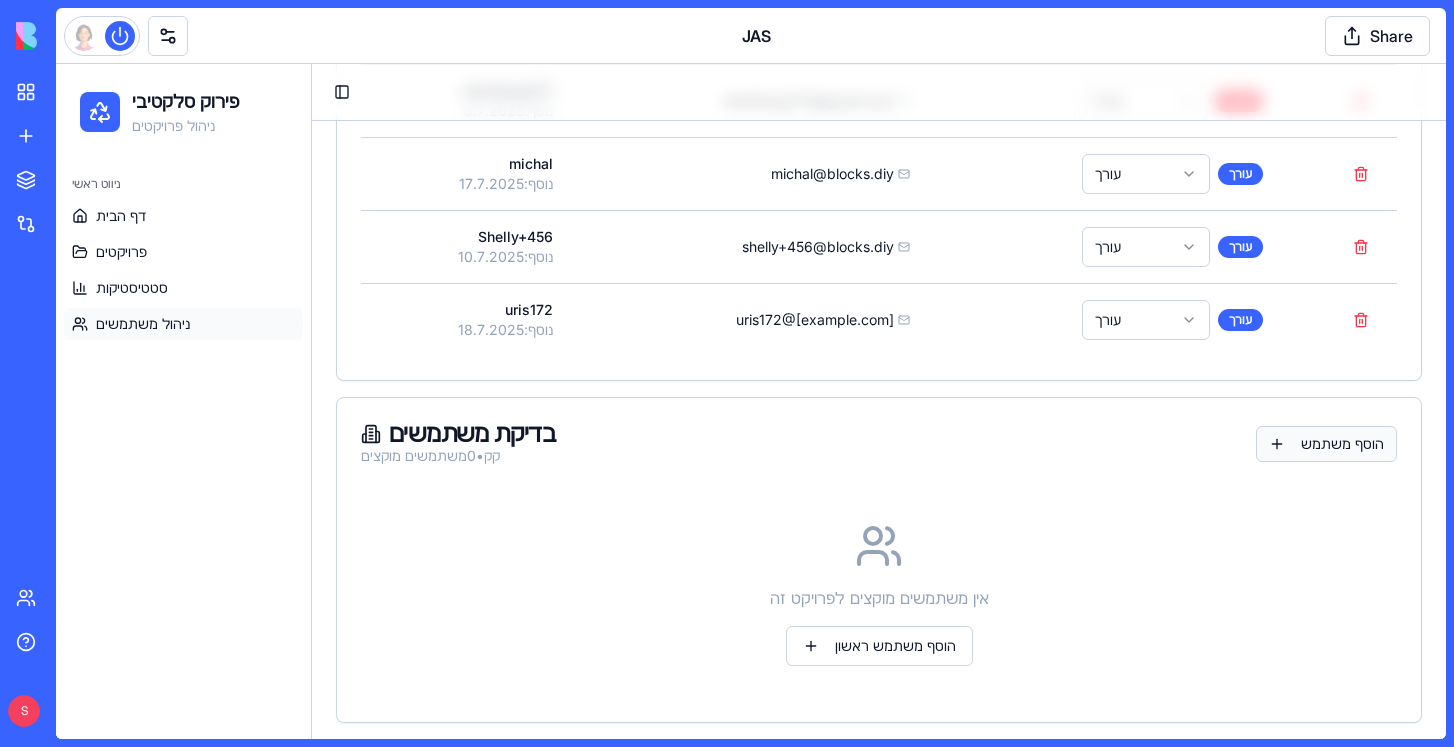 click on "הוסף משתמש" at bounding box center [1326, 444] 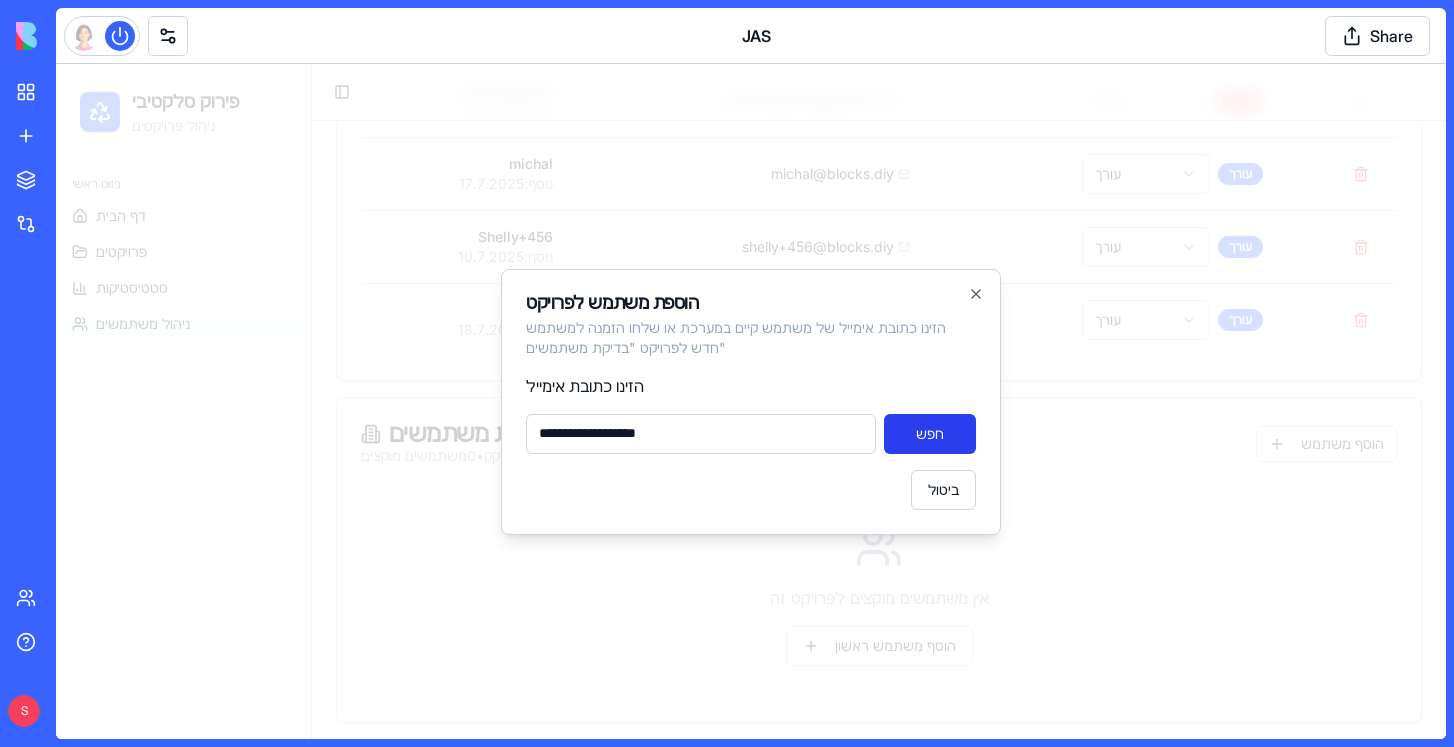 type on "**********" 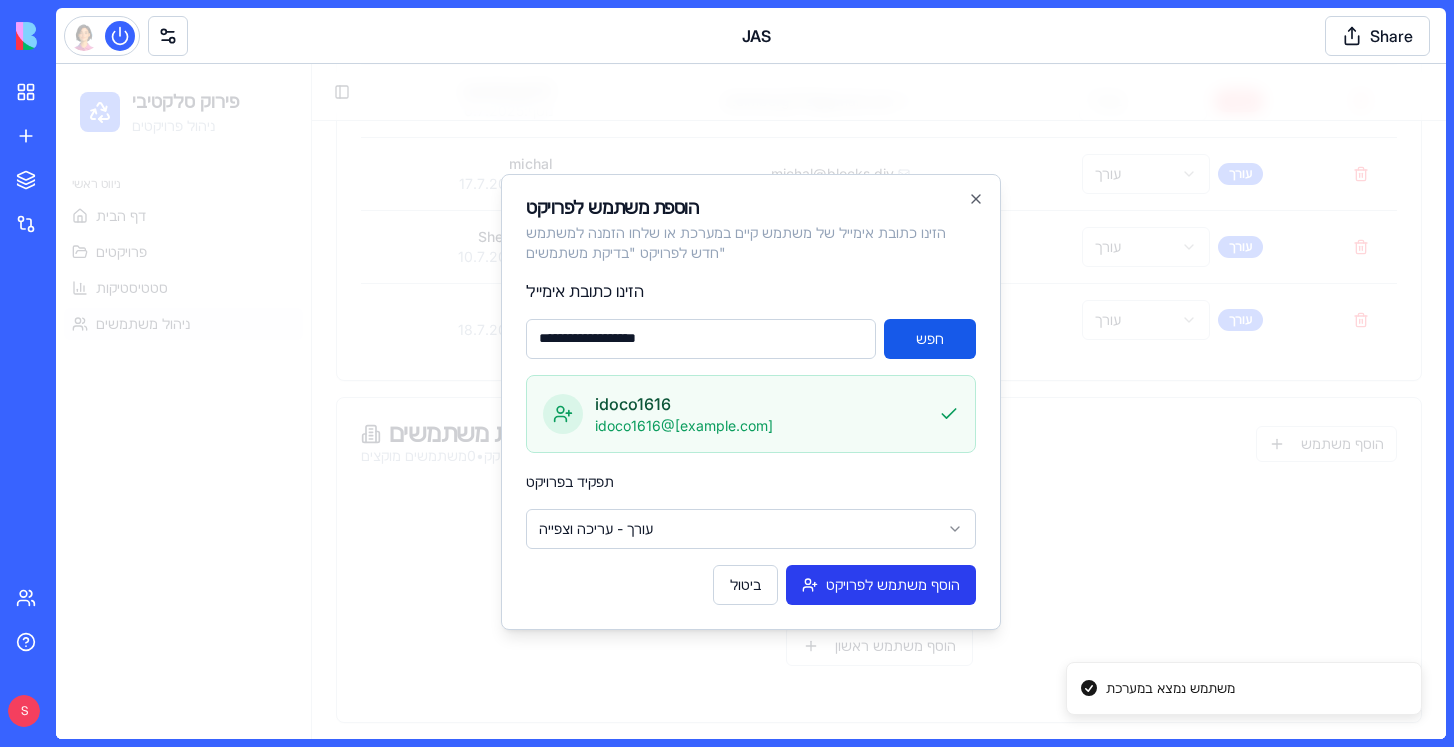 click on "הוסף משתמש לפרויקט" at bounding box center (881, 585) 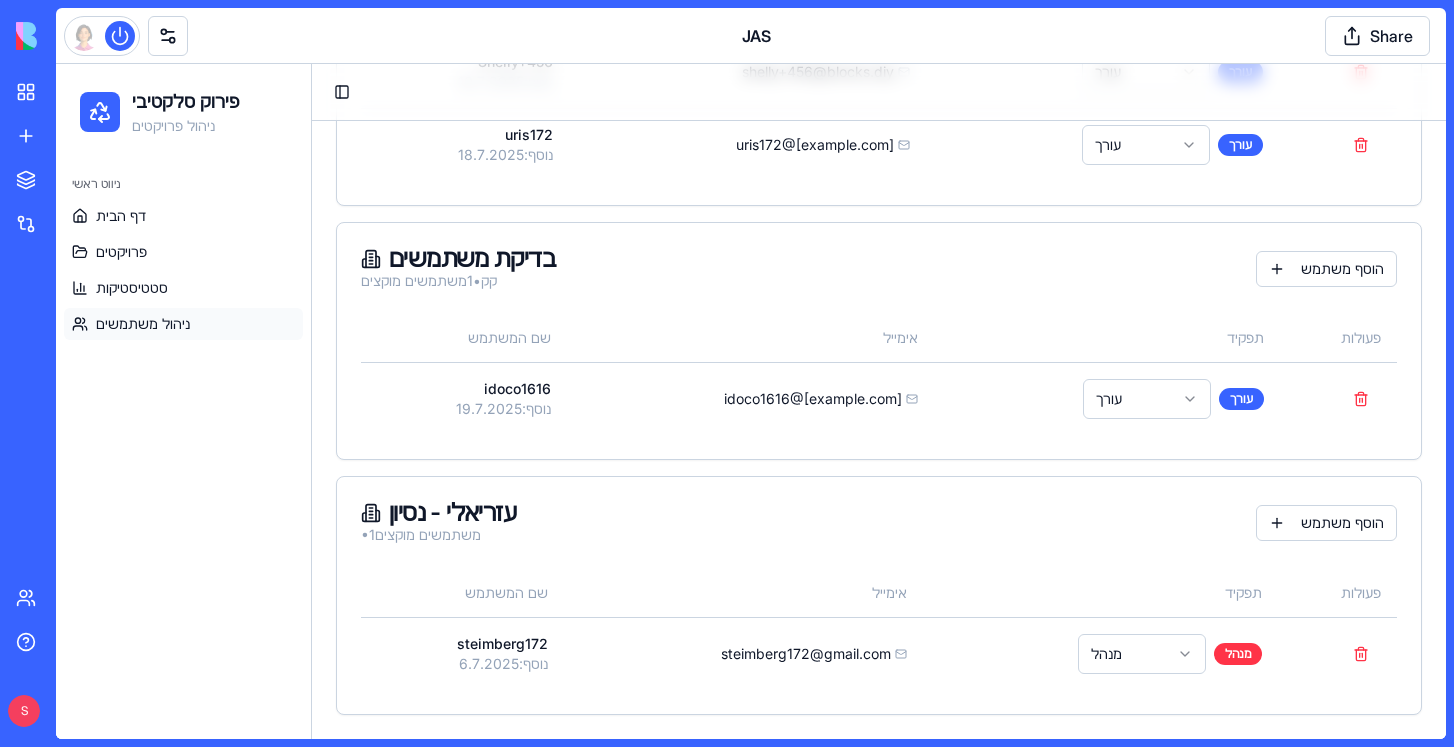 scroll, scrollTop: 679, scrollLeft: 0, axis: vertical 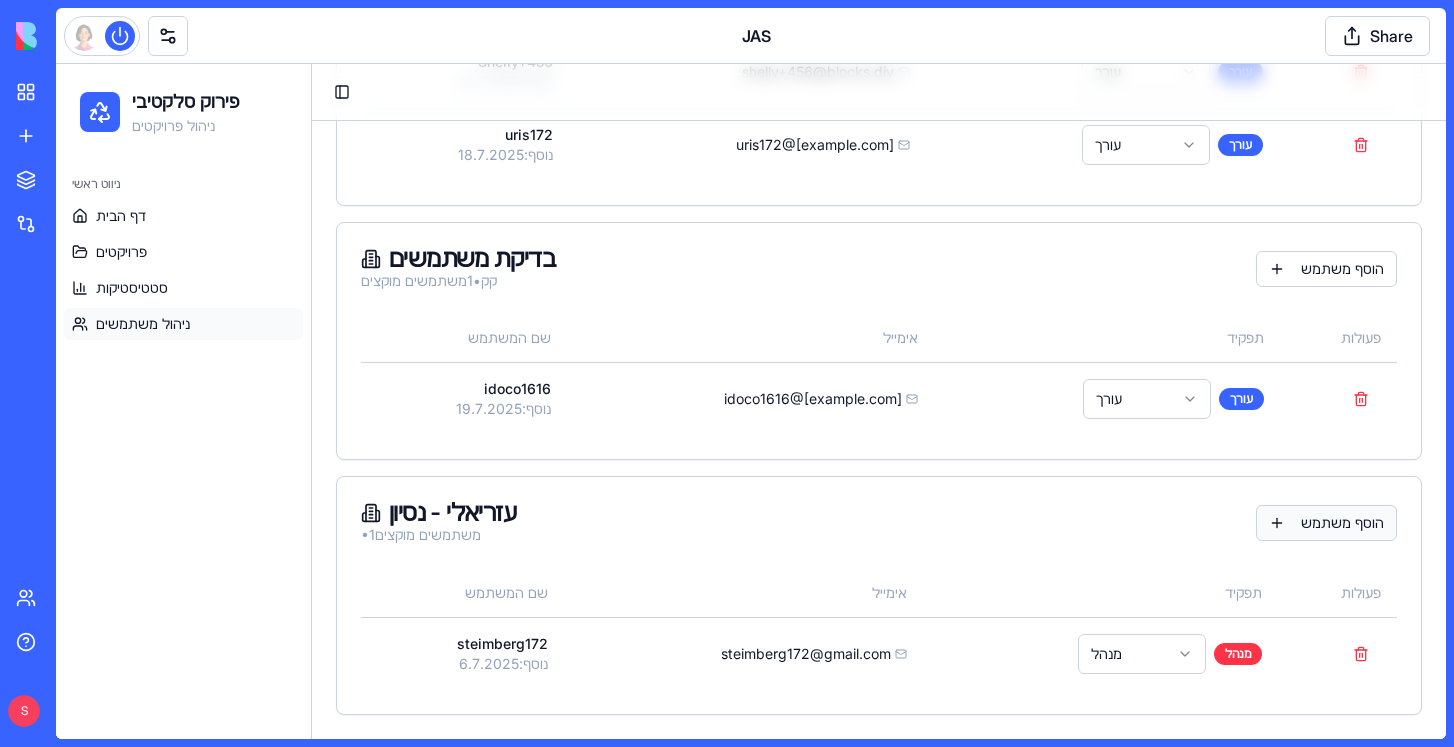 click on "הוסף משתמש" at bounding box center (1326, 523) 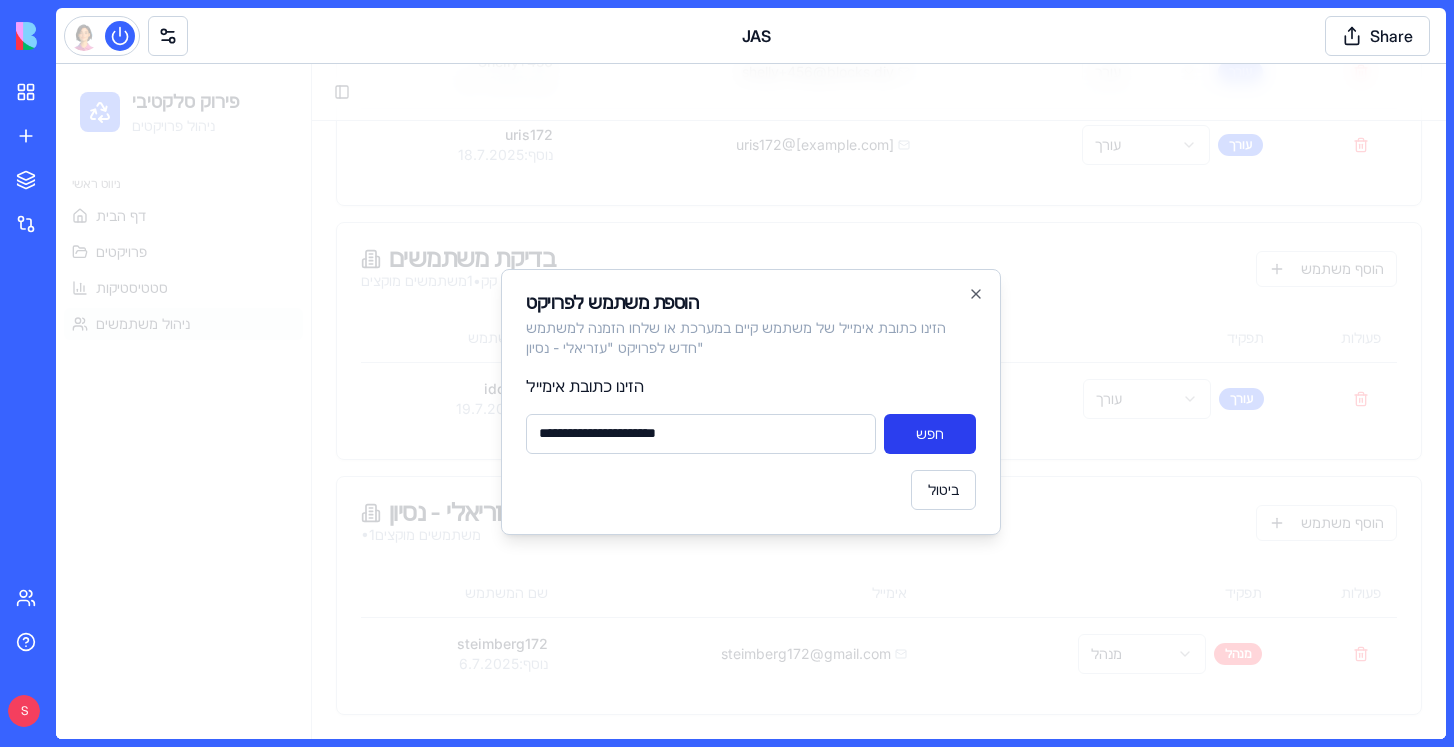 type on "**********" 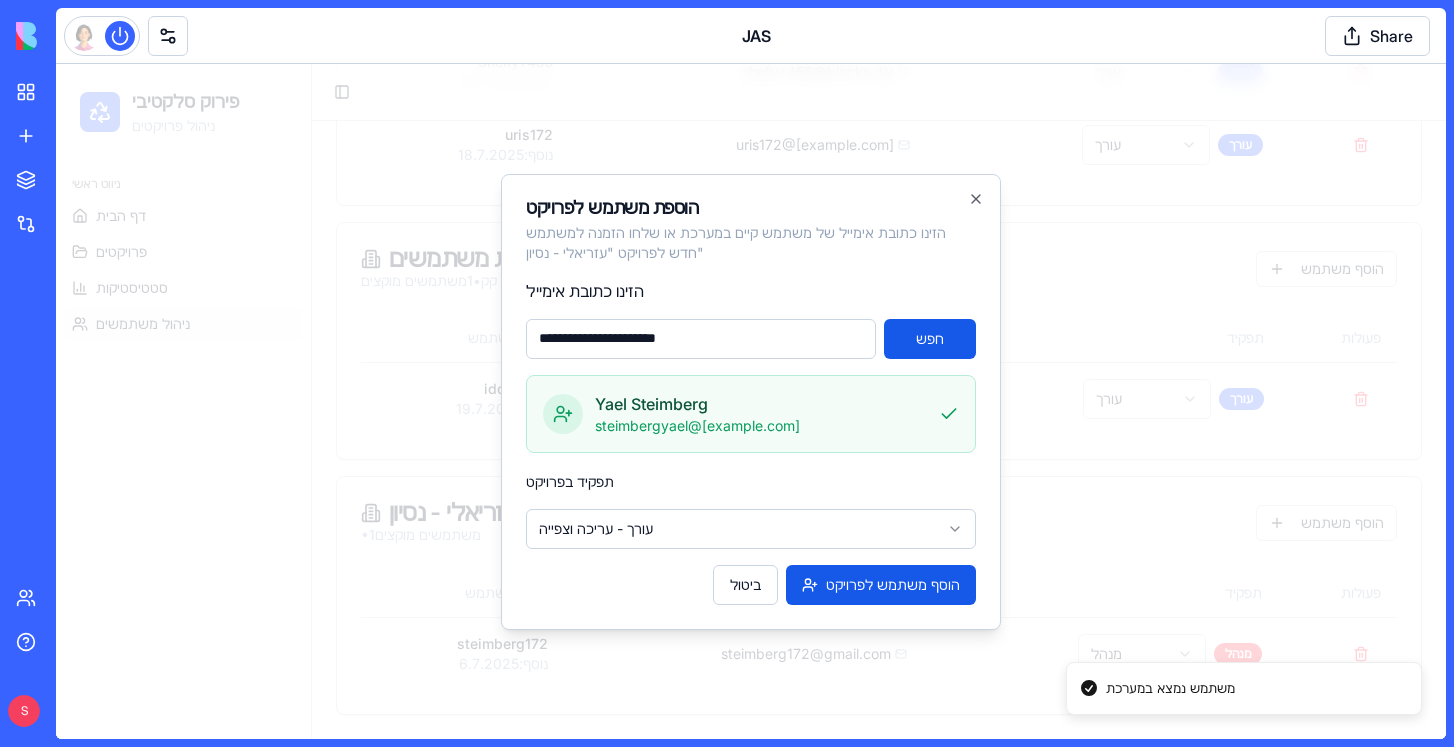 click on "פירוק סלקטיבי ניהול פרויקטים ניווט ראשי דף הבית פרויקטים סטטיסטיקות ניהול משתמשים Toggle Sidebar ניהול משתמשים לפי פרויקט נהלו משתמשים, הרשאות והקצו משתמשים לפרויקטים ספציפיים עם תפקידים שונים סה"כ משתמשים 6 תפקידי מנהל 3 תפקידי עורך 4 פרויקטים פעילים 3 צירלסון צירלסון  •  4  משתמשים מוקצים הוסף משתמש שם המשתמש אימייל תפקיד פעולות steimberg172 נוסף:  6.7.2025 steimberg172@[example.com] מנהל מנהל michal נוסף:  17.7.2025 michal@[example.com] עורך עורך Shelly+456 נוסף:  10.7.2025 shelly+456@[example.com] עורך עורך uris172 נוסף:  18.7.2025 uris172@[example.com] עורך עורך בדיקת משתמשים קק  •  1  משתמשים מוקצים הוסף משתמש שם המשתמש אימייל תפקיד פעולות idoco1616" at bounding box center [751, 62] 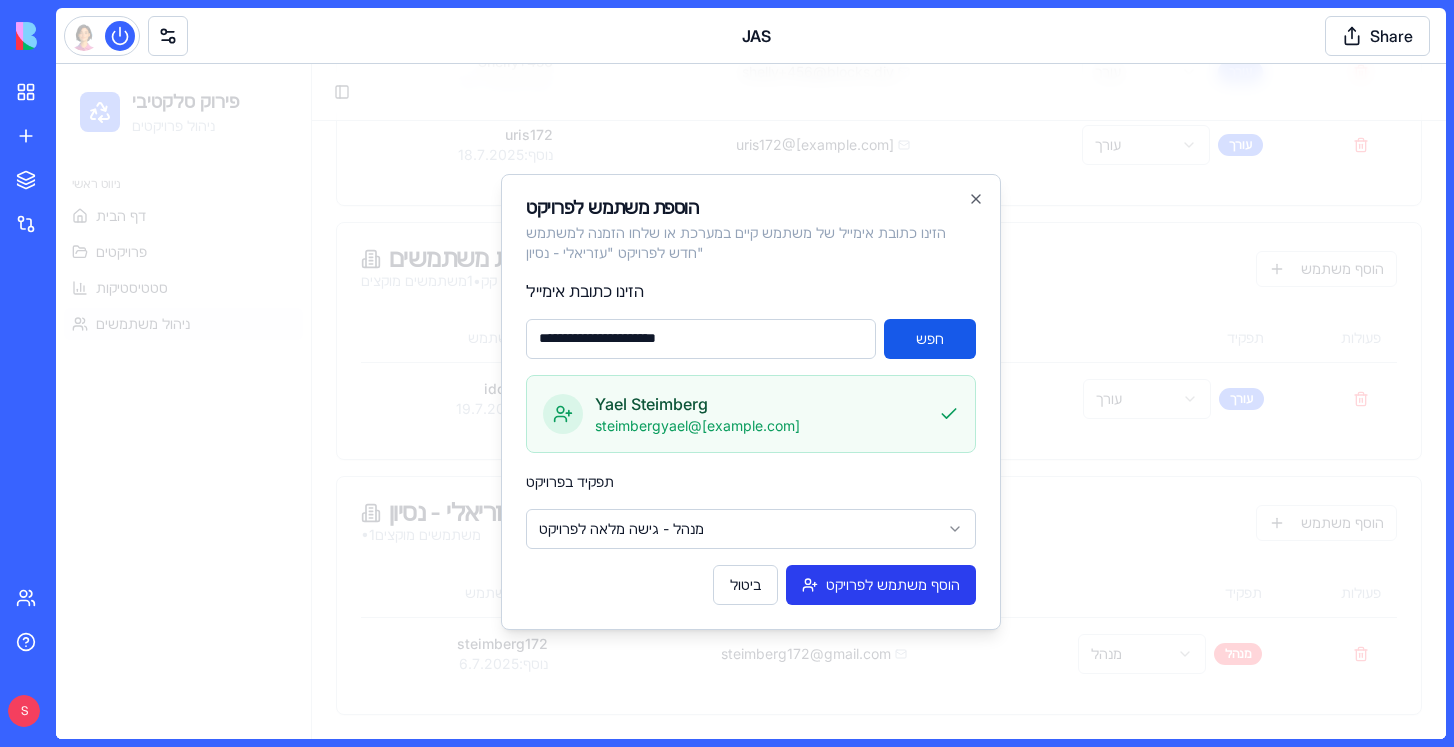 click on "הוסף משתמש לפרויקט" at bounding box center (881, 585) 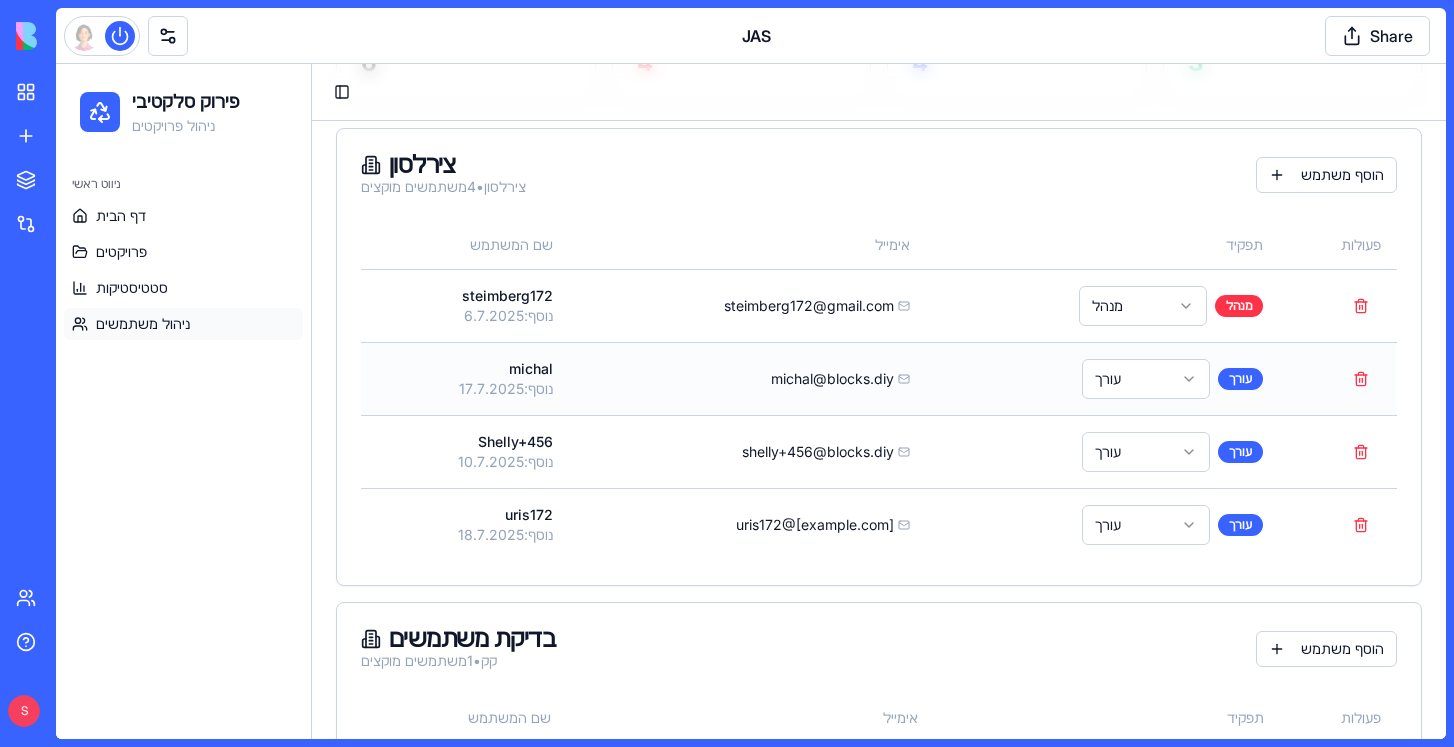 scroll, scrollTop: 266, scrollLeft: 0, axis: vertical 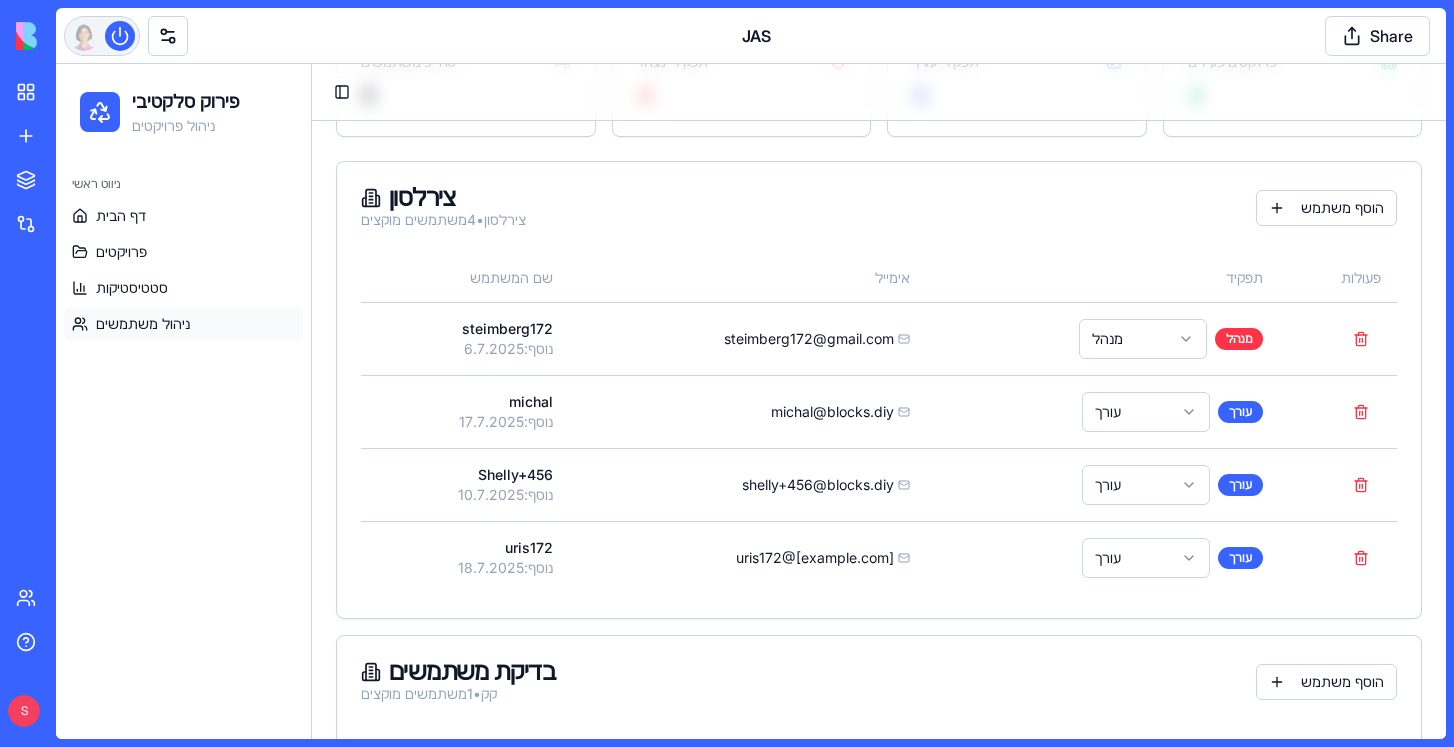 click at bounding box center (120, 36) 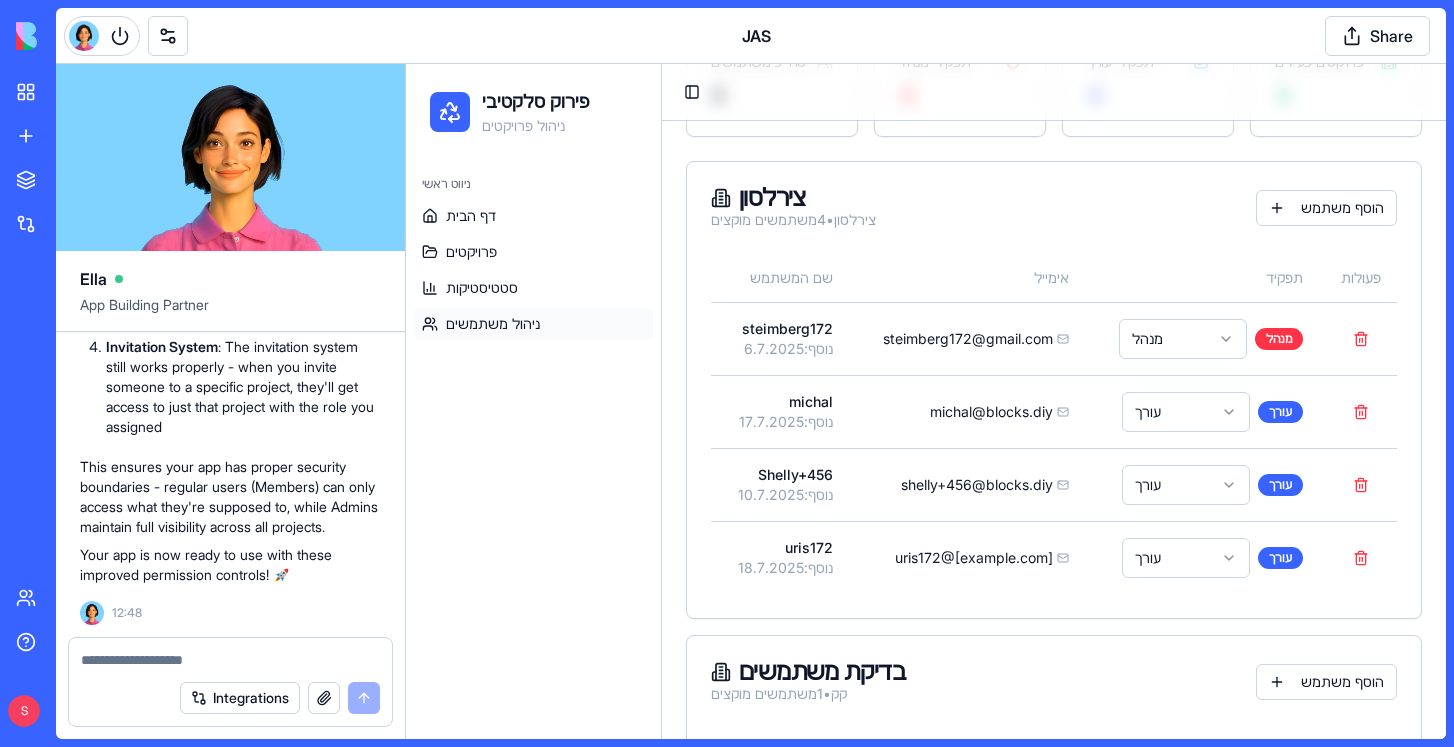 scroll, scrollTop: 98379, scrollLeft: 0, axis: vertical 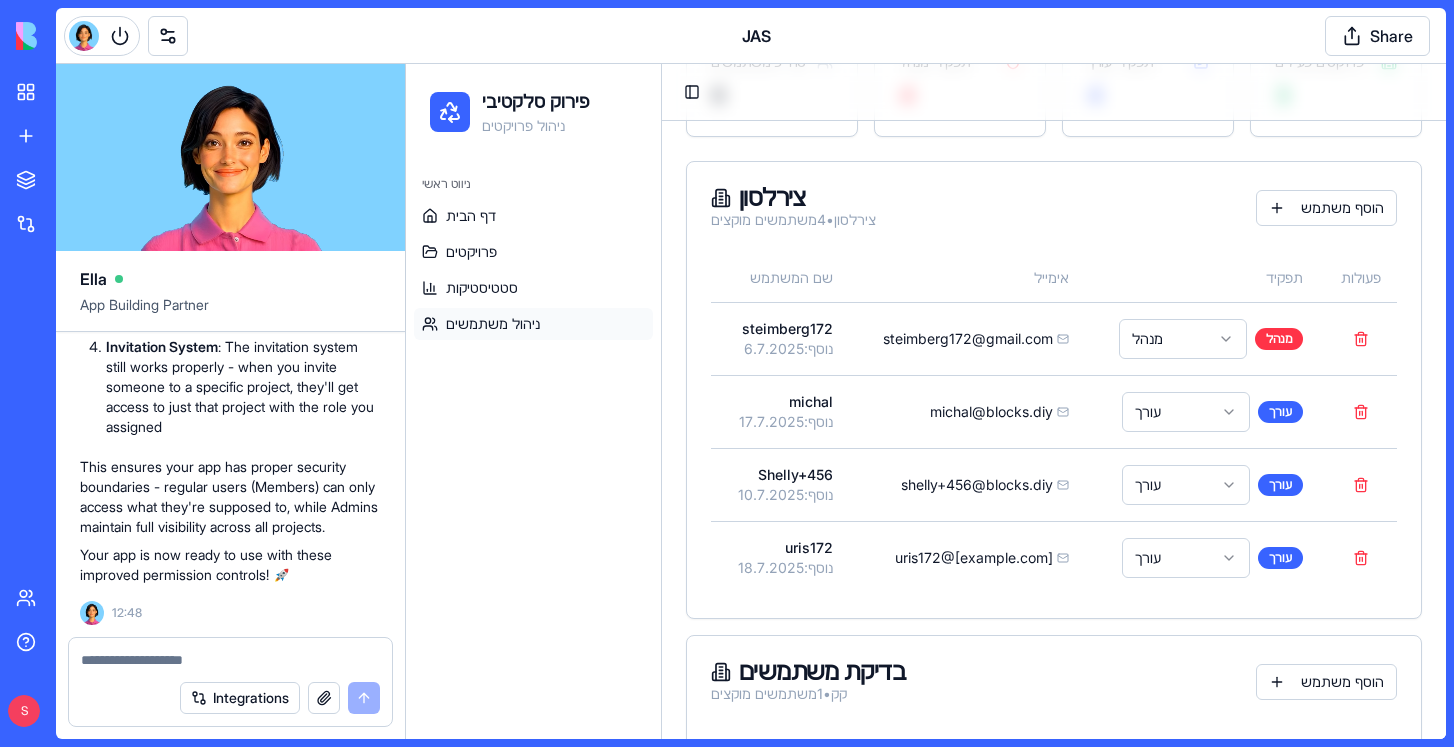 click at bounding box center (230, 660) 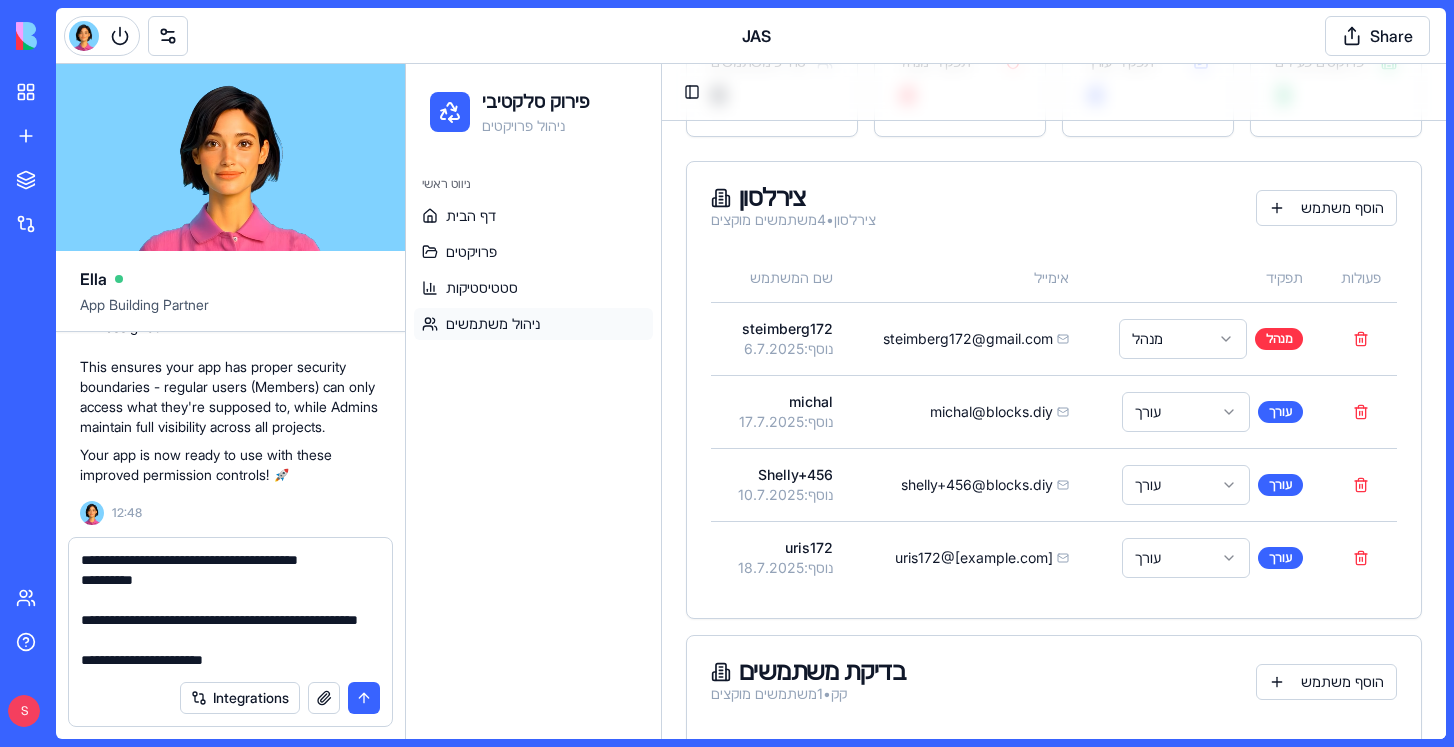 scroll, scrollTop: 58, scrollLeft: 0, axis: vertical 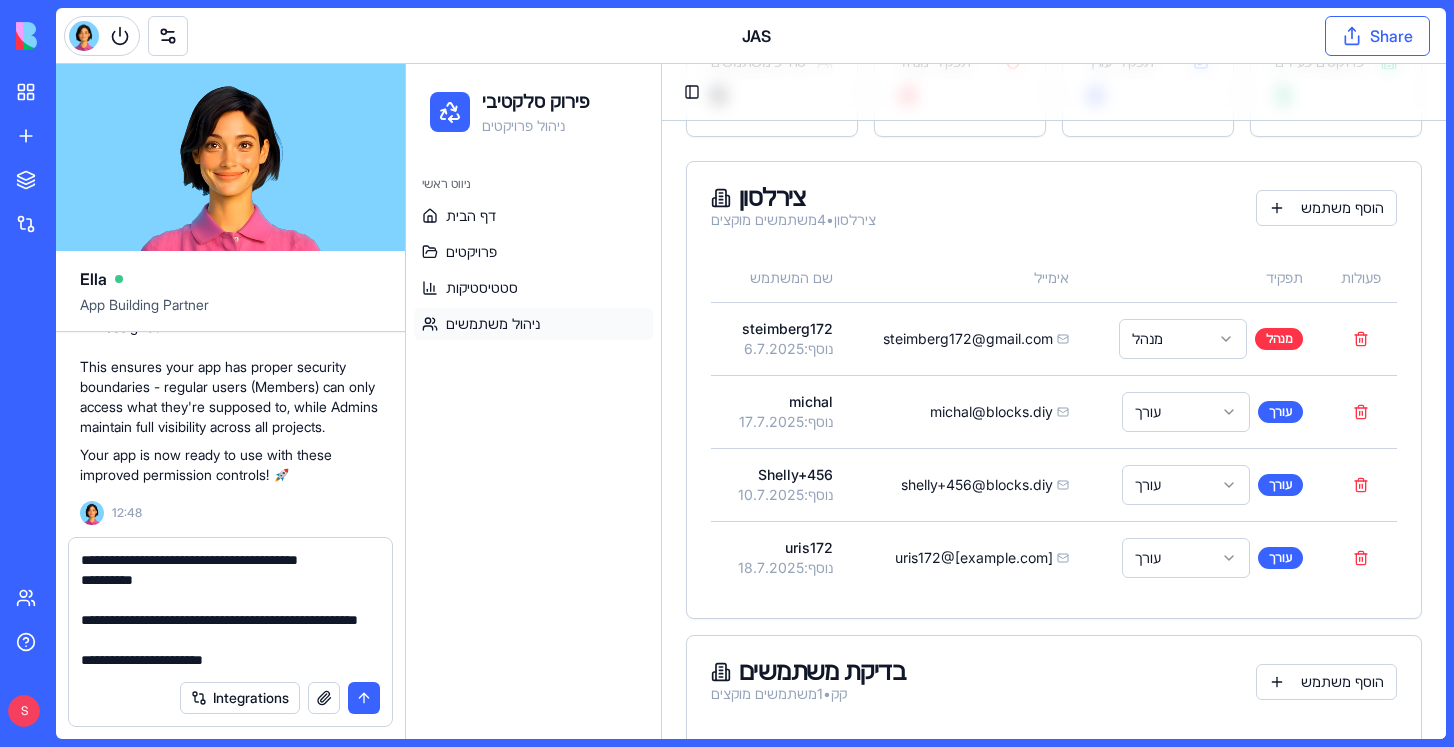 type on "**********" 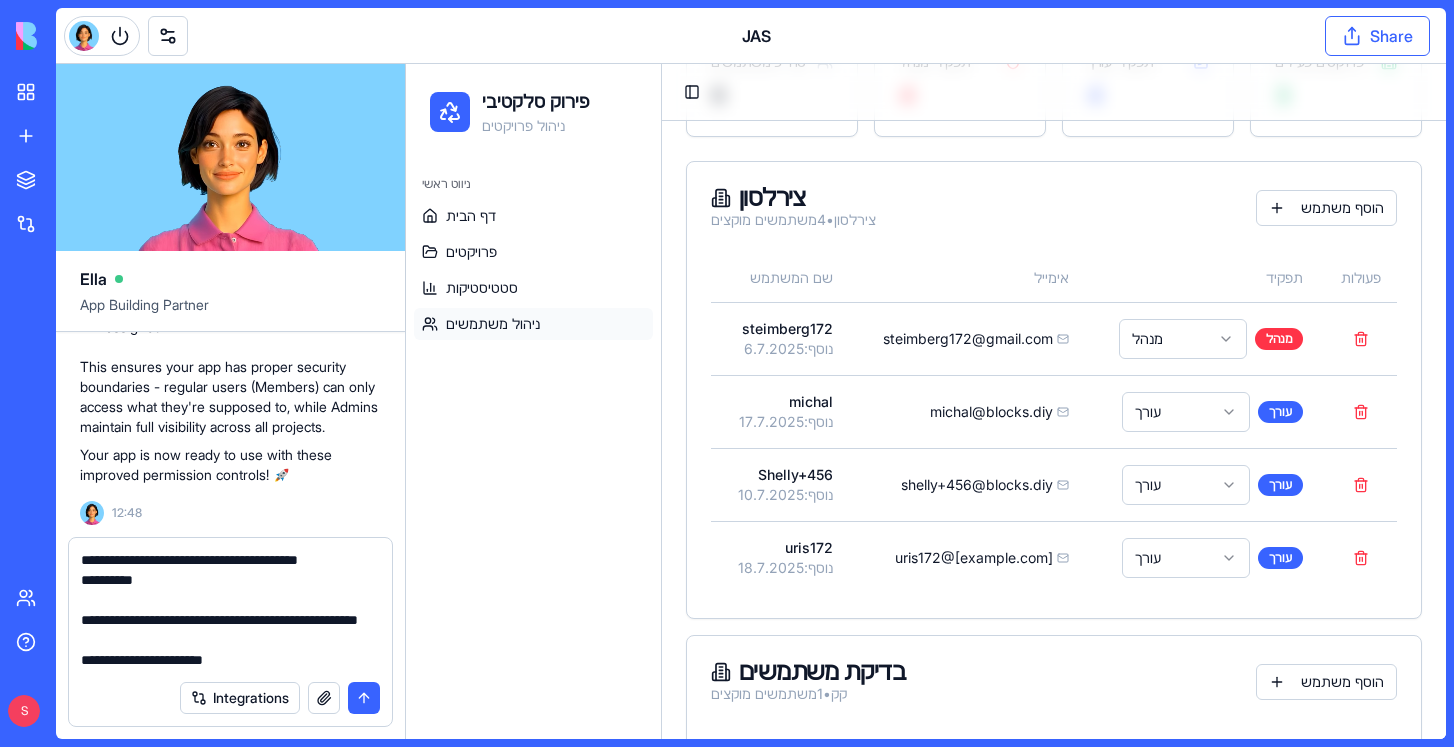 click on "Share" at bounding box center [1377, 36] 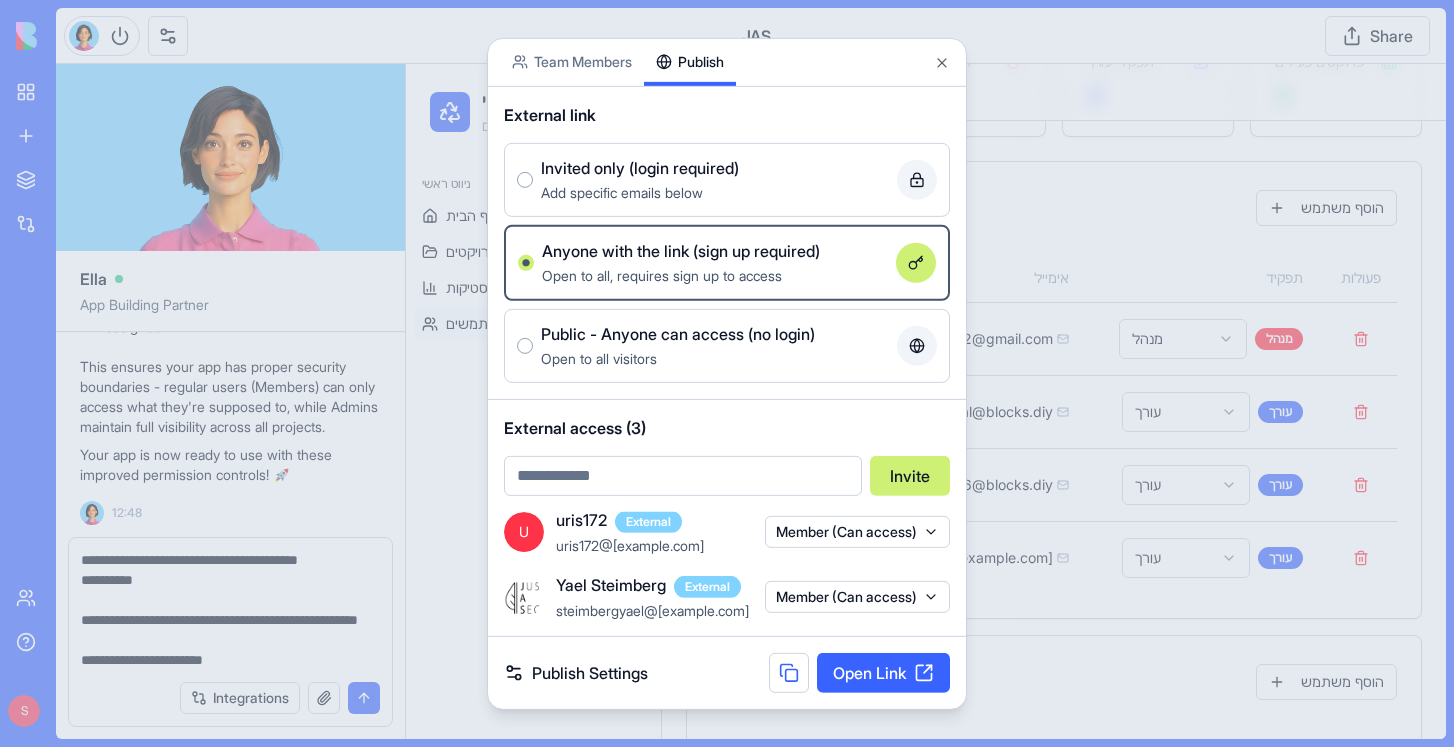 scroll, scrollTop: 0, scrollLeft: 0, axis: both 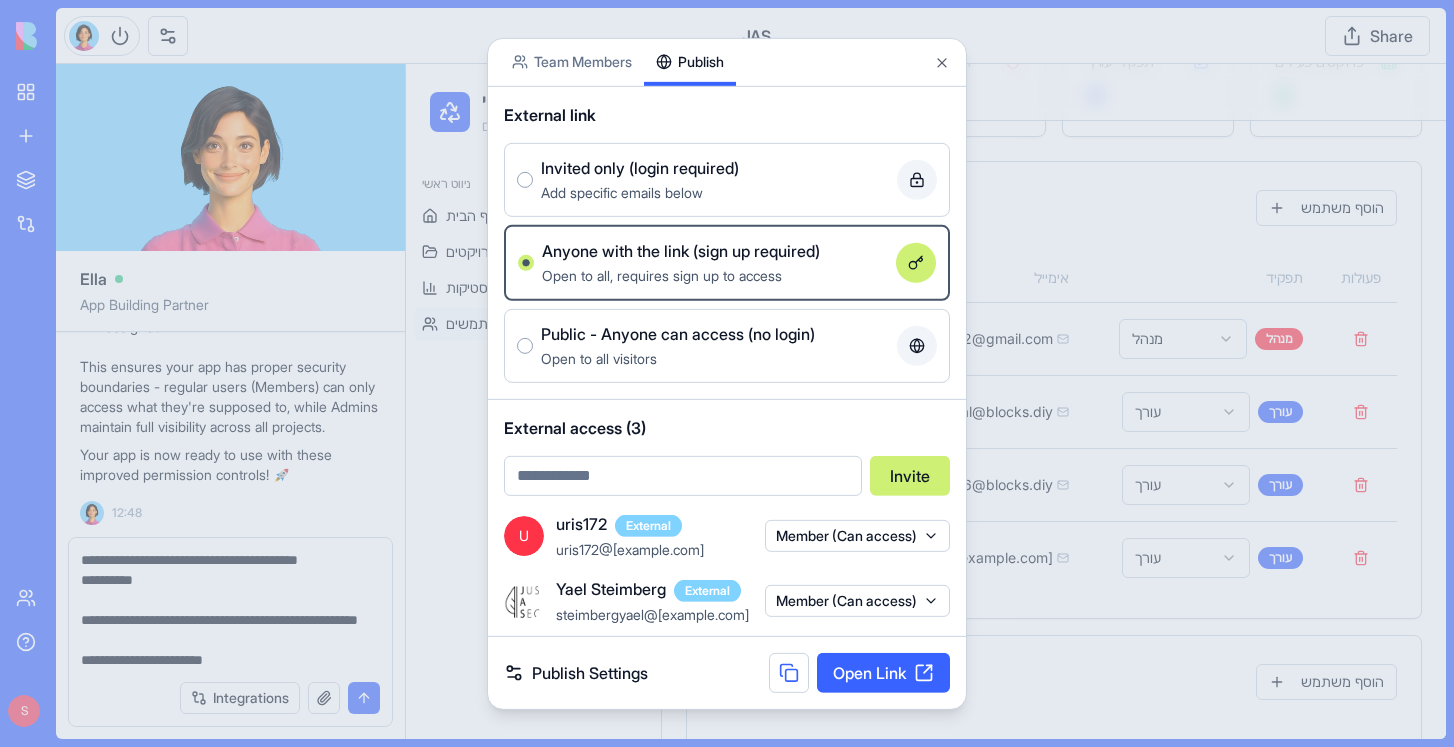 click on "Team Members Publish" at bounding box center [727, 62] 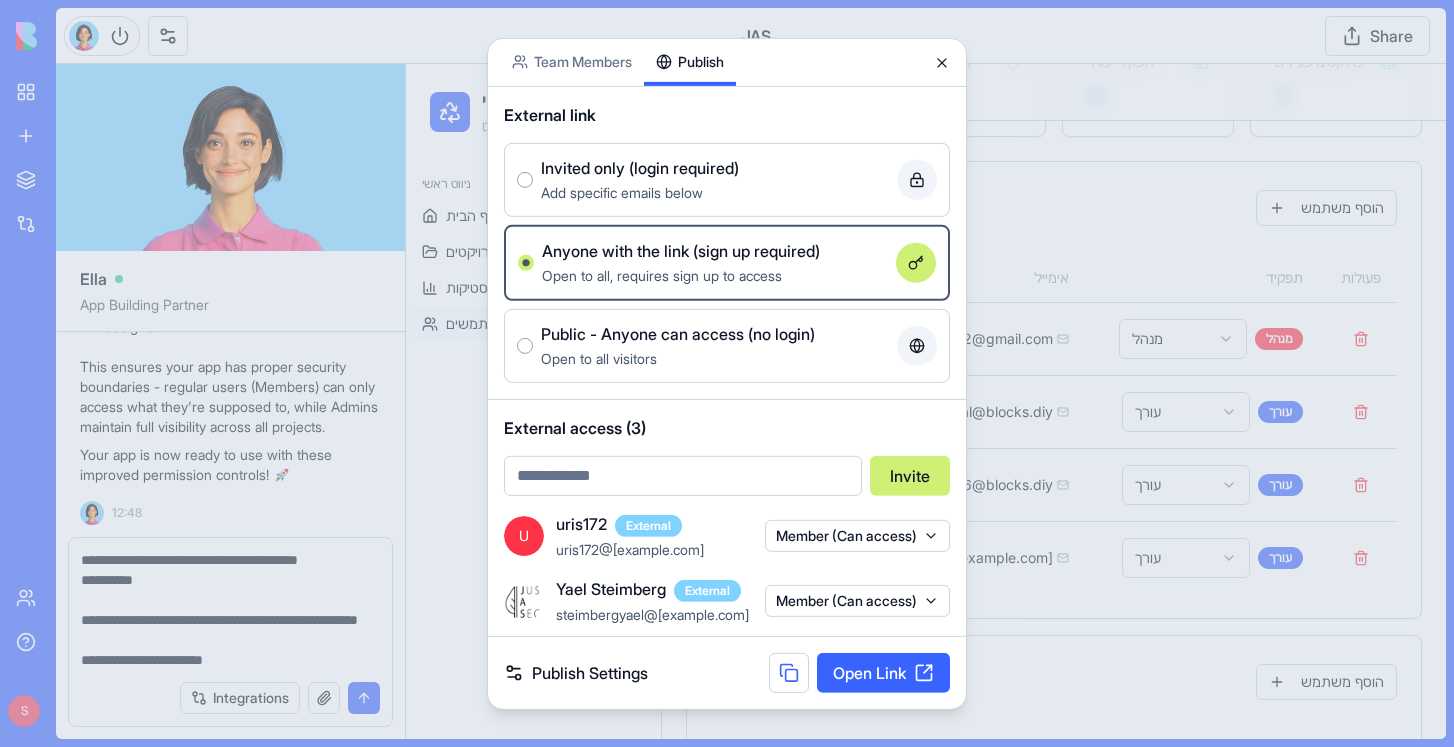 click 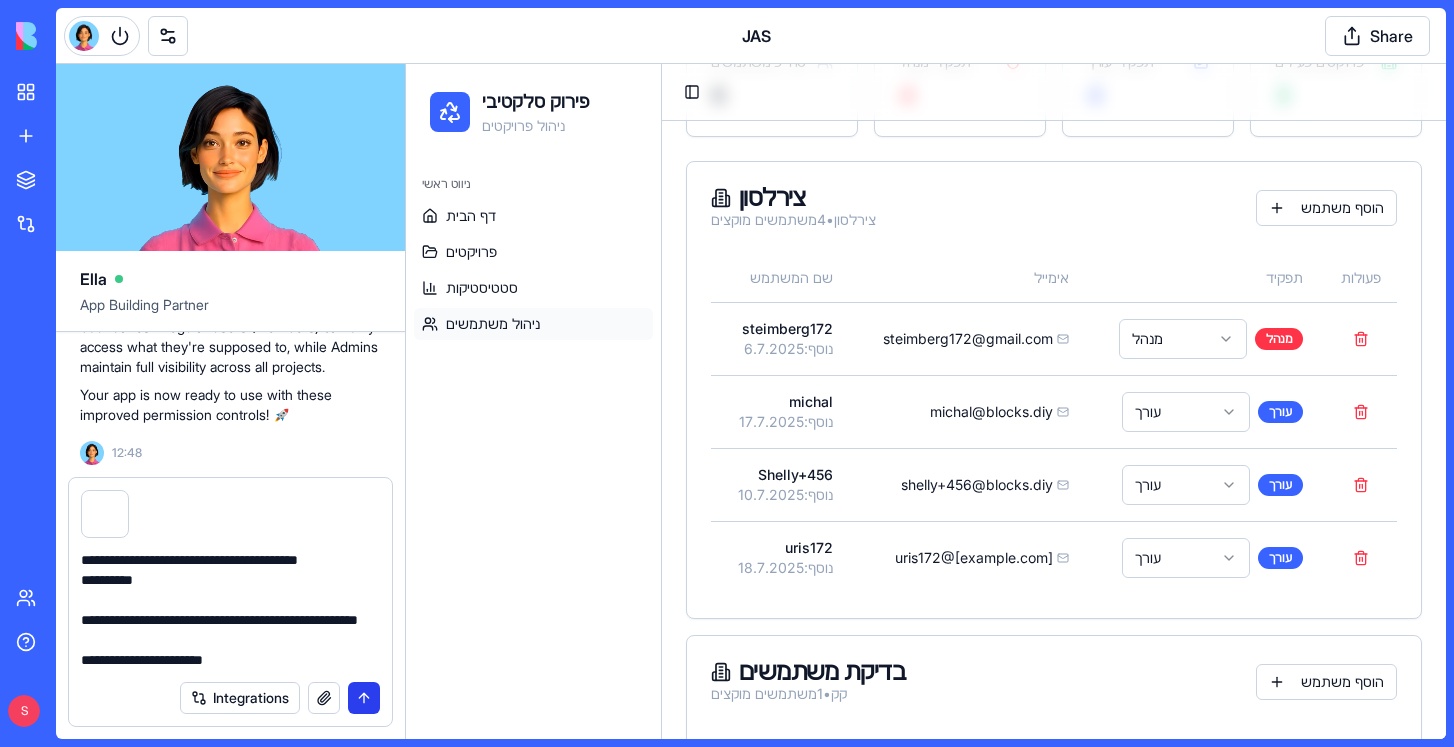 scroll, scrollTop: 60, scrollLeft: 0, axis: vertical 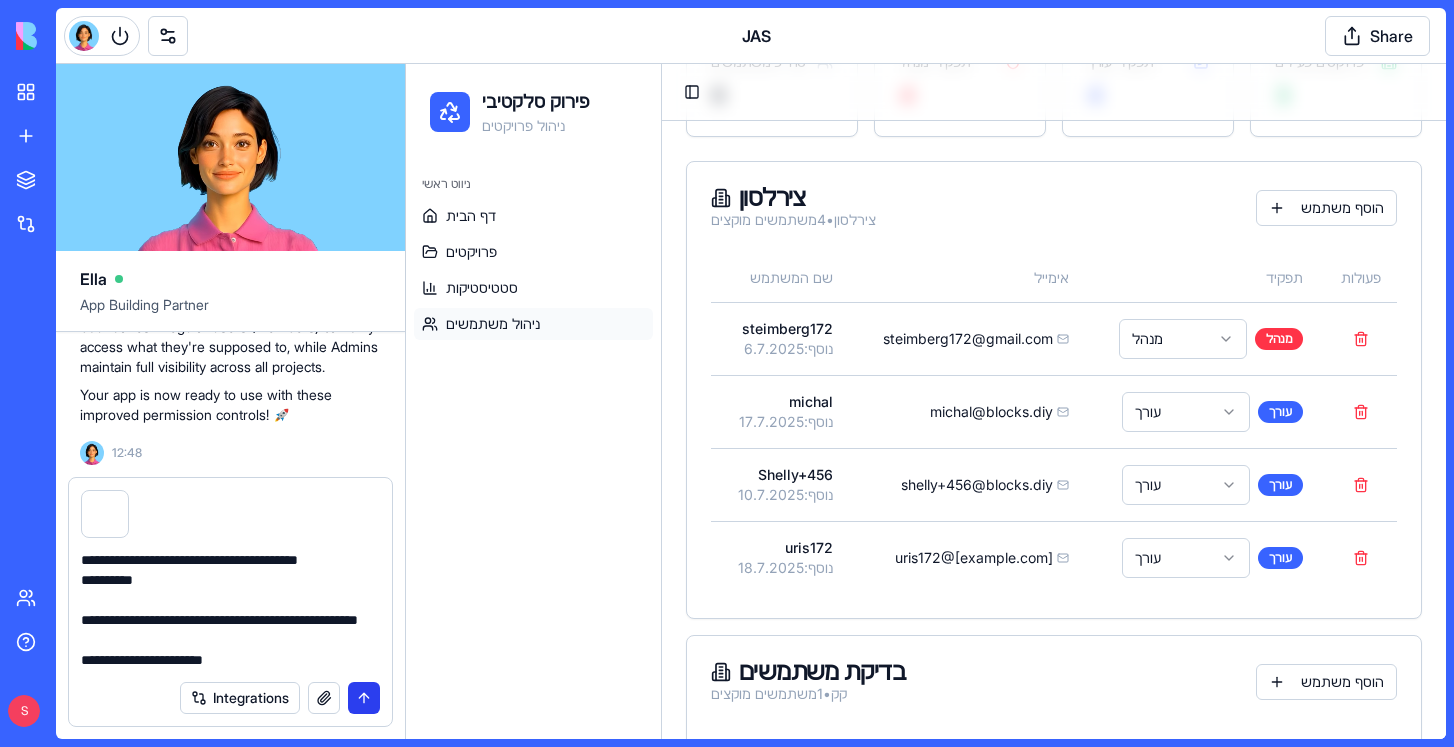 click at bounding box center (364, 698) 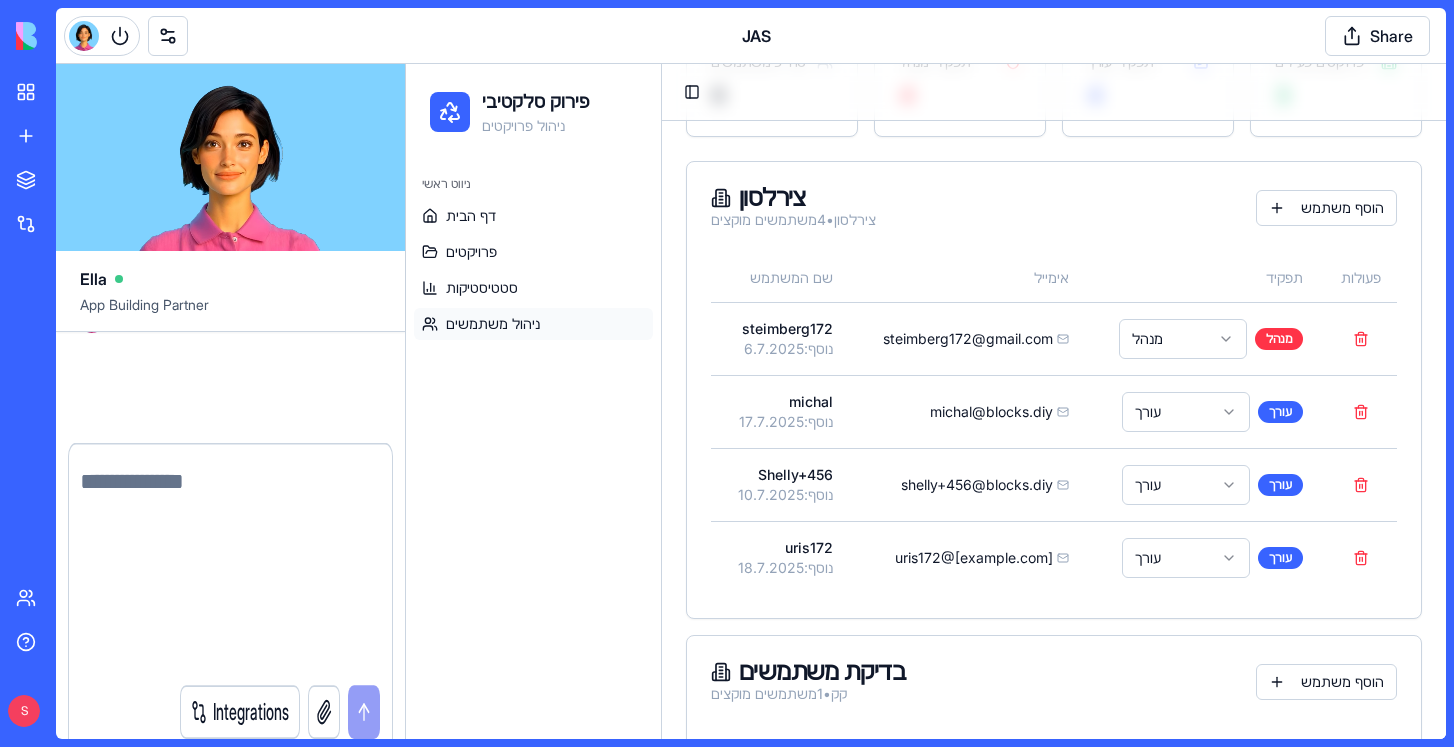 scroll, scrollTop: 0, scrollLeft: 0, axis: both 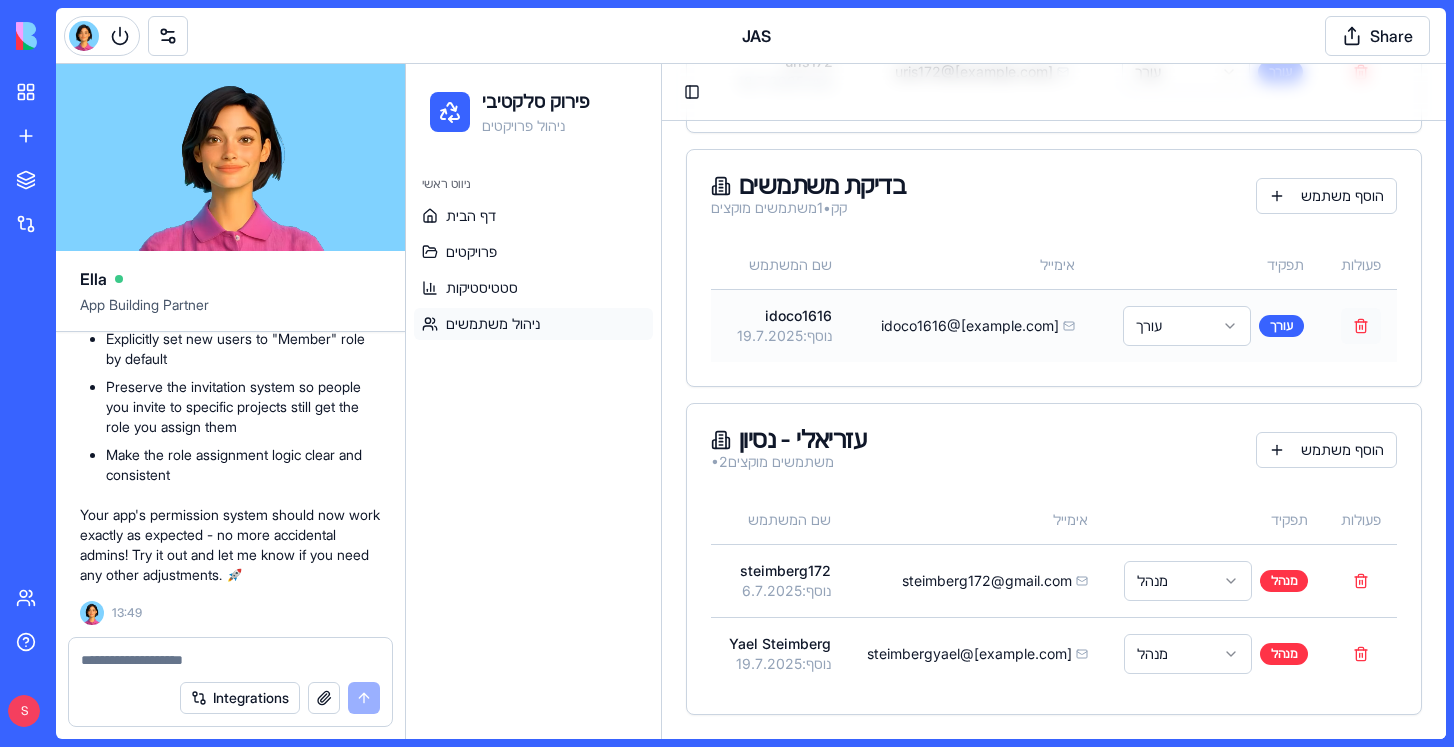 click at bounding box center (1361, 326) 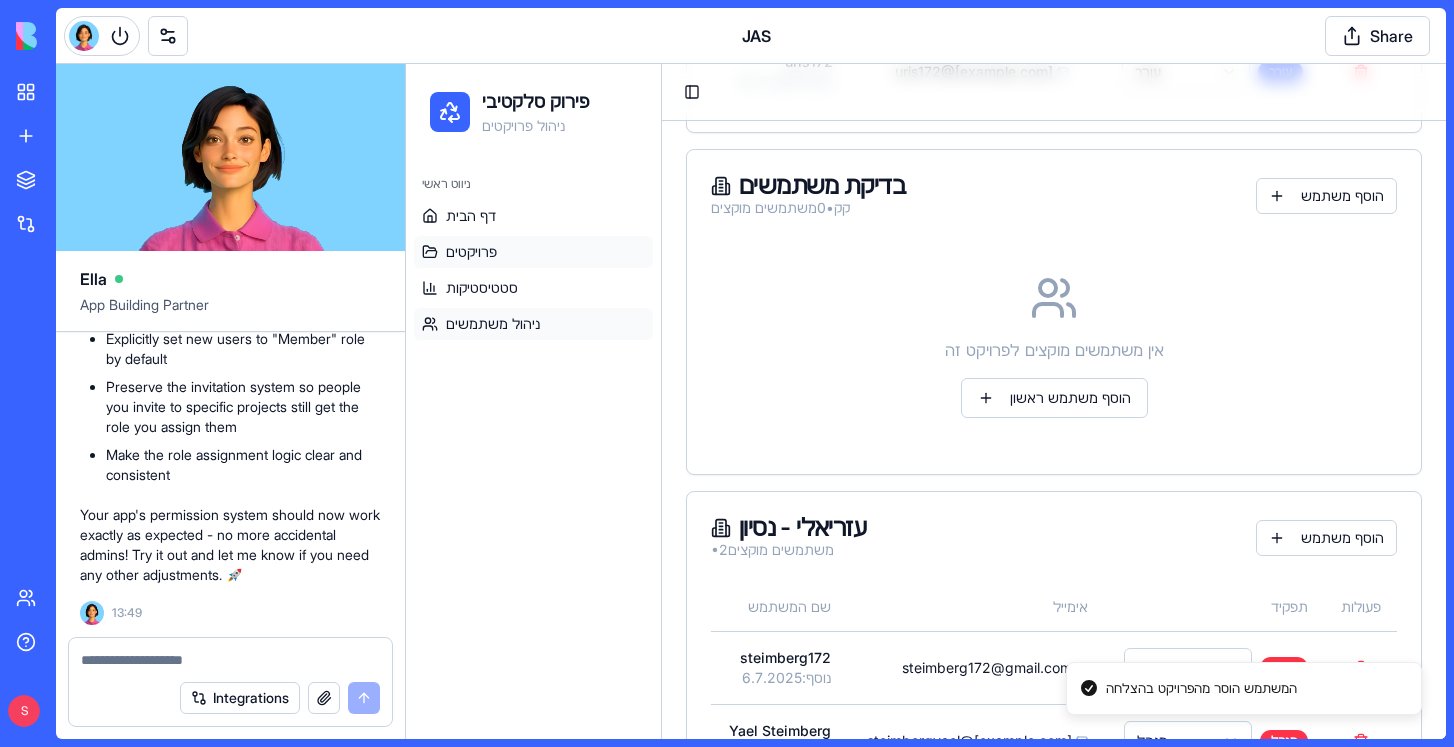 click on "פרויקטים" at bounding box center [533, 252] 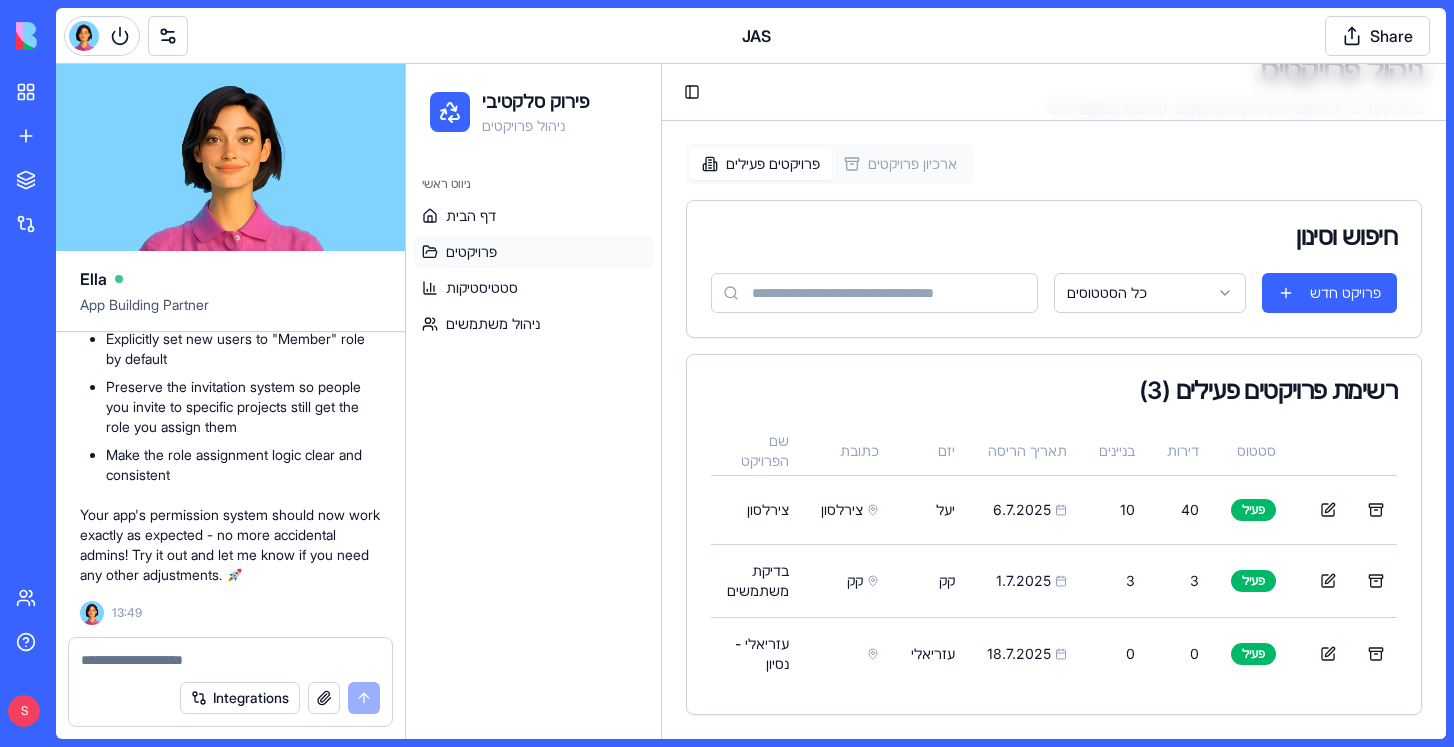 scroll, scrollTop: 149, scrollLeft: 0, axis: vertical 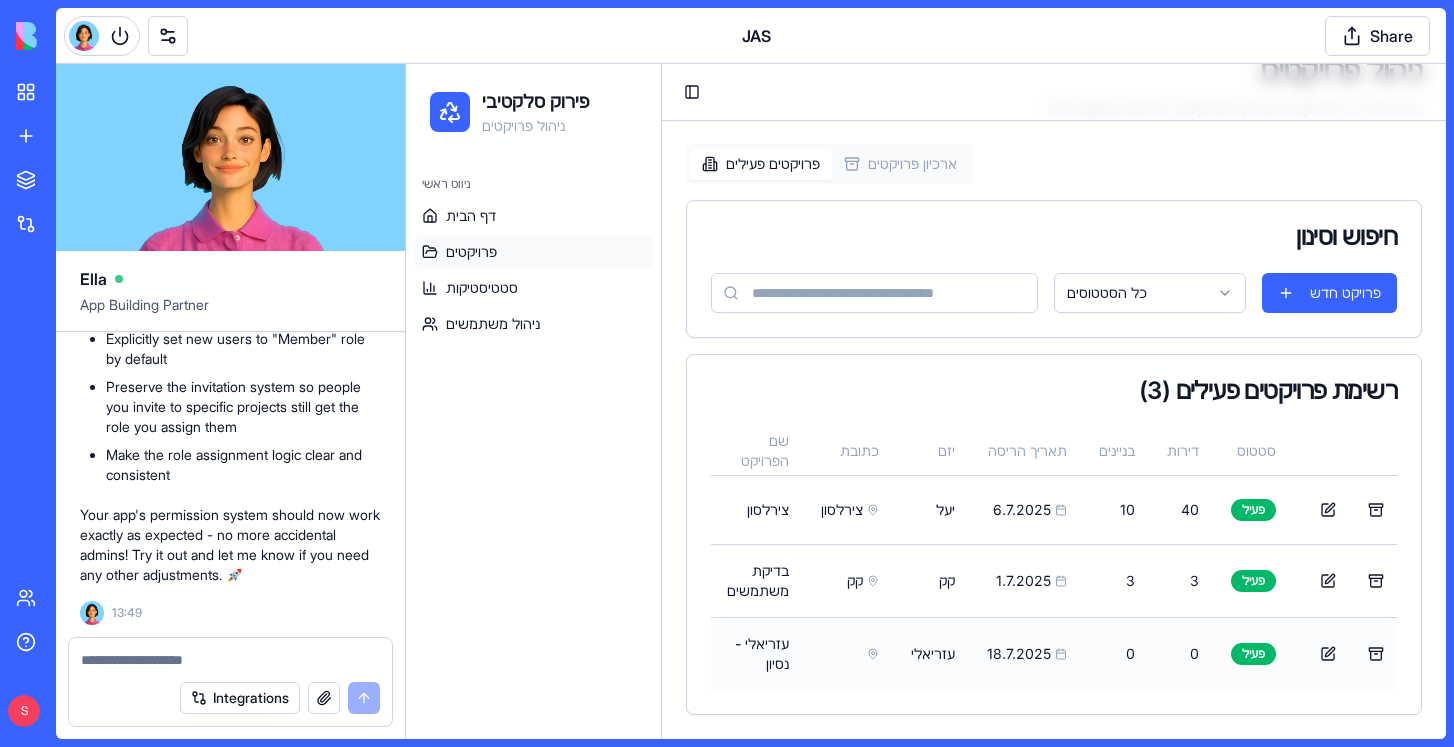 click on "עזריאלי" at bounding box center [933, 653] 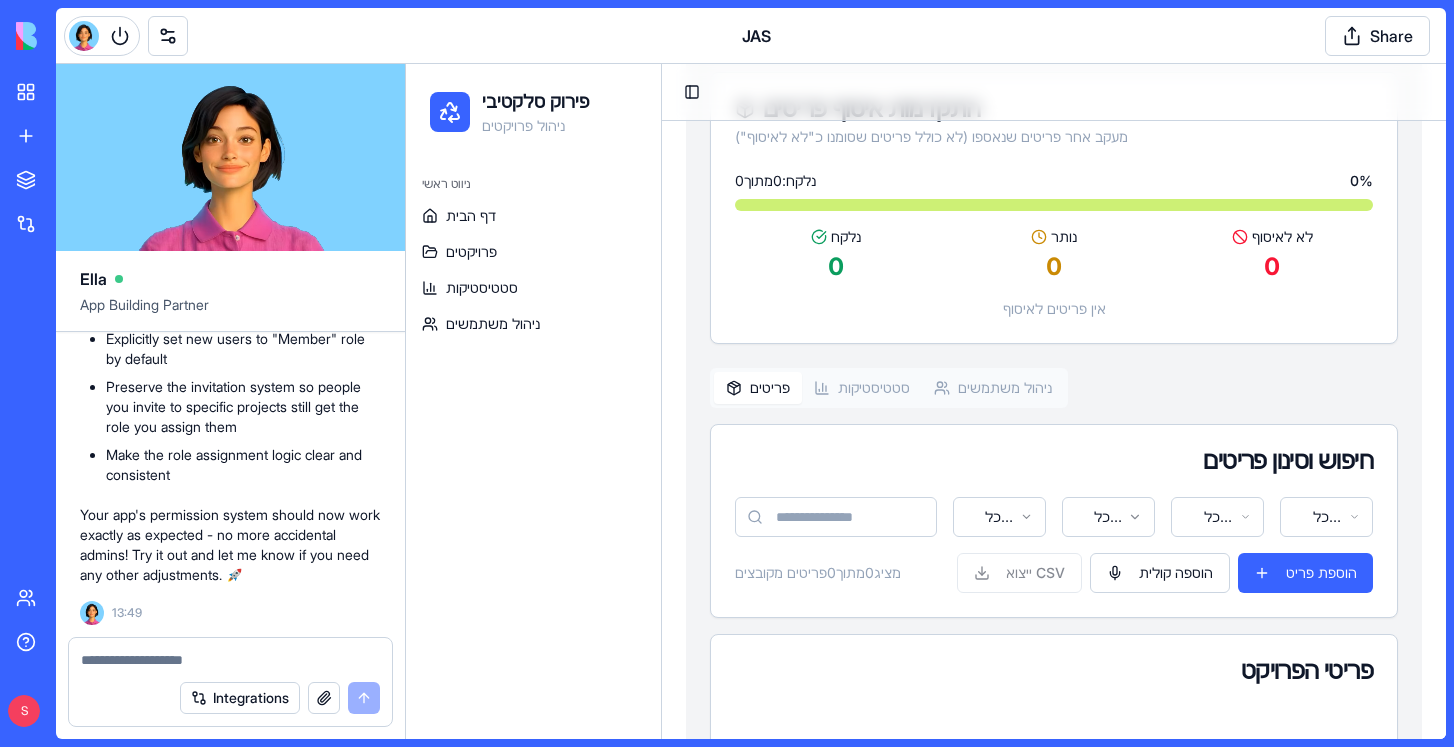scroll, scrollTop: 345, scrollLeft: 0, axis: vertical 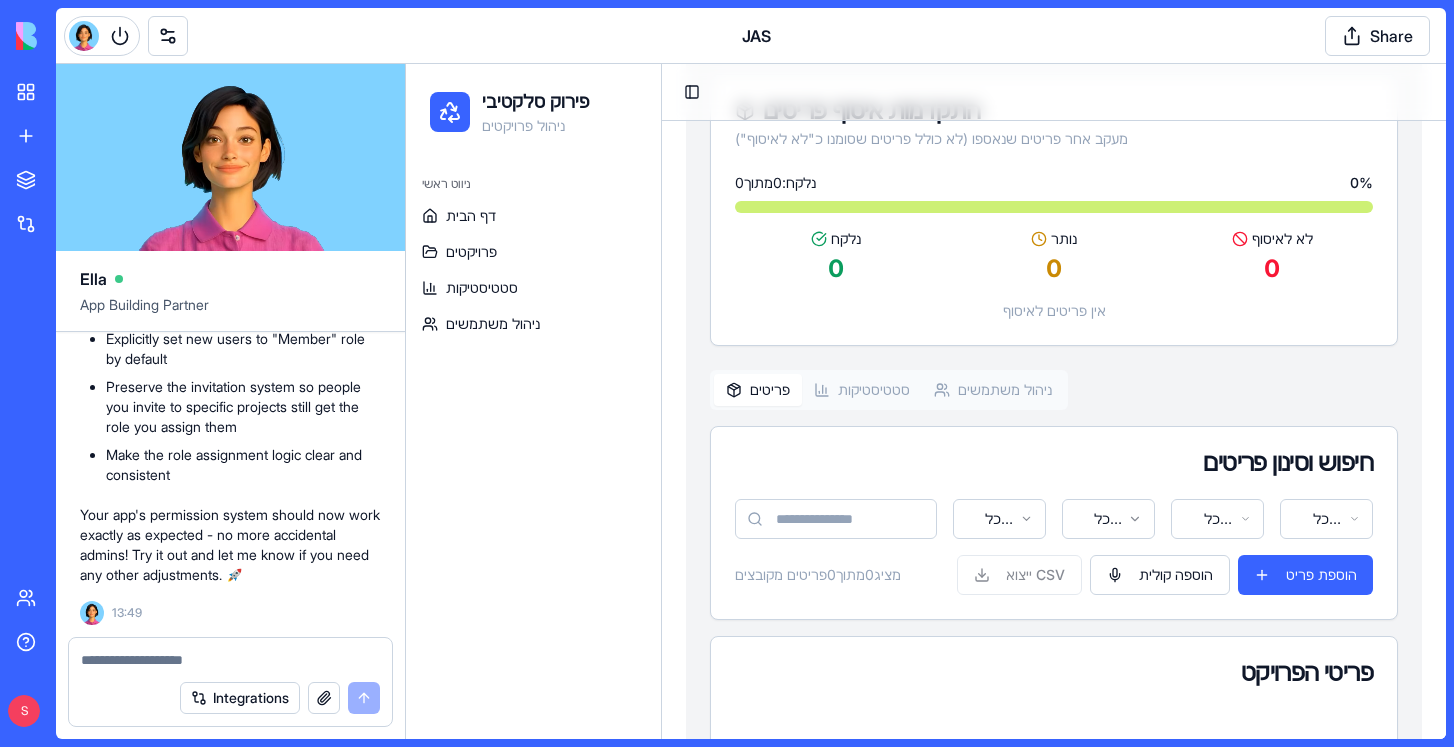 click on "פירוק סלקטיבי ניהול פרויקטים ניווט ראשי דף הבית פרויקטים סטטיסטיקות ניהול משתמשים Toggle Sidebar עזריאלי - נסיון פעיל יזם עזריאלי תאריך הריסה 18.7.2025 בניינים 0 דירות 0 התקדמות איסוף פריטים מעקב אחר פריטים שנאספו (לא כולל פריטים שסומנו כ"לא לאיסוף") נלקח:  0  מתוך  0 0 % נלקח 0 נותר 0 לא לאיסוף 0 אין פריטים לאיסוף פריטים סטטיסטיקות ניהול משתמשים חיפוש וסינון פריטים כל הבניינים כל הדירות כל הקטגוריות כל הסטטוסים מציג  0  מתוך  0  פריטים מקובצים ייצוא CSV הוספה קולית הוספת פריט פריטי הפרויקט אין פריטים בפרויקט התחילו על ידי הוספת הפריט הראשון הוספה קולית הוספת פריט ראשון" at bounding box center [926, 404] 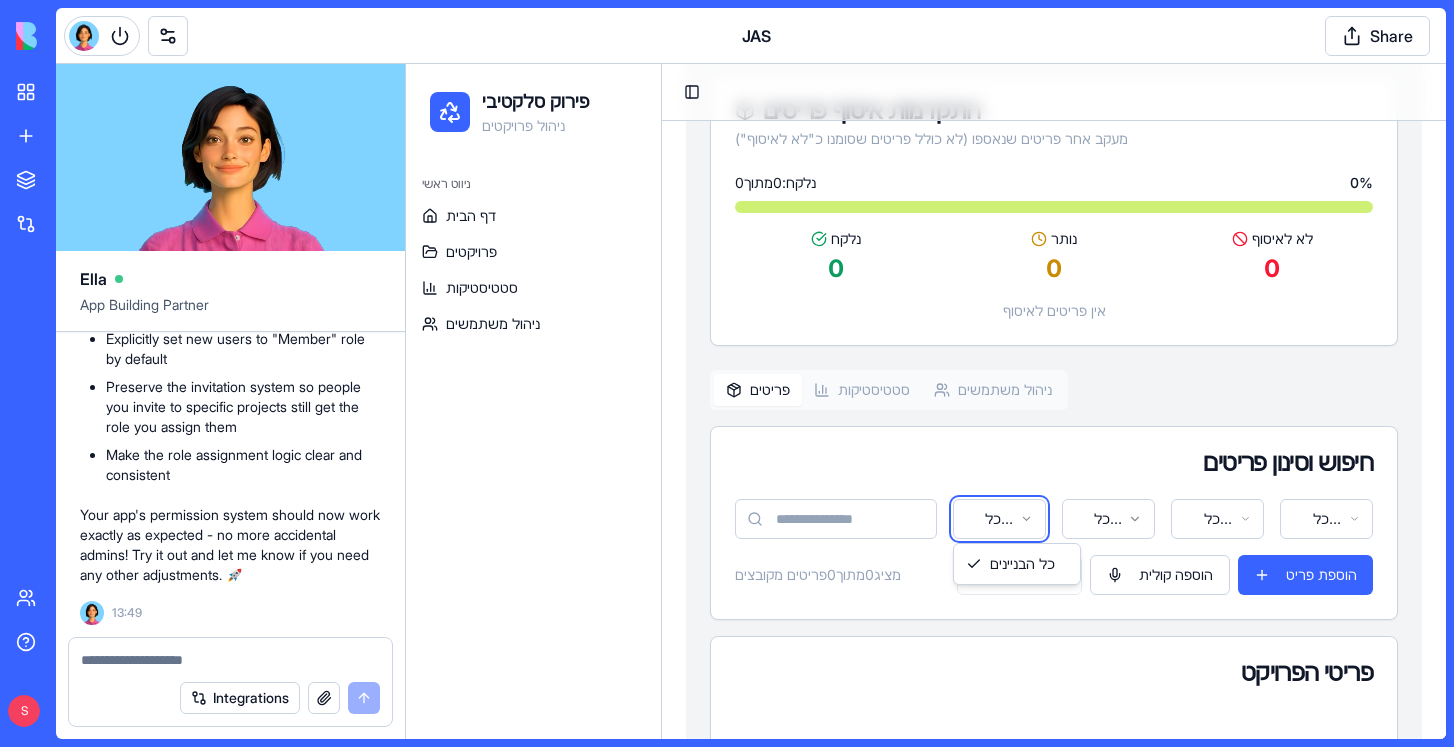 click on "פירוק סלקטיבי ניהול פרויקטים ניווט ראשי דף הבית פרויקטים סטטיסטיקות ניהול משתמשים Toggle Sidebar עזריאלי - נסיון פעיל יזם עזריאלי תאריך הריסה 18.7.2025 בניינים 0 דירות 0 התקדמות איסוף פריטים מעקב אחר פריטים שנאספו (לא כולל פריטים שסומנו כ"לא לאיסוף") נלקח:  0  מתוך  0 0 % נלקח 0 נותר 0 לא לאיסוף 0 אין פריטים לאיסוף פריטים סטטיסטיקות ניהול משתמשים חיפוש וסינון פריטים כל הבניינים כל הדירות כל הקטגוריות כל הסטטוסים מציג  0  מתוך  0  פריטים מקובצים ייצוא CSV הוספה קולית הוספת פריט פריטי הפרויקט אין פריטים בפרויקט התחילו על ידי הוספת הפריט הראשון הוספה קולית הוספת פריט ראשון" at bounding box center [926, 404] 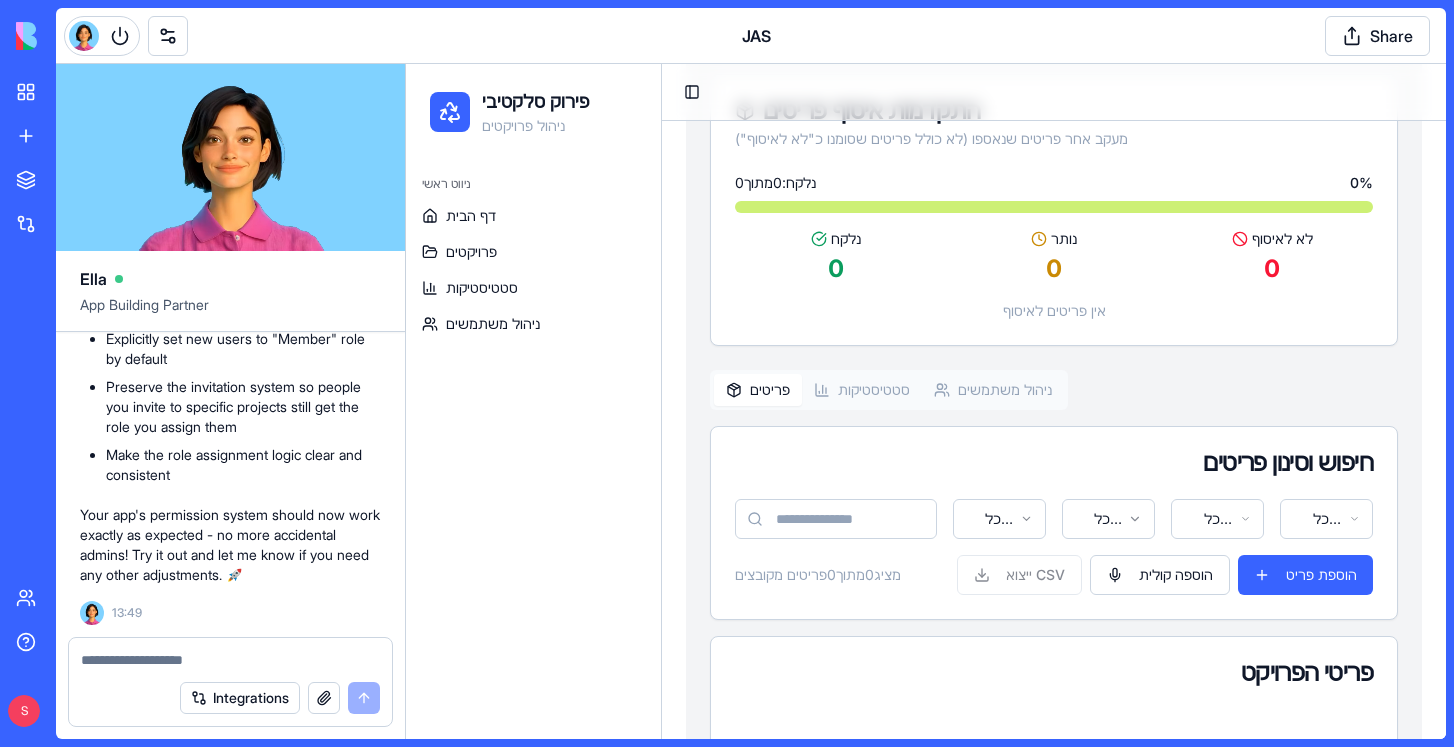 click at bounding box center (230, 660) 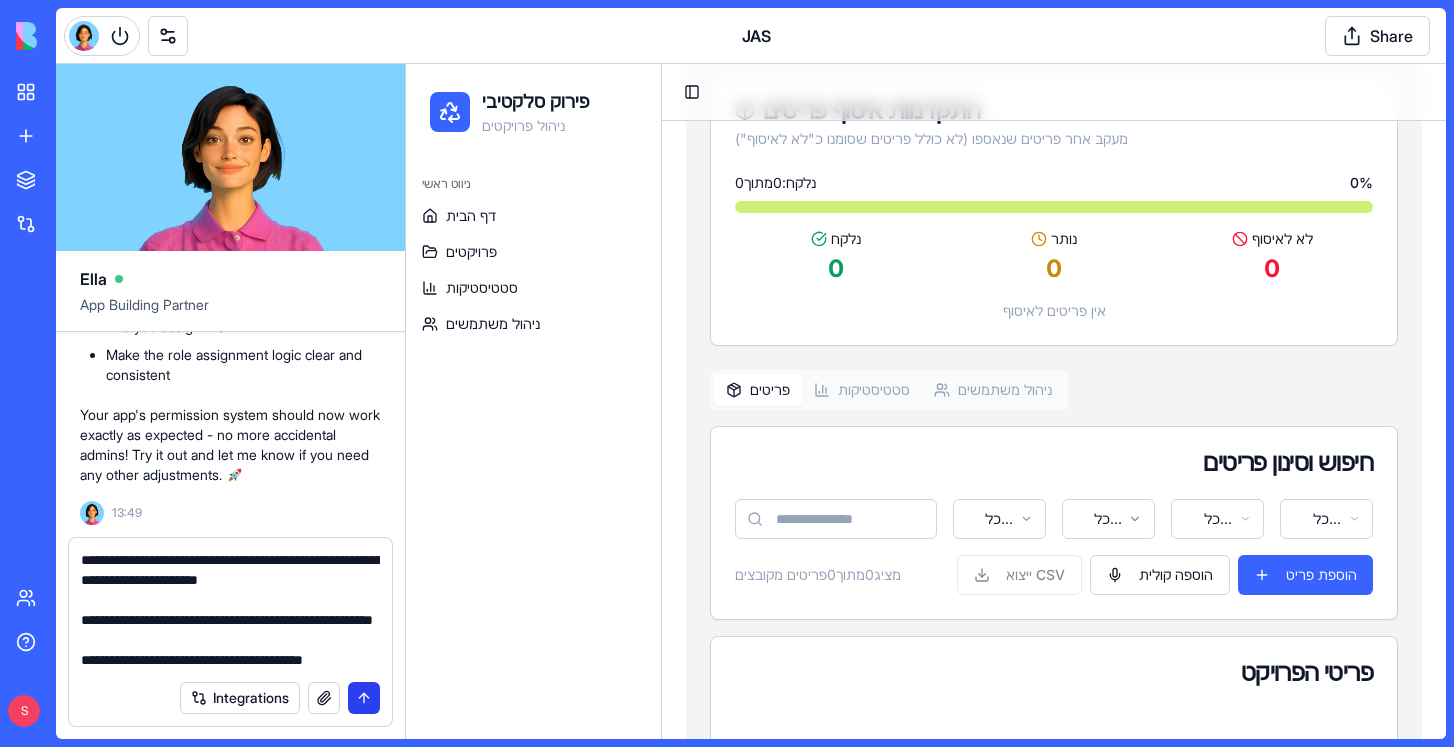scroll, scrollTop: 118, scrollLeft: 0, axis: vertical 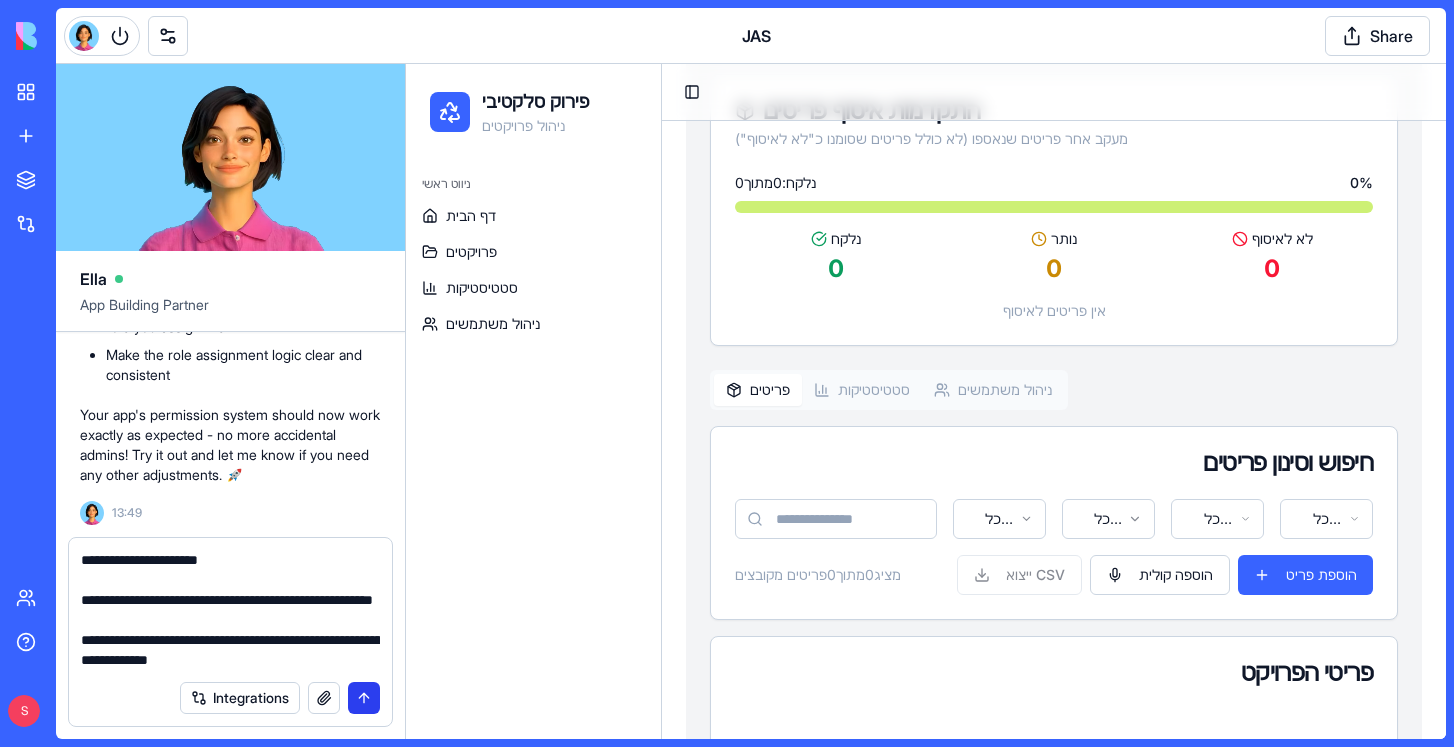 type on "**********" 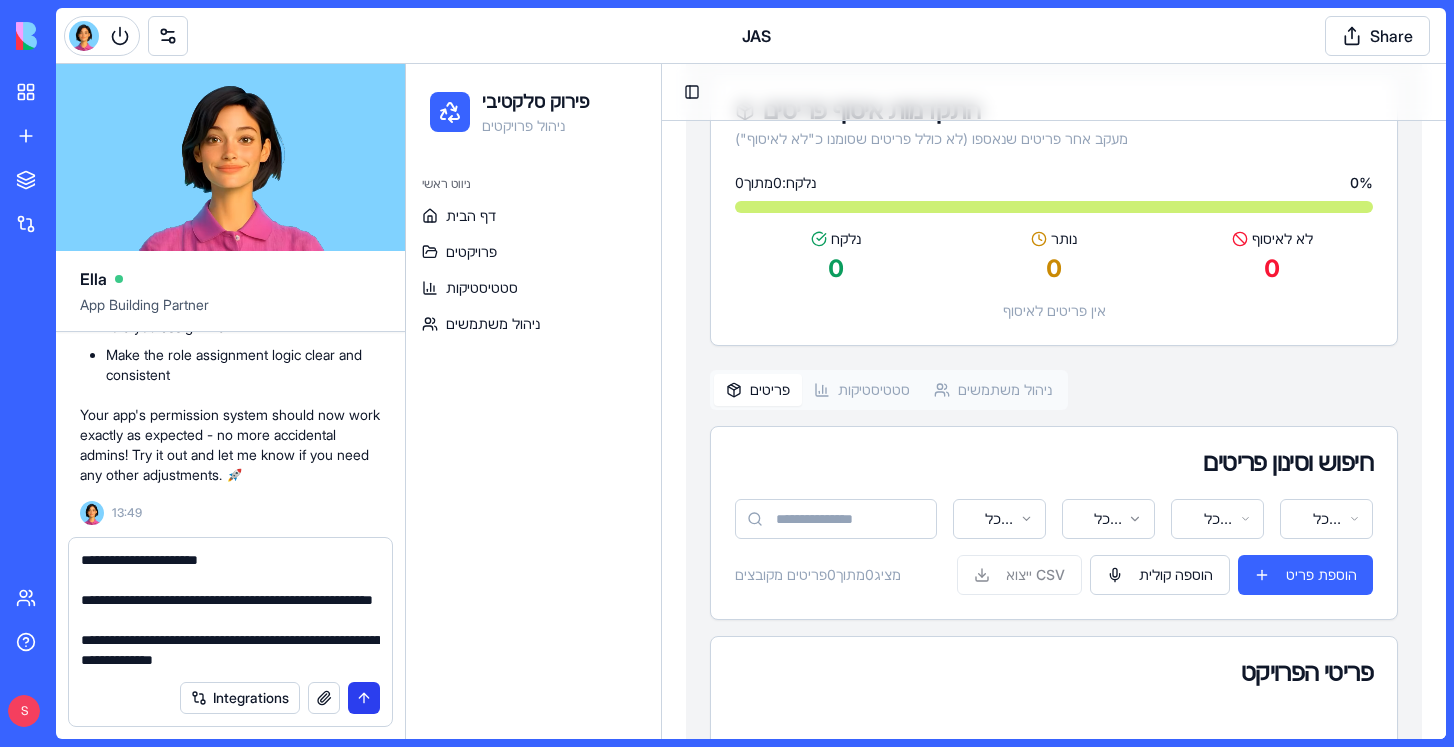 type 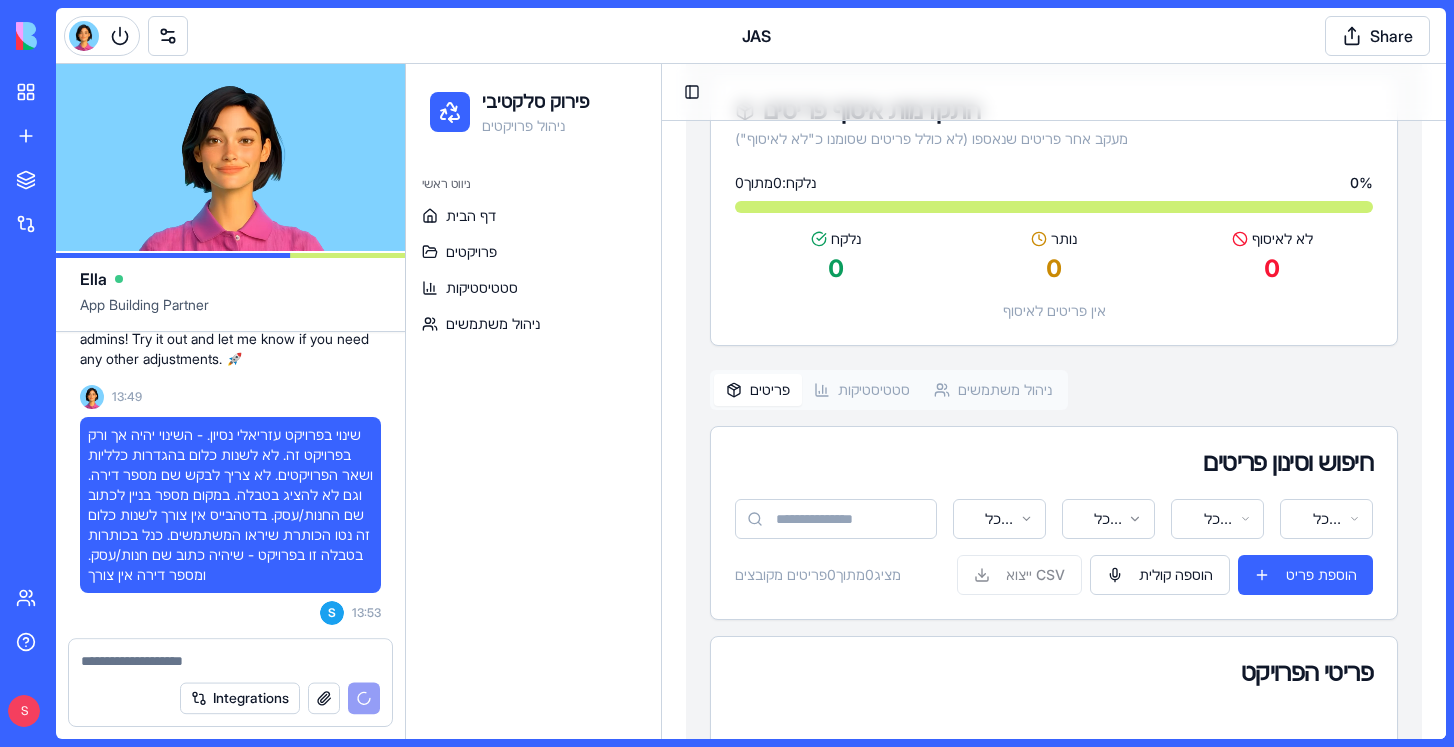 scroll, scrollTop: 0, scrollLeft: 0, axis: both 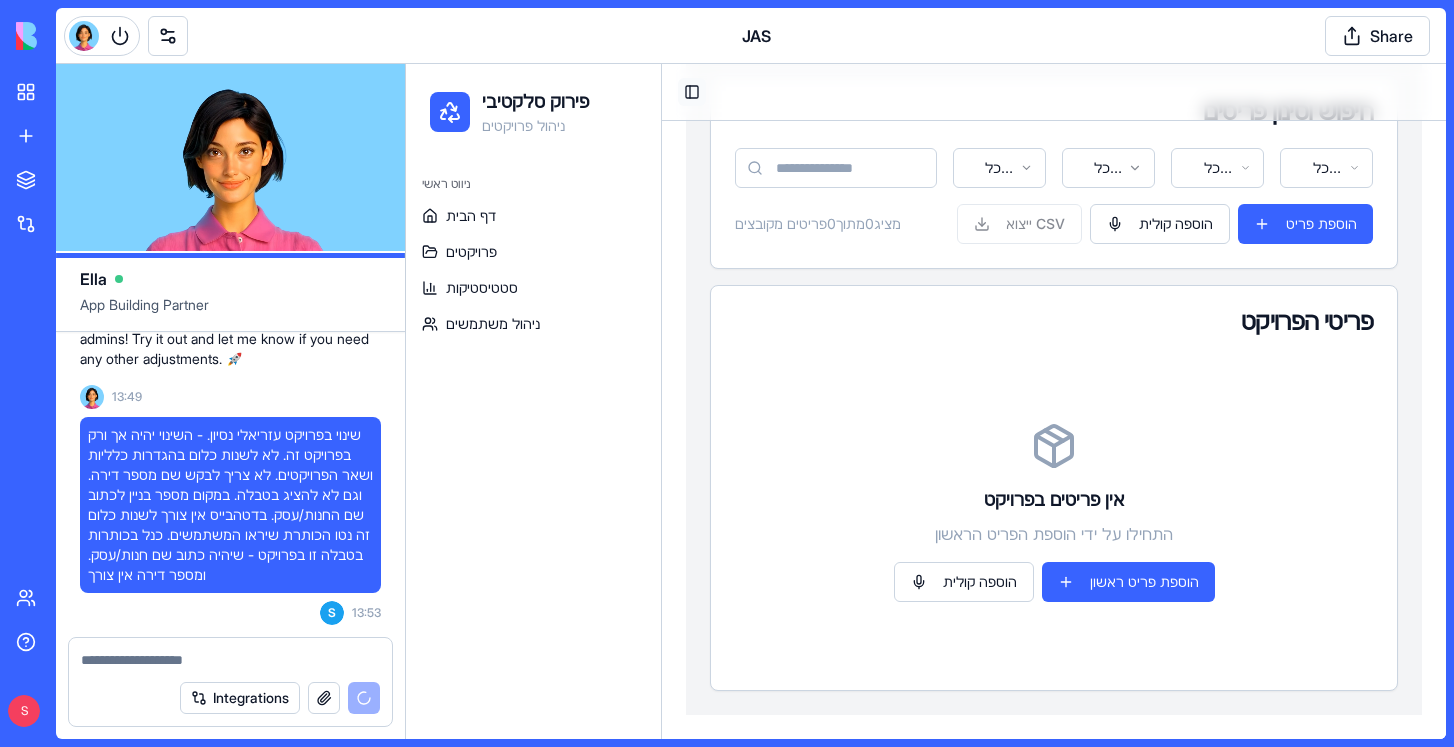 click on "Toggle Sidebar" at bounding box center [692, 92] 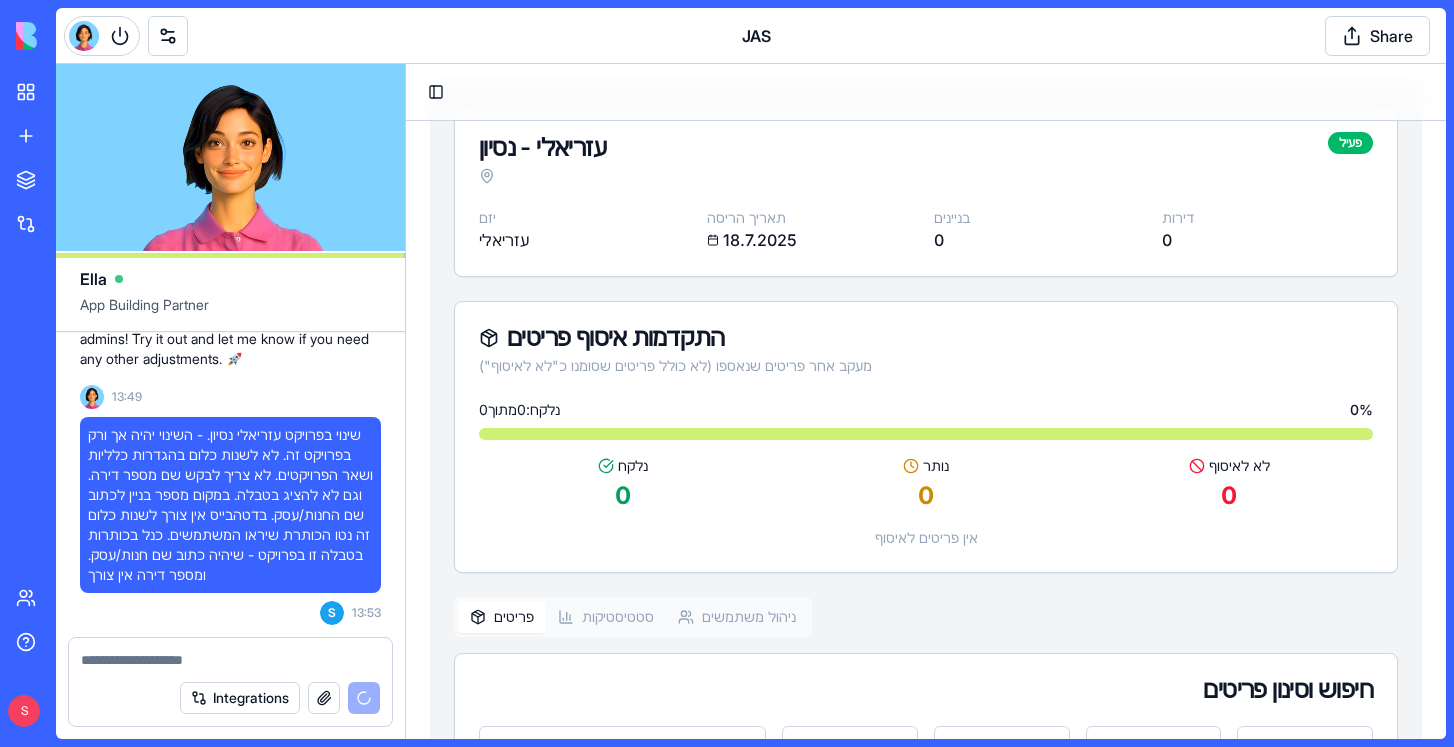 scroll, scrollTop: 540, scrollLeft: 0, axis: vertical 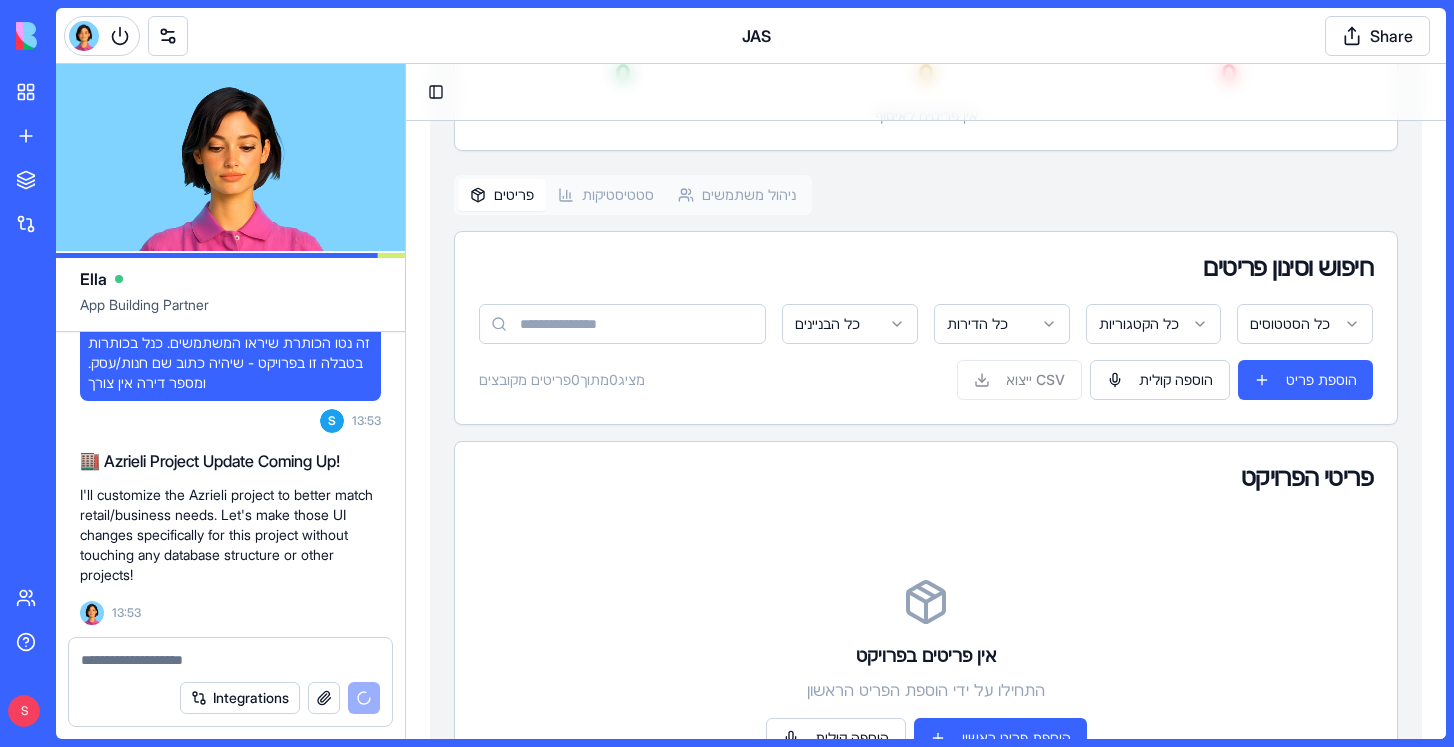 click on "ניהול משתמשים" at bounding box center [737, 195] 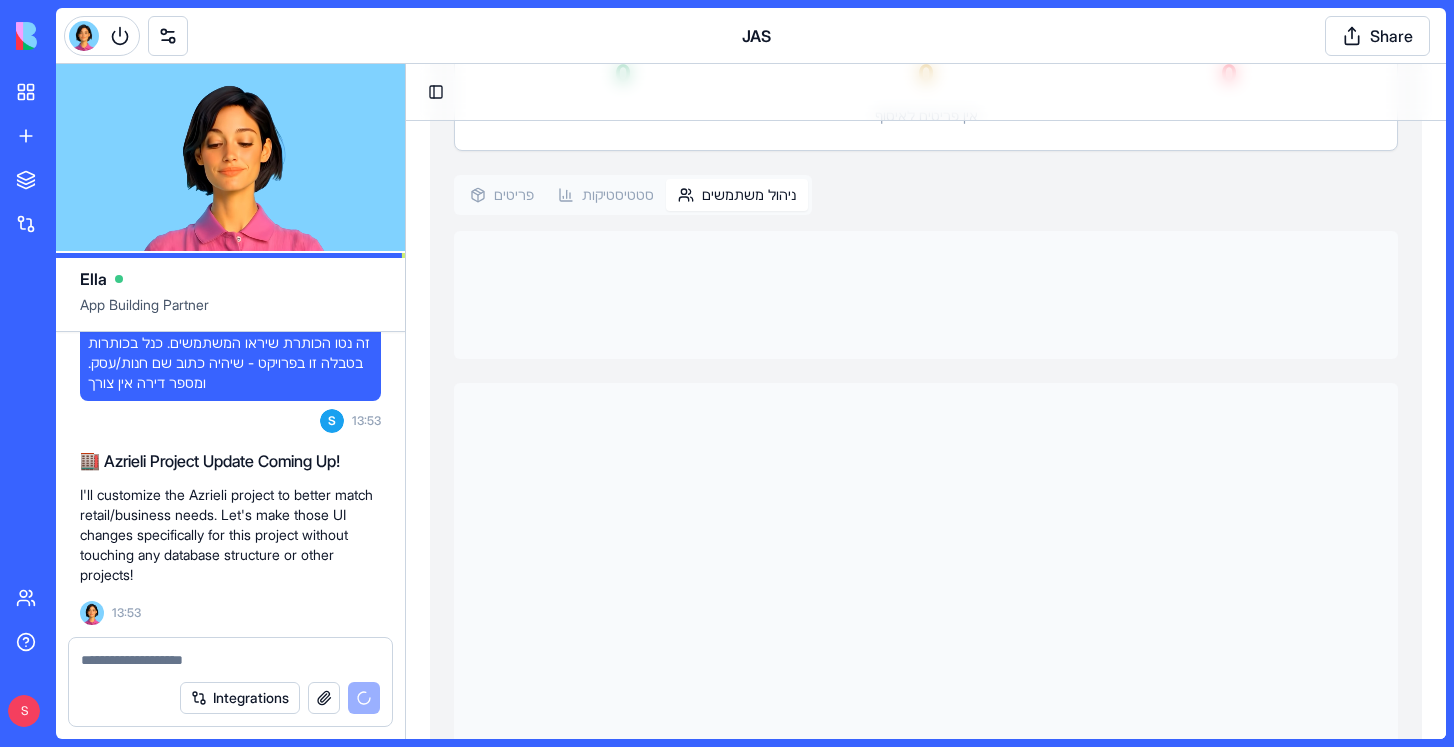 scroll, scrollTop: 490, scrollLeft: 0, axis: vertical 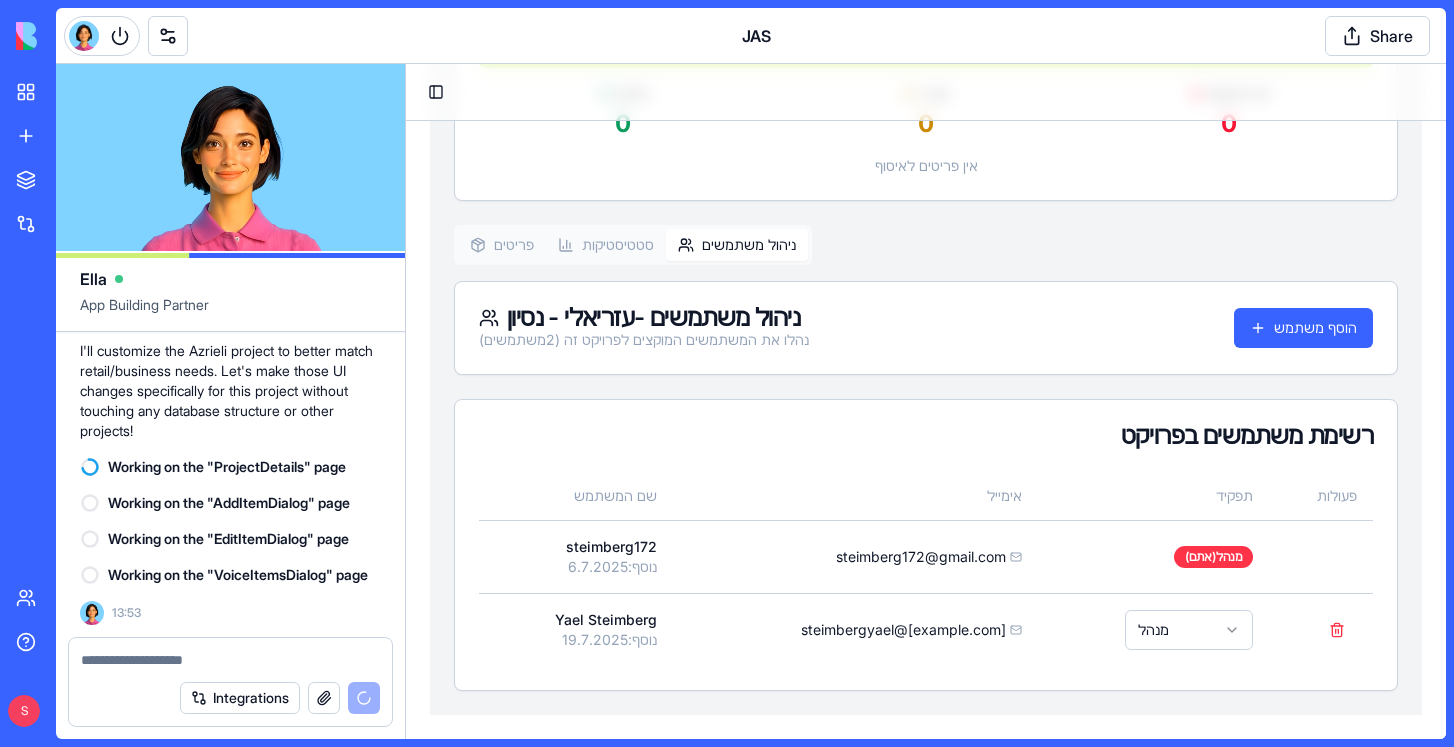 type 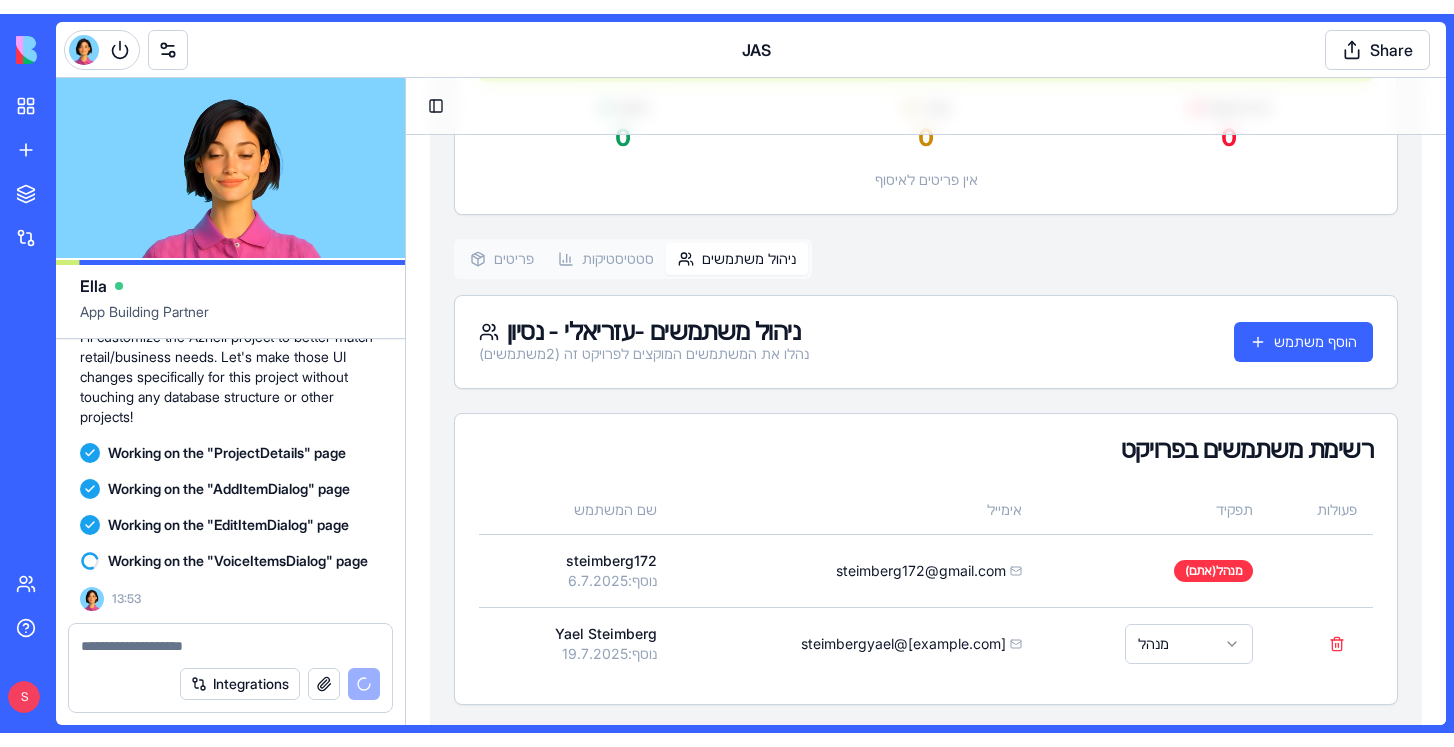 scroll, scrollTop: 100032, scrollLeft: 0, axis: vertical 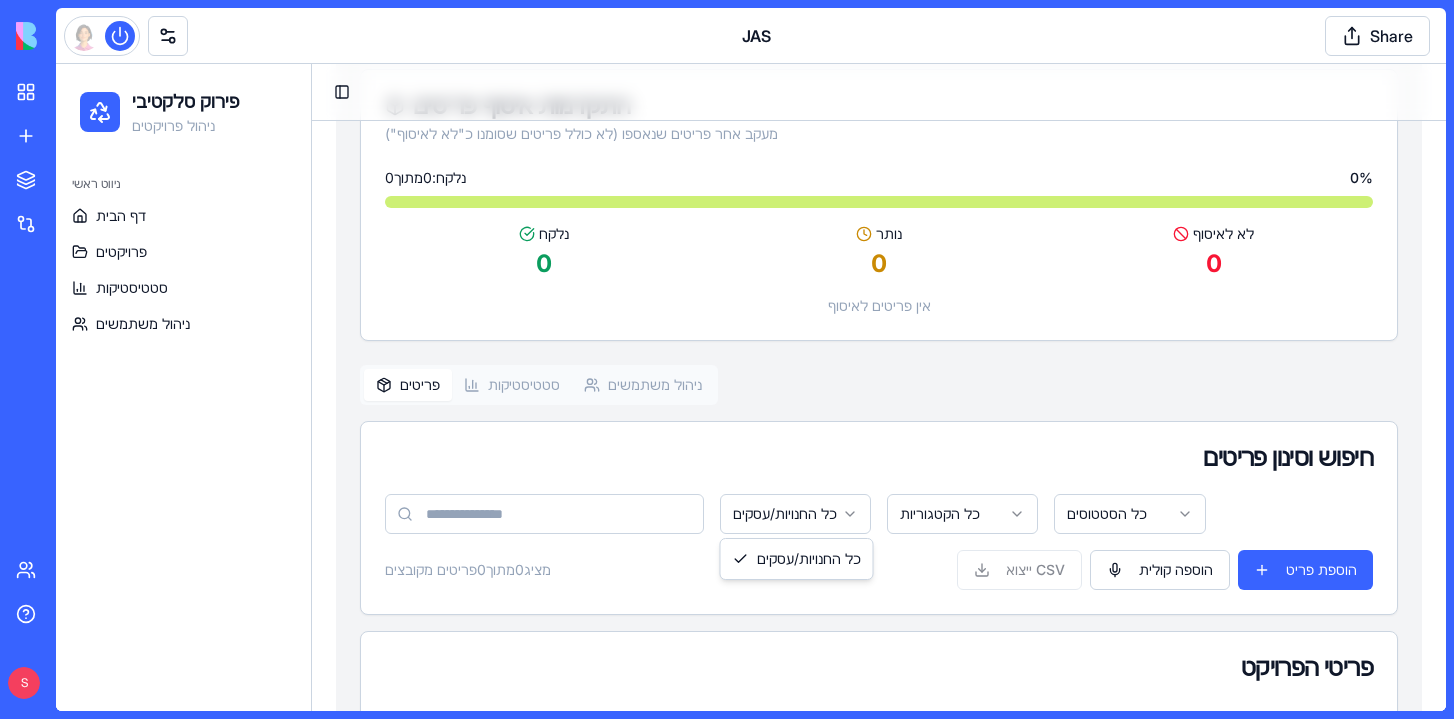 click on "פירוק סלקטיבי ניהול פרויקטים ניווט ראשי דף הבית פרויקטים סטטיסטיקות ניהול משתמשים Toggle Sidebar עזריאלי - נסיון פעיל יזם עזריאלי תאריך הריסה [DATE] בניינים 0 דירות 0 התקדמות איסוף פריטים מעקב אחר פריטים שנאספו (לא כולל פריטים שסומנו כ"לא לאיסוף") נלקח:  0  מתוך  0 0 % נלקח 0 נותר 0 לא לאיסוף 0 אין פריטים לאיסוף פריטים סטטיסטיקות ניהול משתמשים חיפוש וסינון פריטים כל החנויות/עסקים כל הקטגוריות כל הסטטוסים מציג  0  מתוך  0  פריטים מקובצים ייצוא CSV הוספה קולית הוספת פריט פריטי הפרויקט אין פריטים בפרויקט התחילו על ידי הוספת הפריט הראשון הוספה קולית הוספת פריט ראשון" at bounding box center (751, 399) 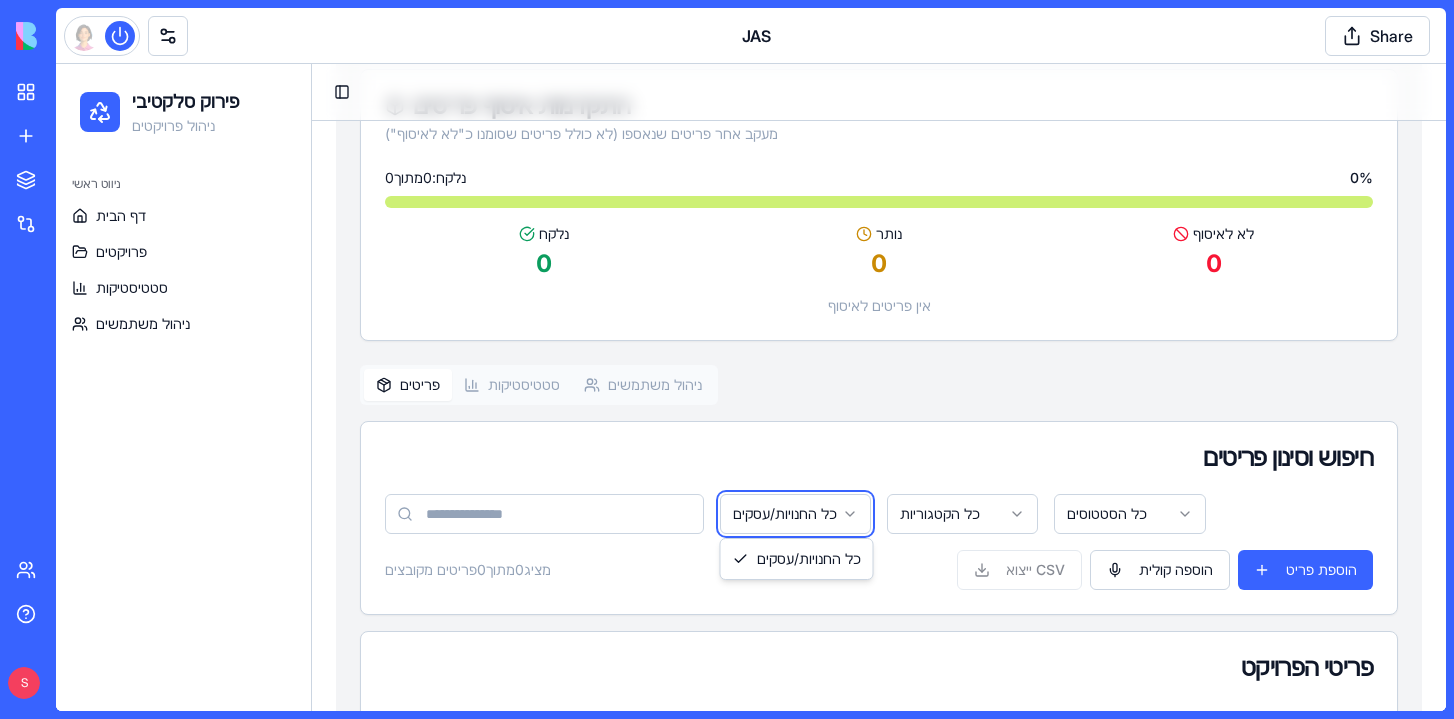 click on "פירוק סלקטיבי ניהול פרויקטים ניווט ראשי דף הבית פרויקטים סטטיסטיקות ניהול משתמשים Toggle Sidebar עזריאלי - נסיון פעיל יזם עזריאלי תאריך הריסה [DATE] בניינים 0 דירות 0 התקדמות איסוף פריטים מעקב אחר פריטים שנאספו (לא כולל פריטים שסומנו כ"לא לאיסוף") נלקח:  0  מתוך  0 0 % נלקח 0 נותר 0 לא לאיסוף 0 אין פריטים לאיסוף פריטים סטטיסטיקות ניהול משתמשים חיפוש וסינון פריטים כל החנויות/עסקים כל הקטגוריות כל הסטטוסים מציג  0  מתוך  0  פריטים מקובצים ייצוא CSV הוספה קולית הוספת פריט פריטי הפרויקט אין פריטים בפרויקט התחילו על ידי הוספת הפריט הראשון הוספה קולית הוספת פריט ראשון" at bounding box center (751, 399) 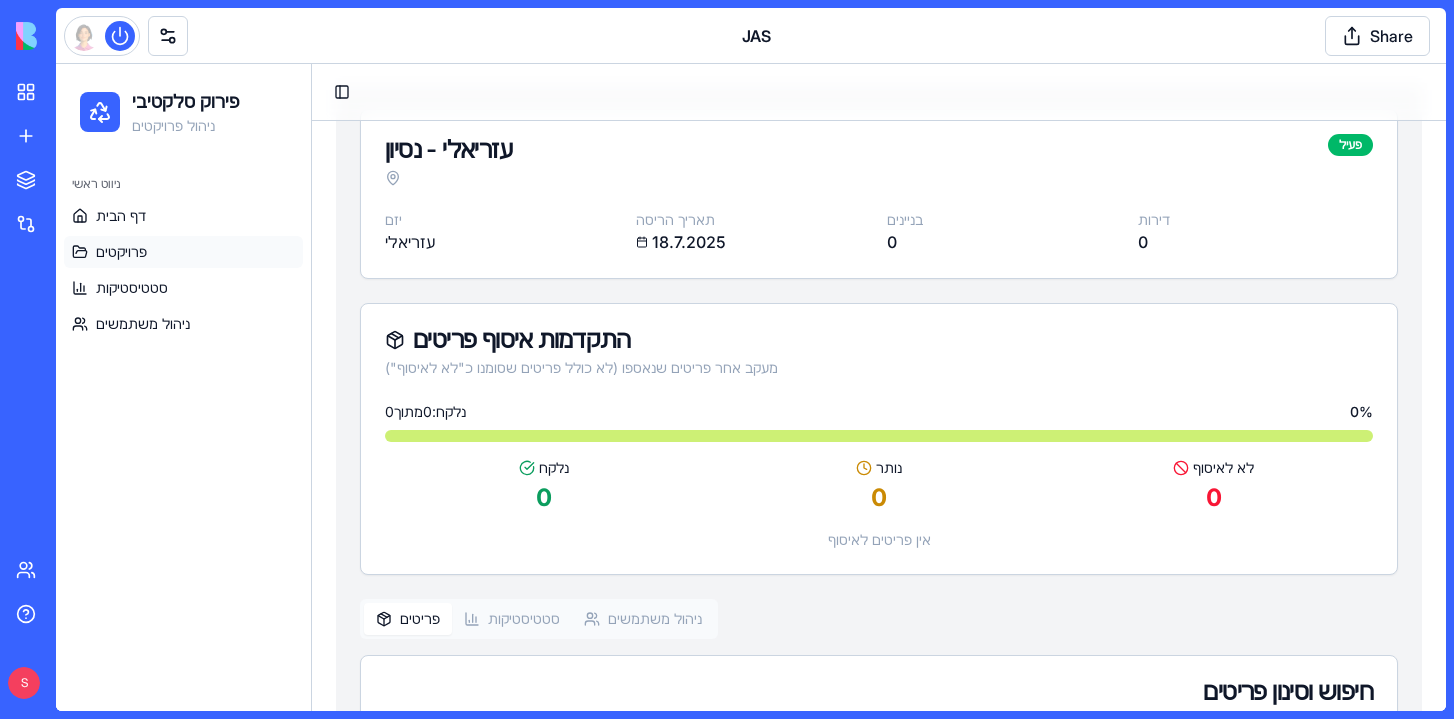 click on "פרויקטים" at bounding box center [183, 252] 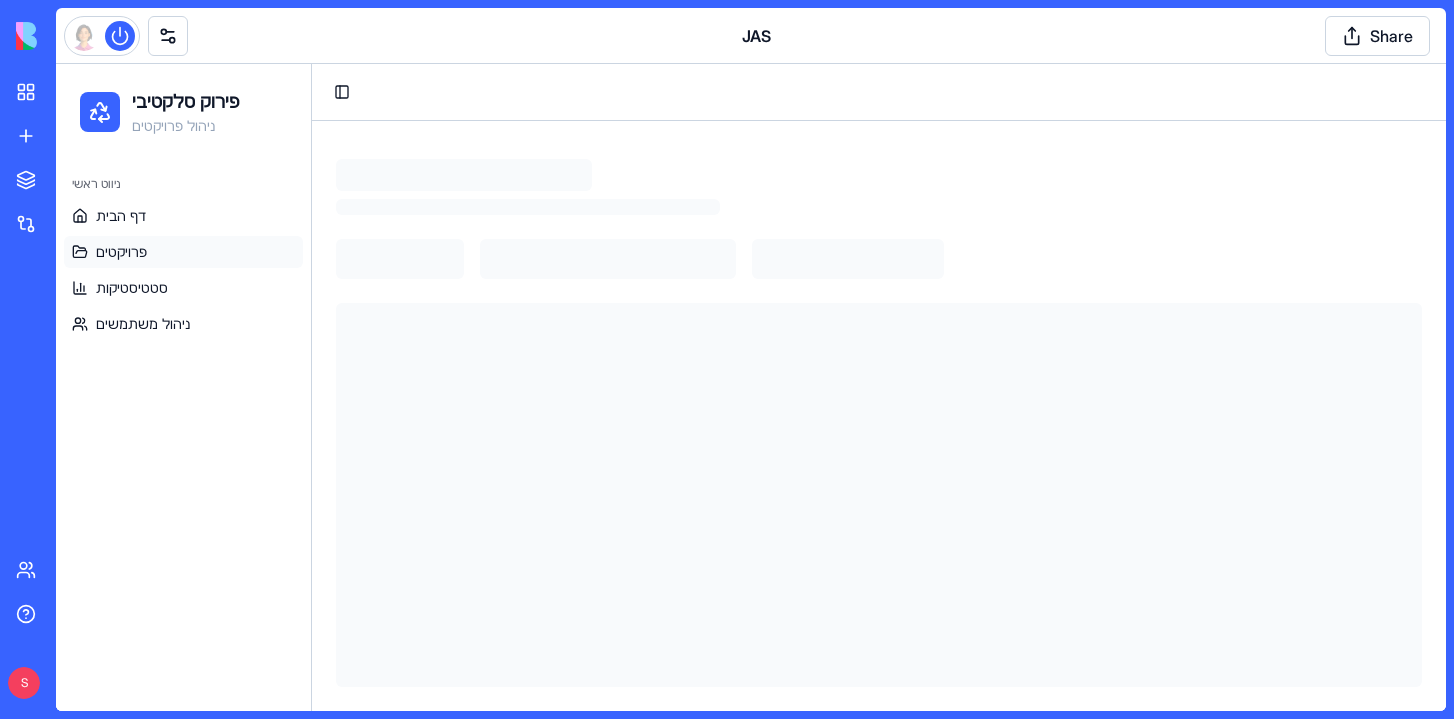 scroll, scrollTop: 42, scrollLeft: 0, axis: vertical 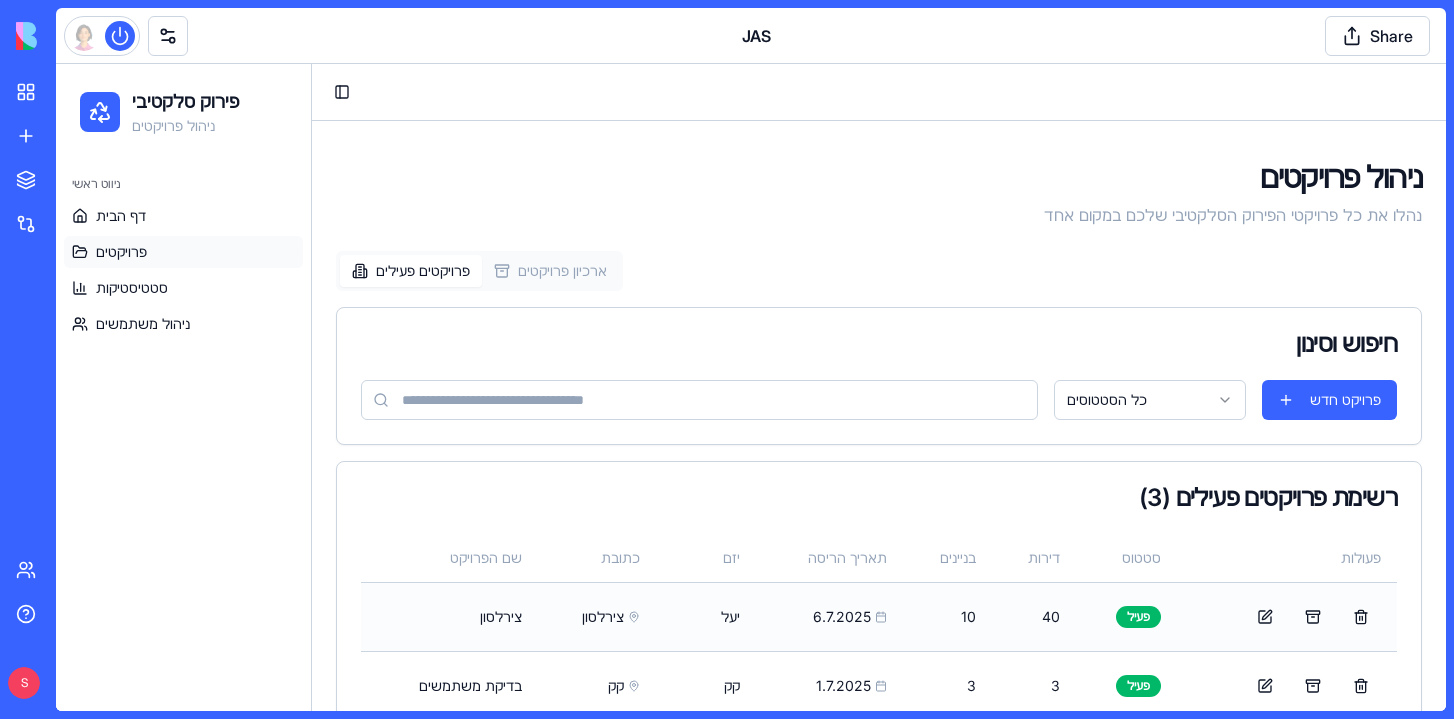 click on "צירלסון" at bounding box center [597, 616] 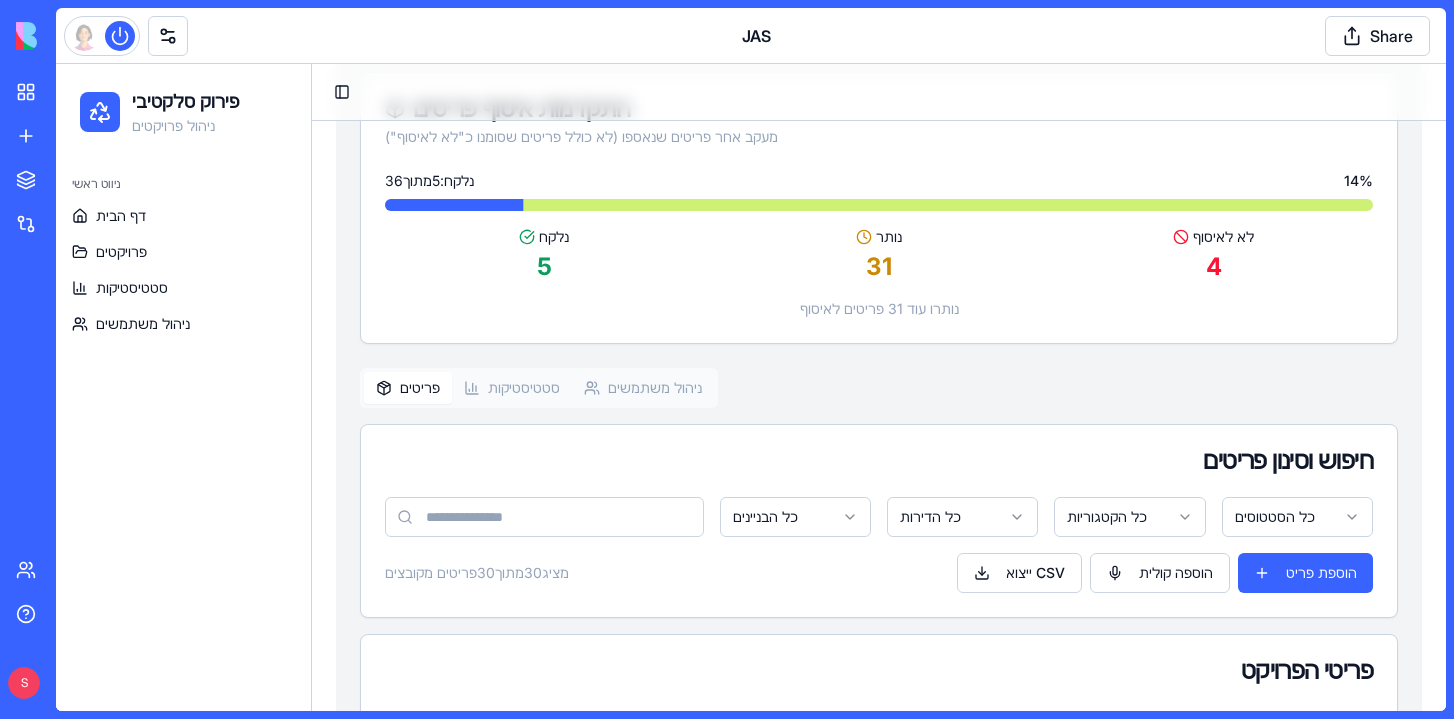 scroll, scrollTop: 357, scrollLeft: 0, axis: vertical 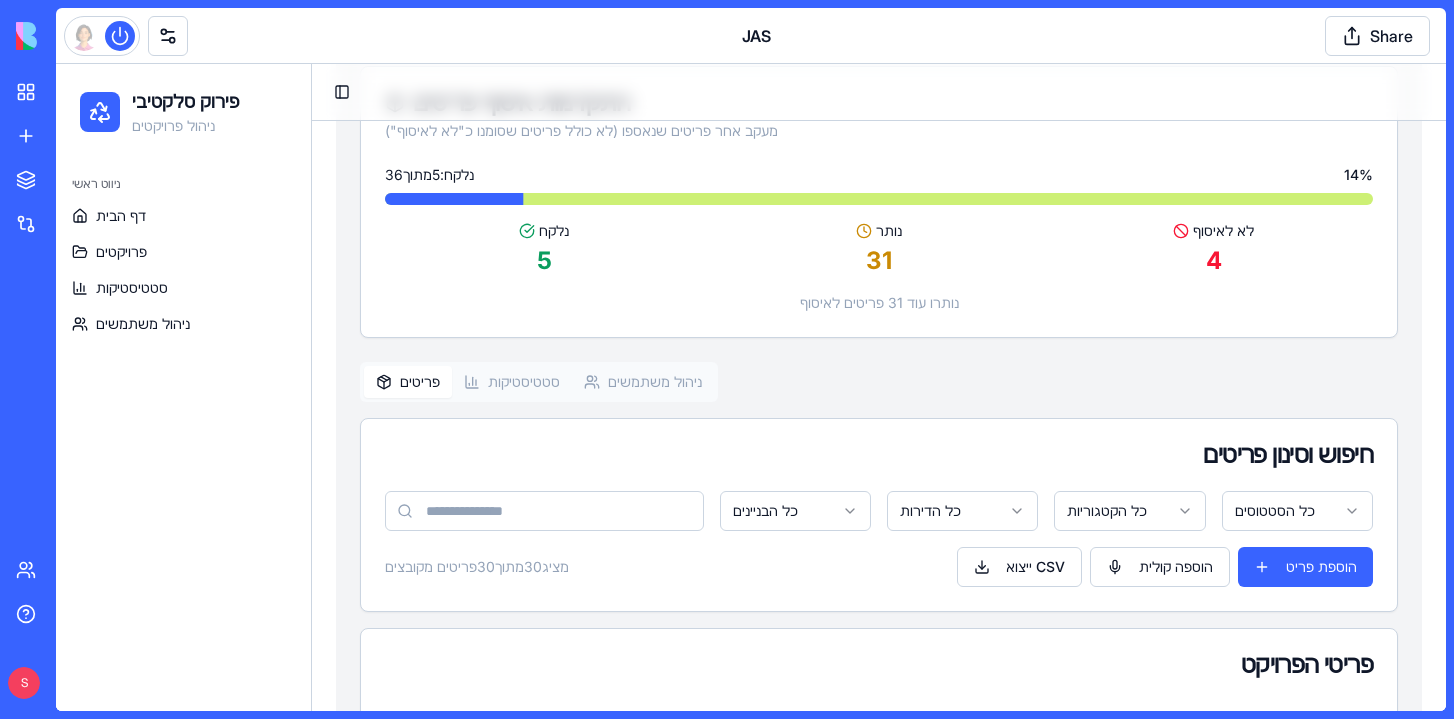 click on "דף הבית פרויקטים סטטיסטיקות ניהול משתמשים" at bounding box center [183, 270] 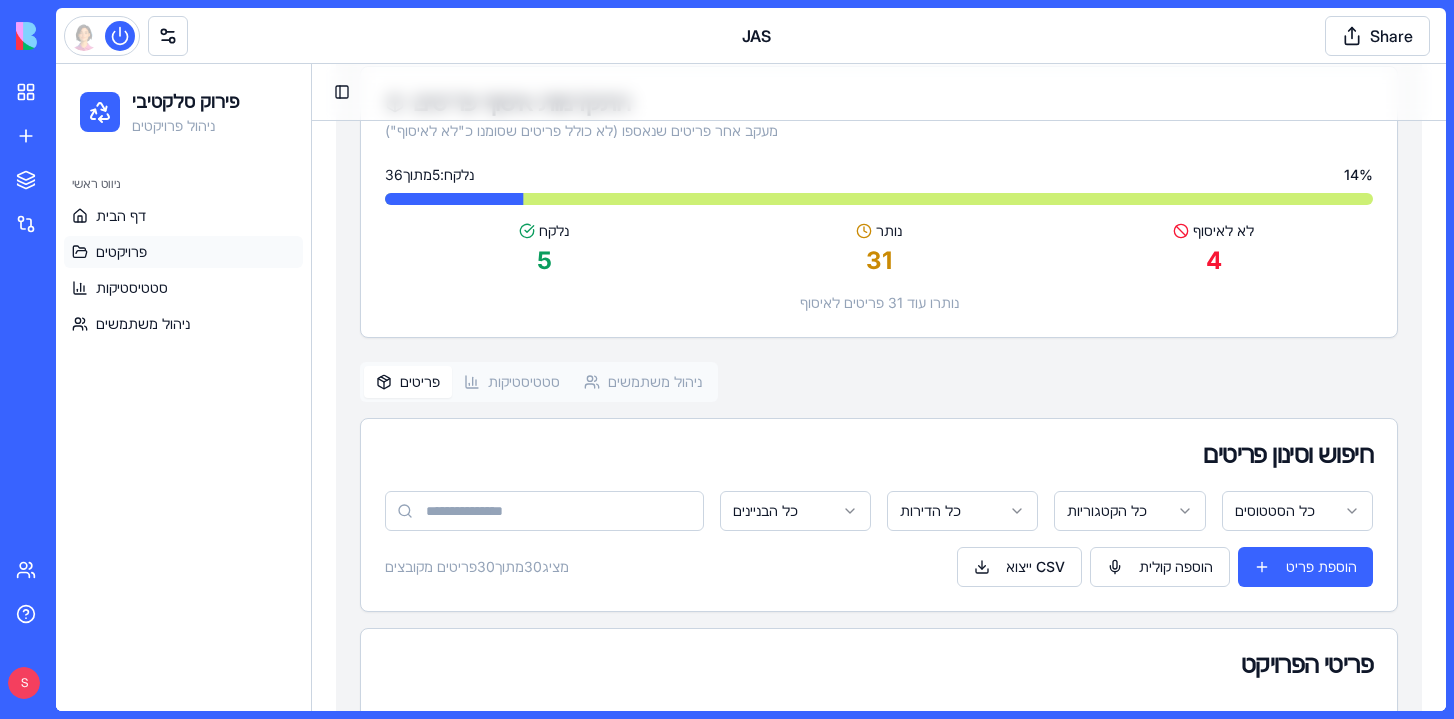 click on "פרויקטים" at bounding box center (183, 252) 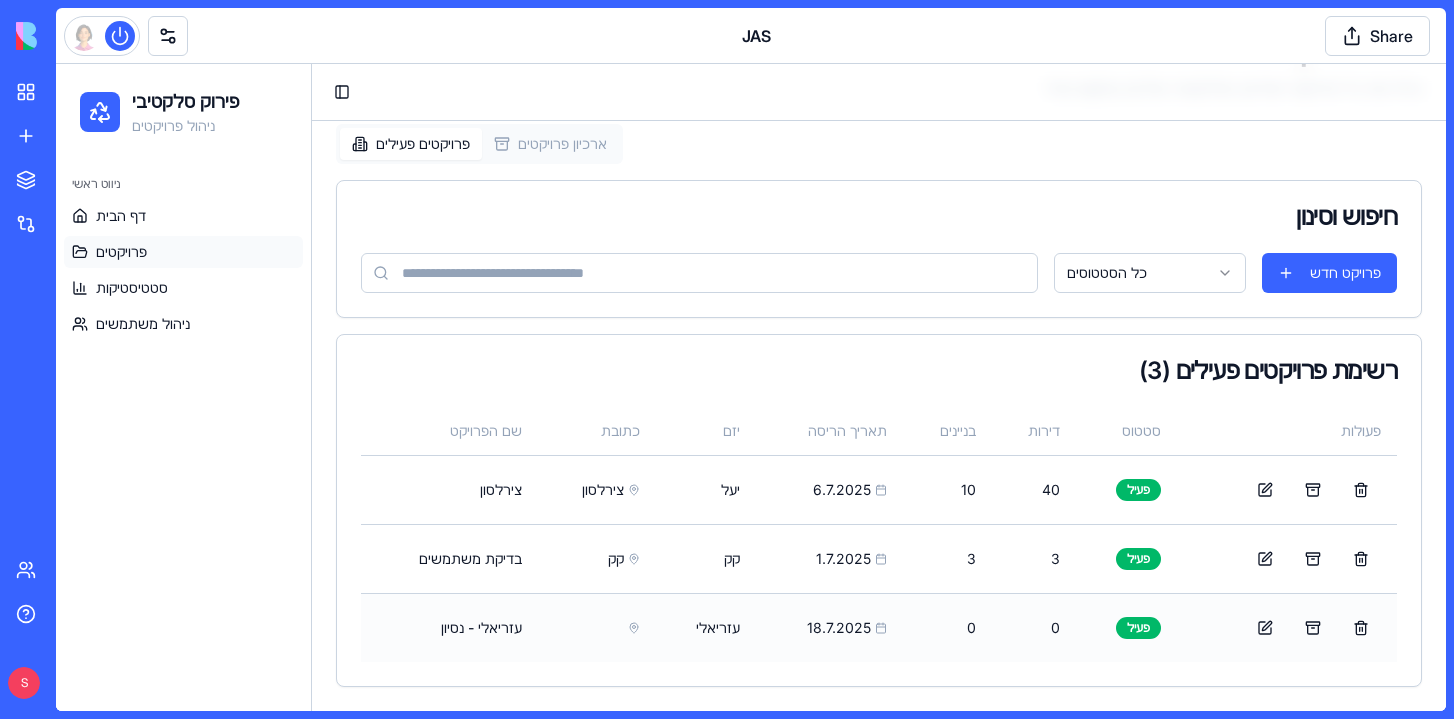 click at bounding box center [597, 628] 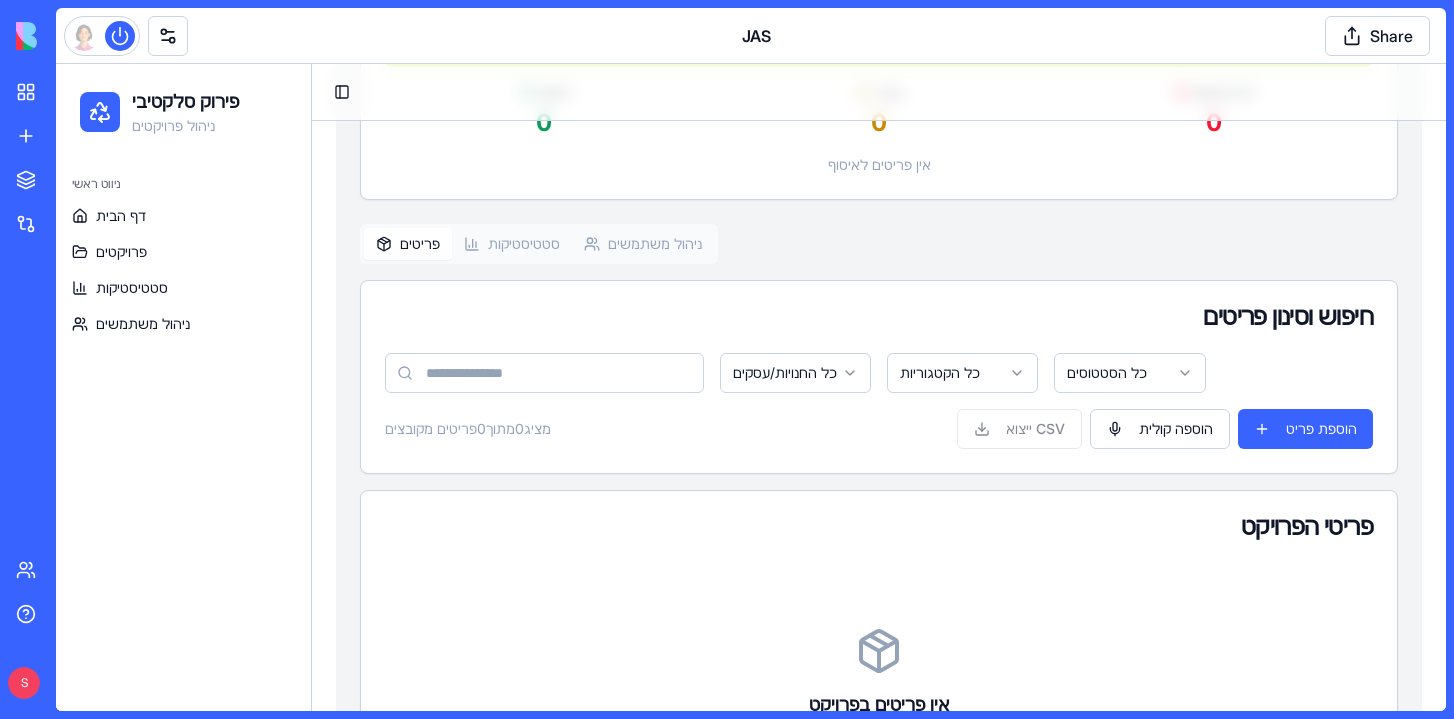 scroll, scrollTop: 496, scrollLeft: 0, axis: vertical 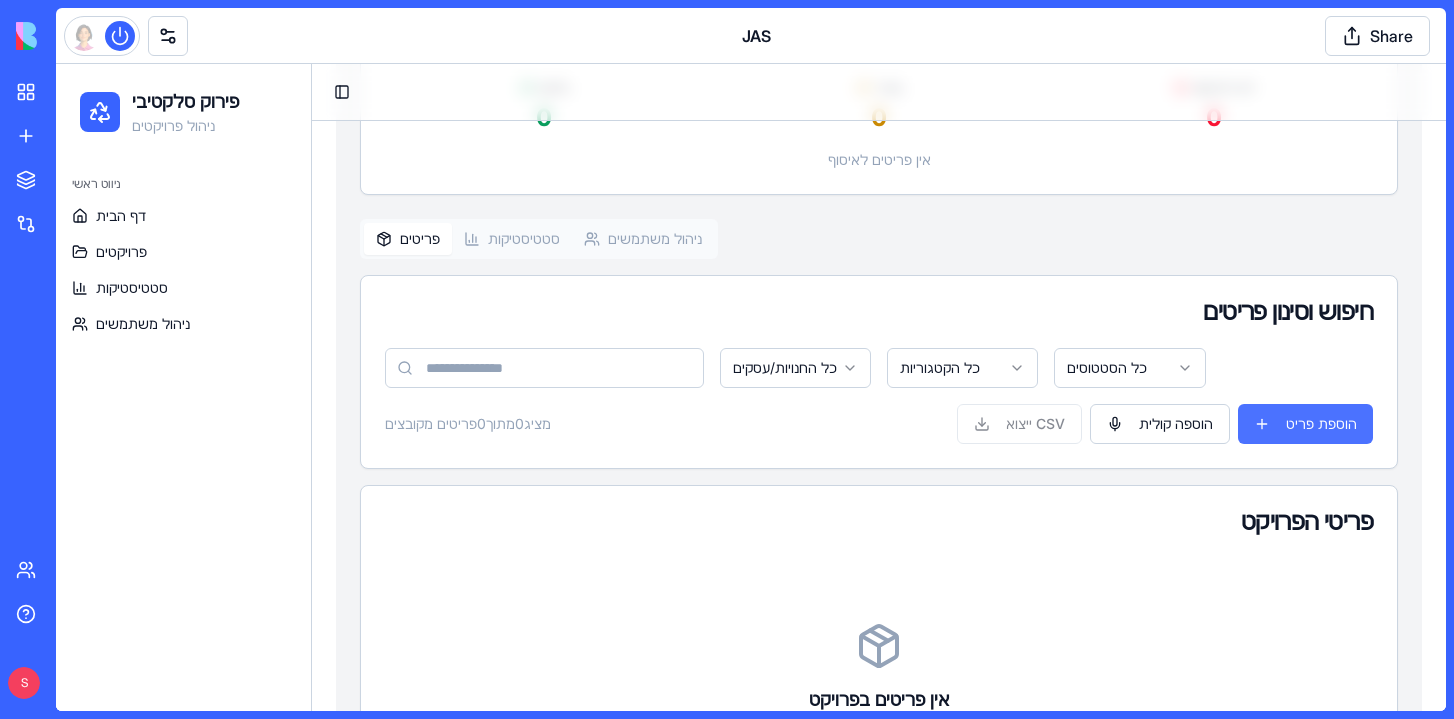 click on "הוספת פריט" at bounding box center [1305, 424] 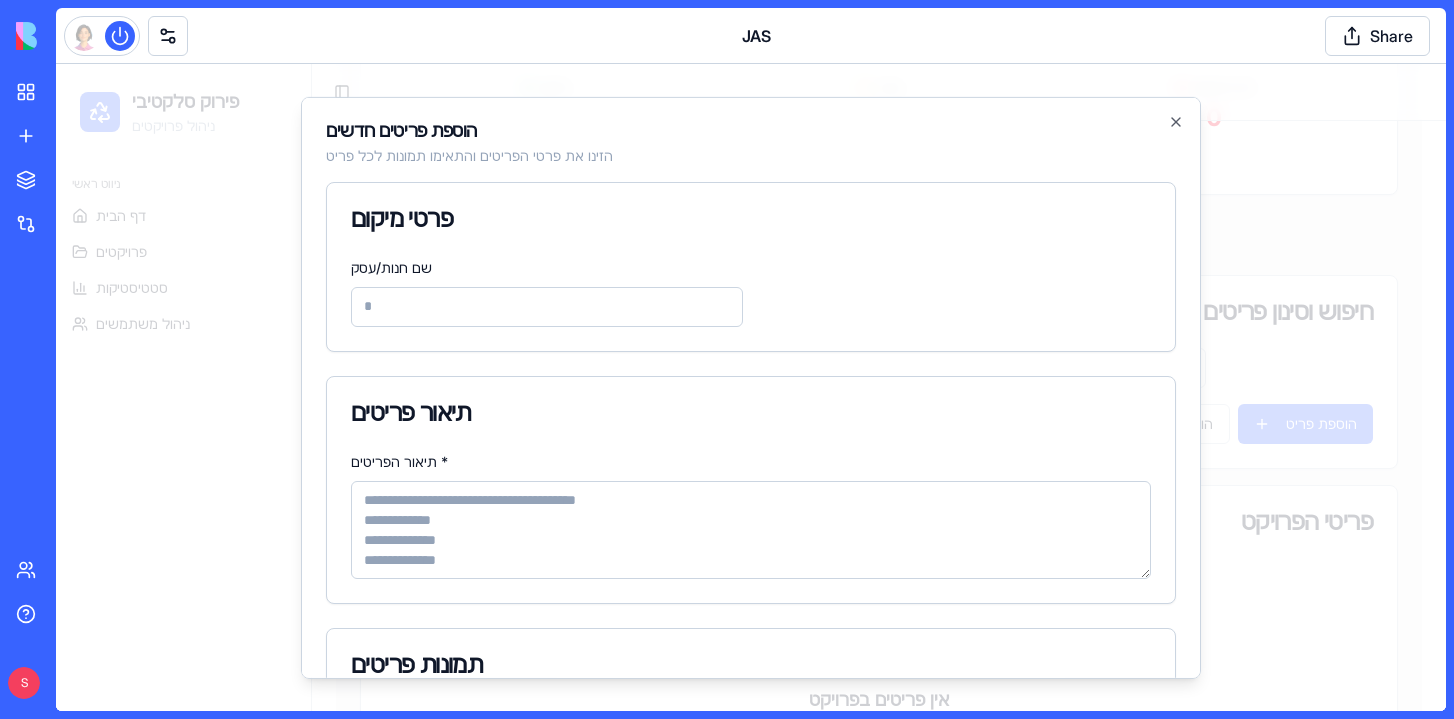 scroll, scrollTop: 0, scrollLeft: 0, axis: both 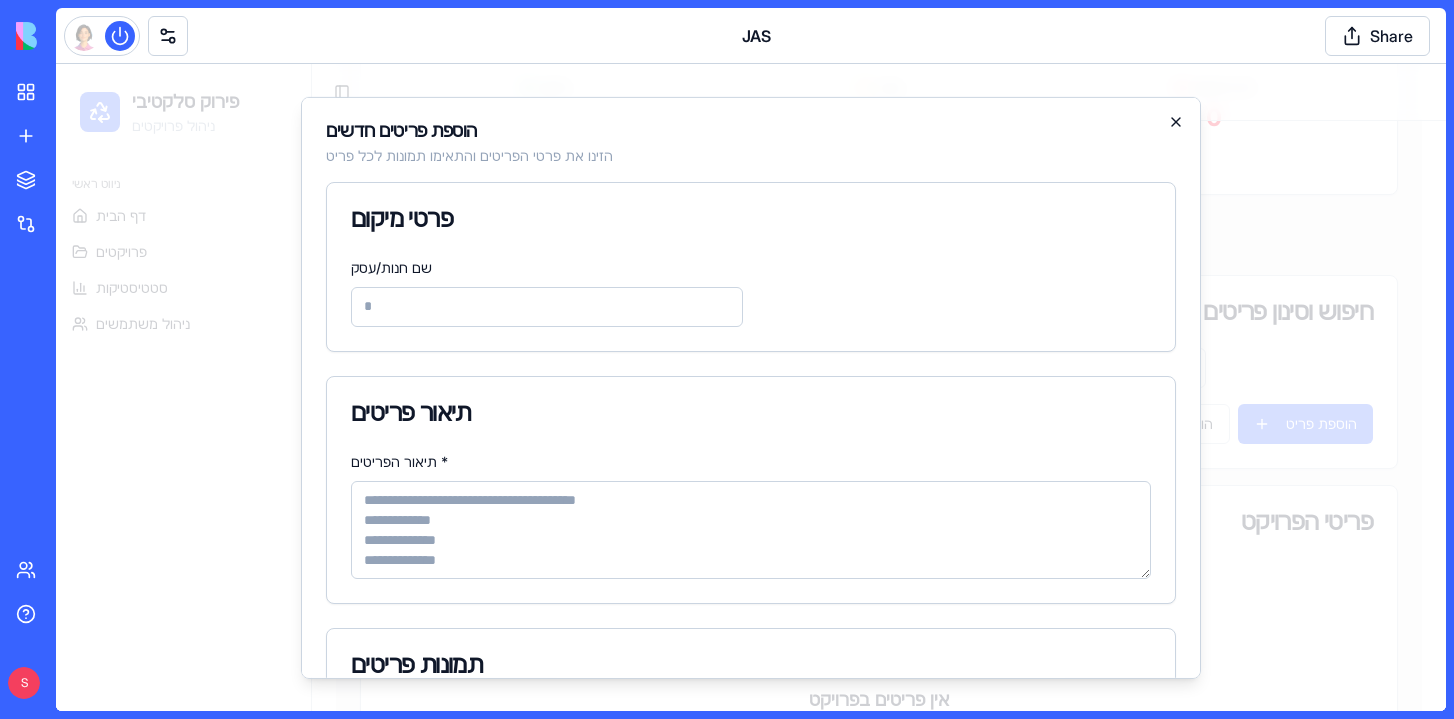 click 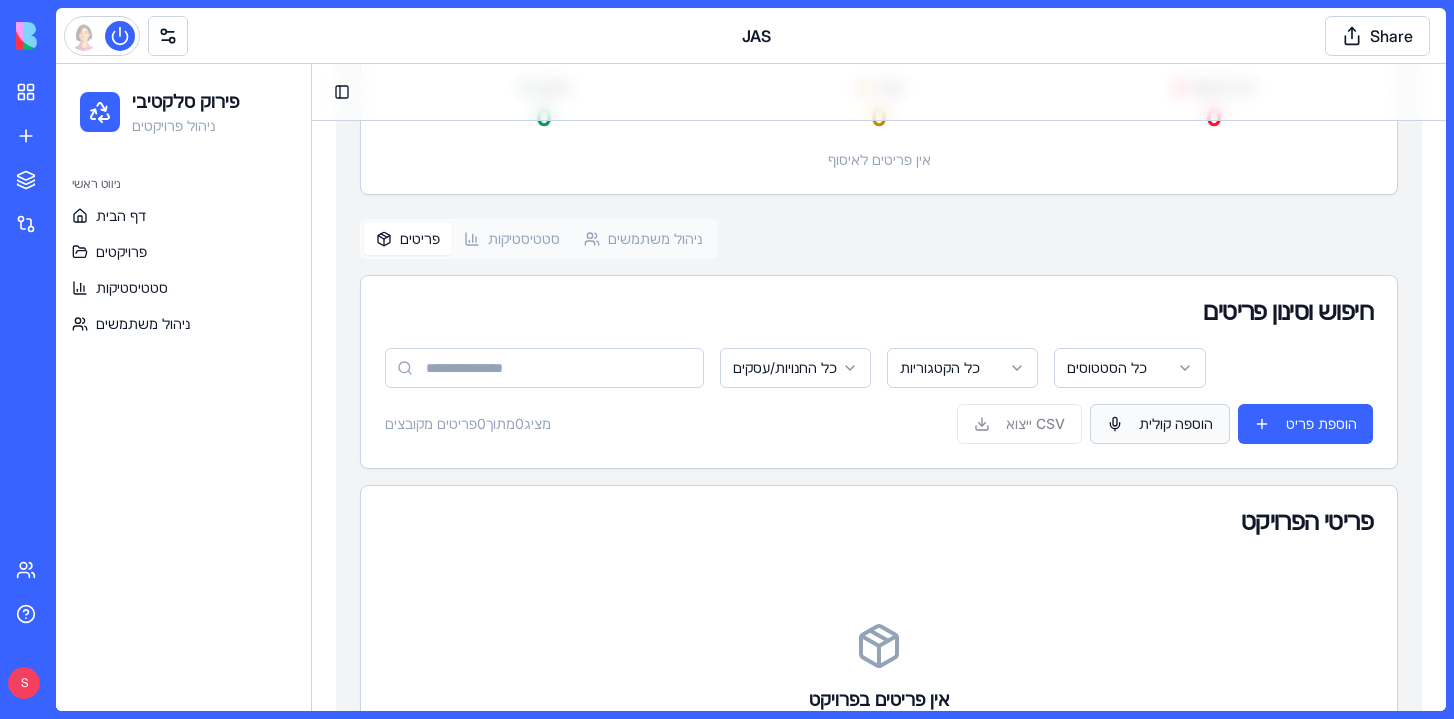 click on "הוספה קולית" at bounding box center (1160, 424) 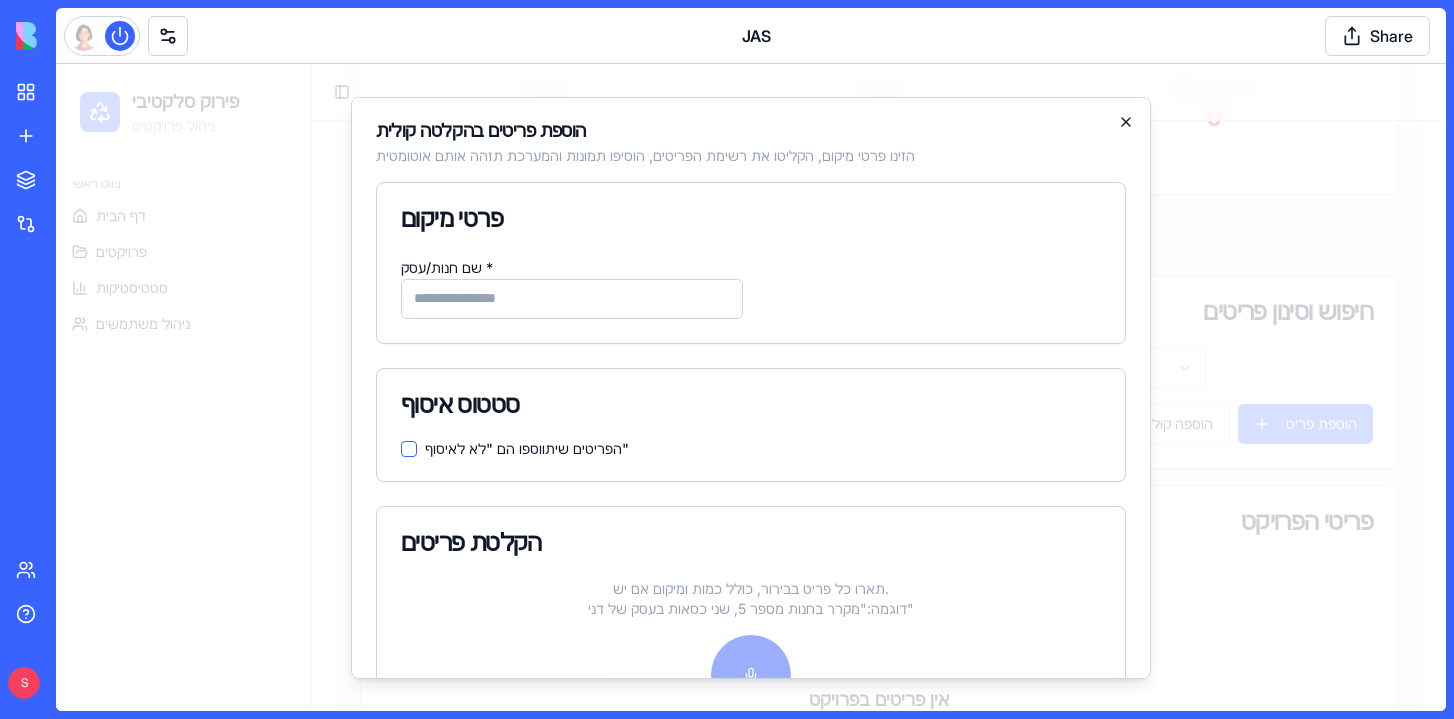 click 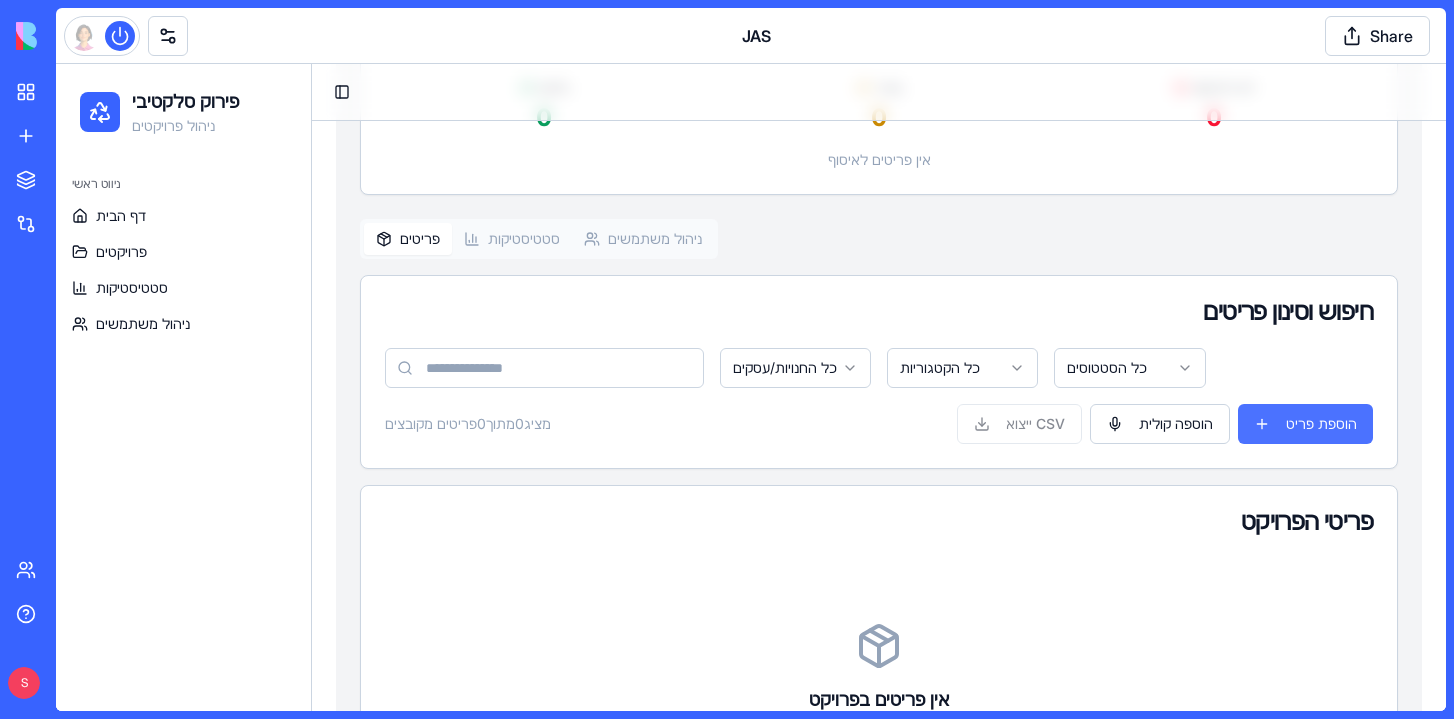 click on "הוספת פריט" at bounding box center [1305, 424] 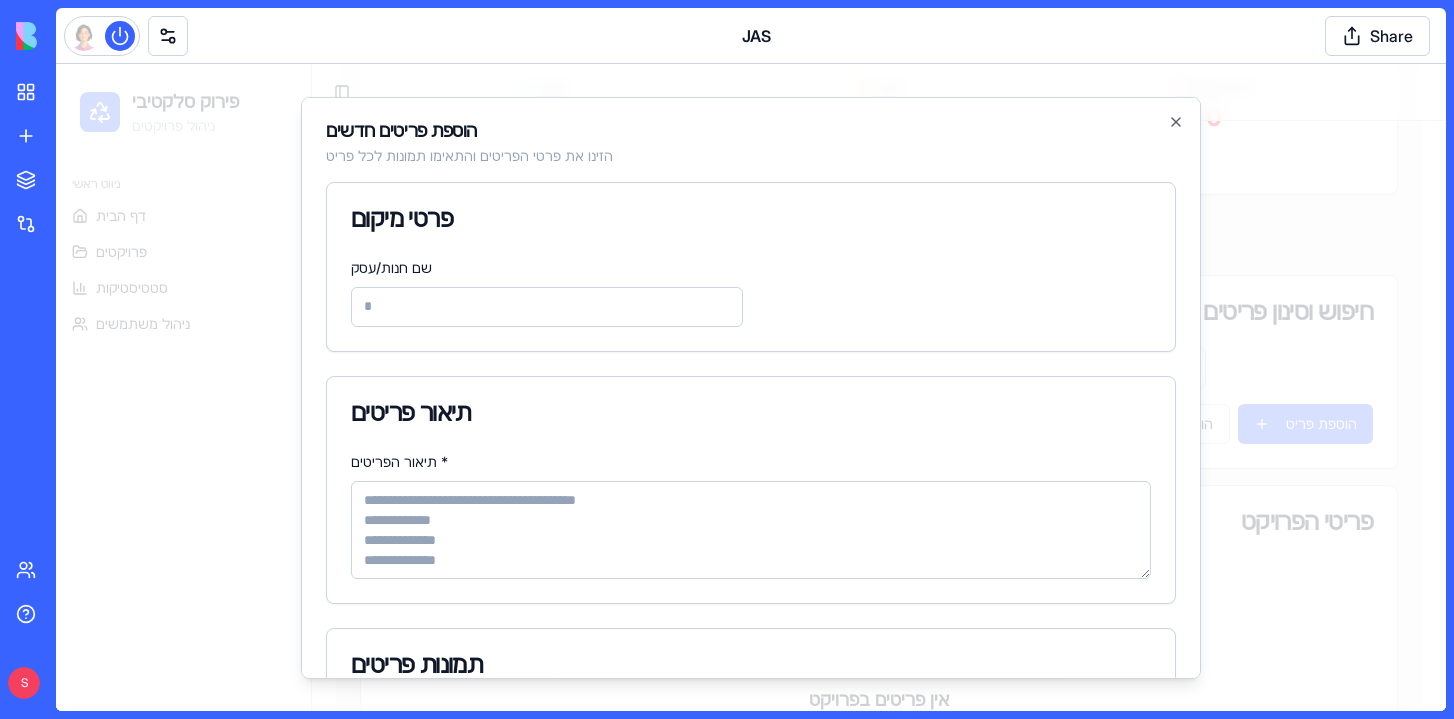 click on "תיאור הפריטים *" at bounding box center [751, 529] 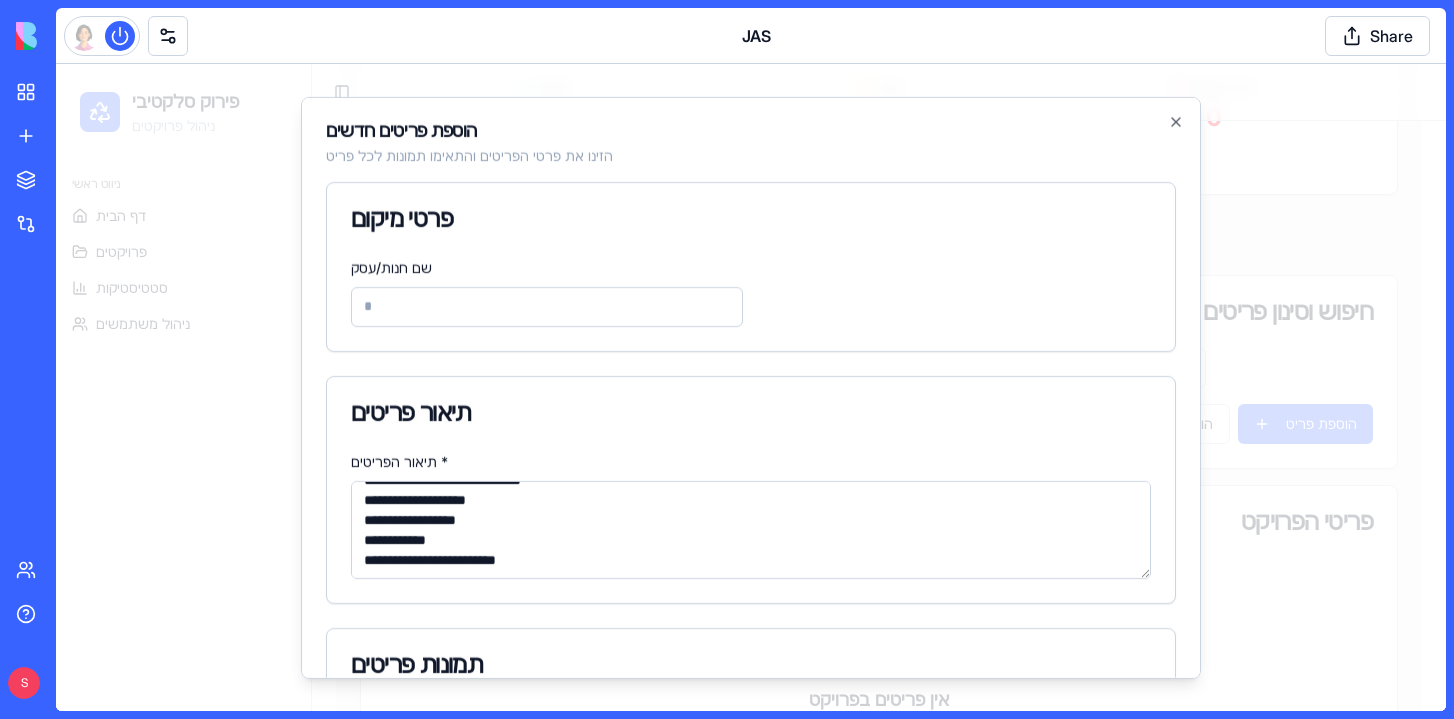 scroll, scrollTop: 680, scrollLeft: 0, axis: vertical 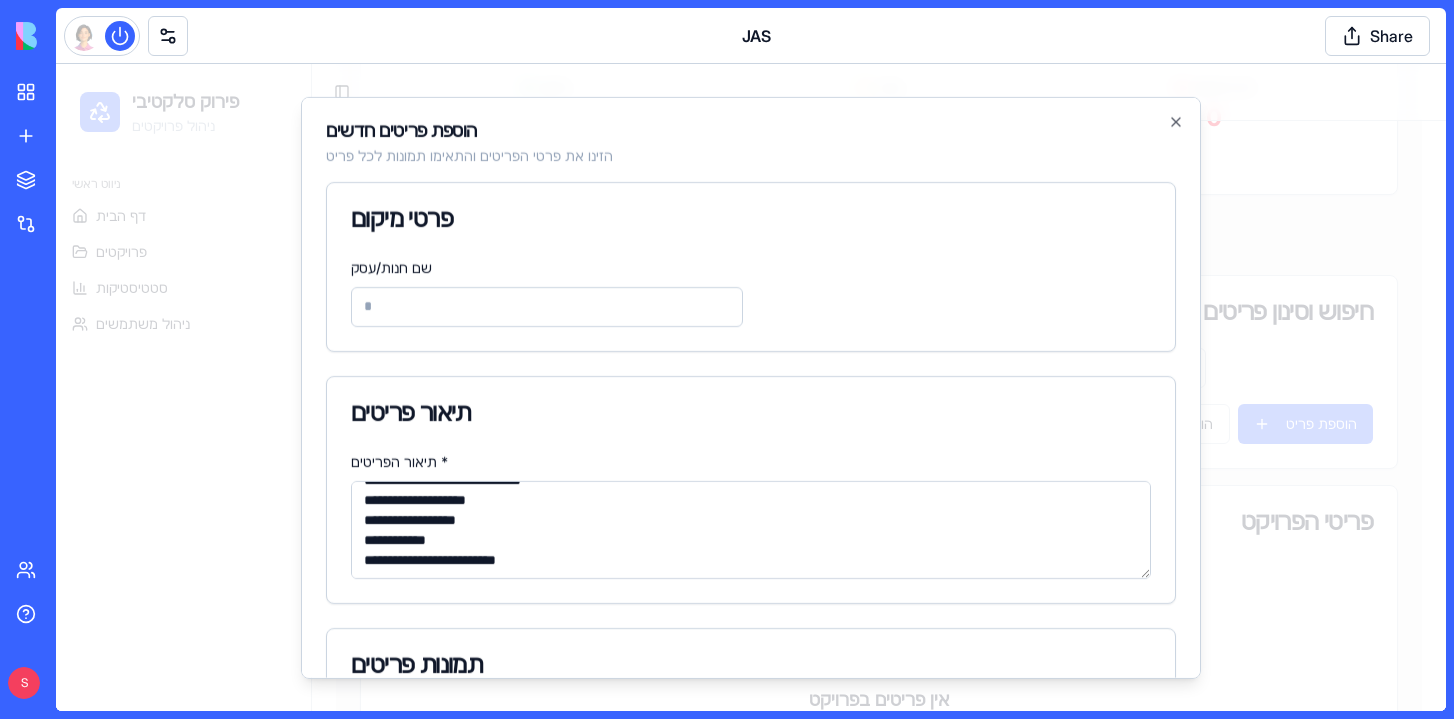 type on "**********" 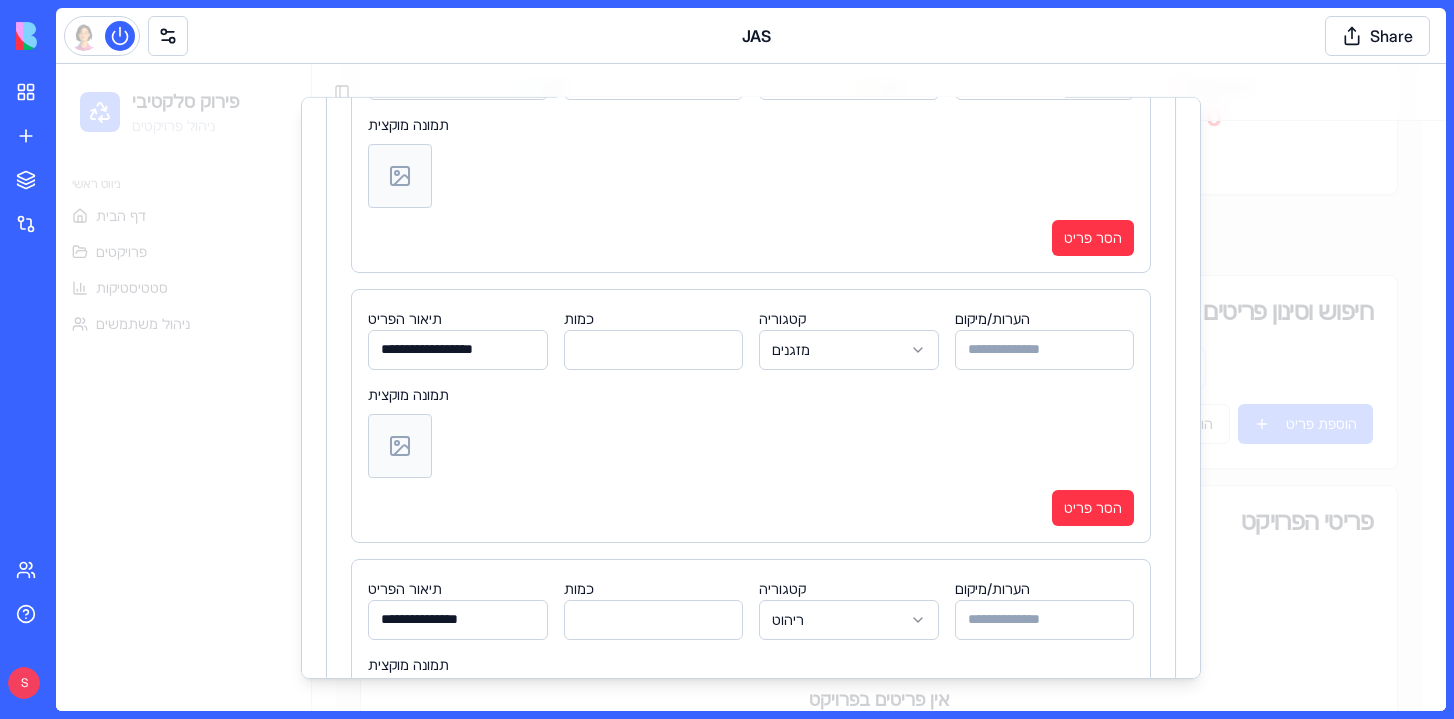 scroll, scrollTop: 9752, scrollLeft: 0, axis: vertical 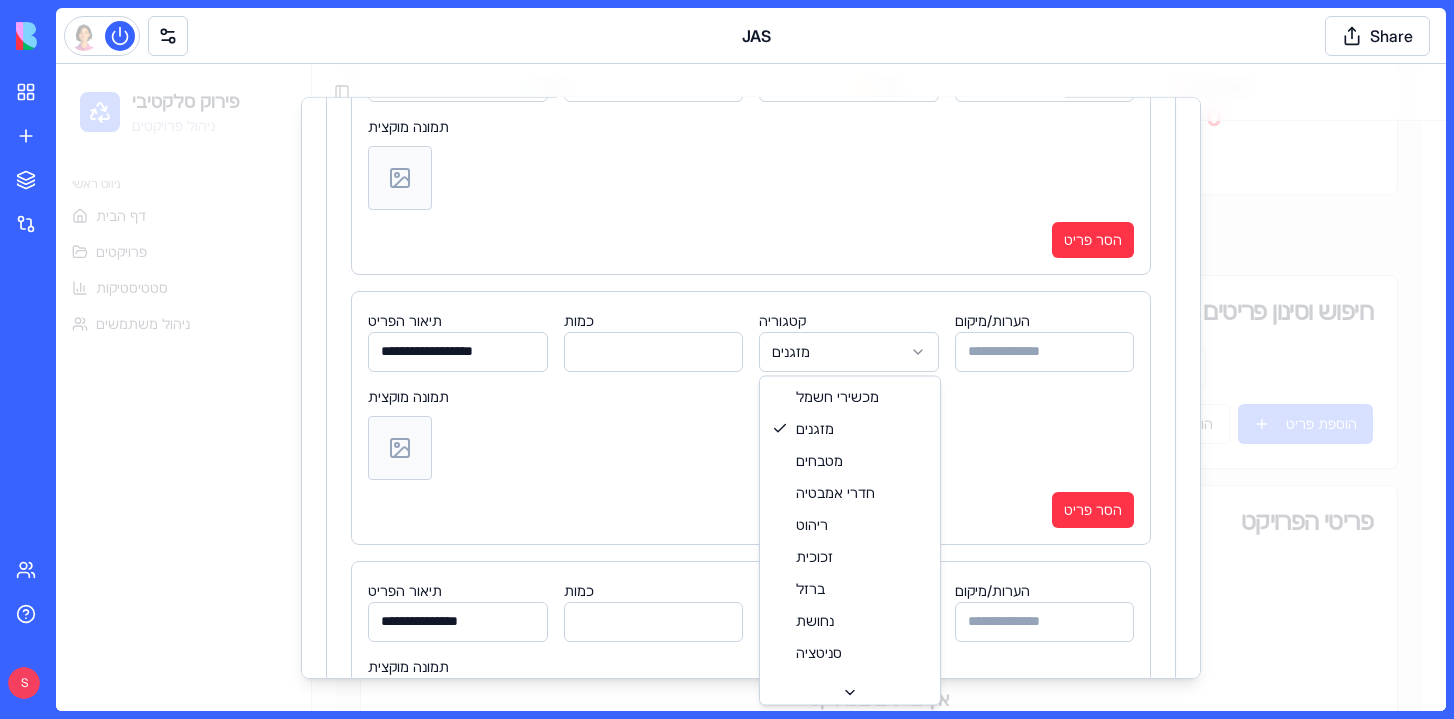 click on "פירוק סלקטיבי ניהול פרויקטים ניווט ראשי דף הבית פרויקטים סטטיסטיקות ניהול משתמשים Toggle Sidebar עזריאלי - נסיון פעיל יזם עזריאלי תאריך הריסה 18.7.2025 בניינים 0 דירות 0 התקדמות איסוף פריטים מעקב אחר פריטים שנאספו (לא כולל פריטים שסומנו כ"לא לאיסוף") נלקח:  0  מתוך  0 0 % נלקח 0 נותר 0 לא לאיסוף 0 אין פריטים לאיסוף פריטים סטטיסטיקות ניהול משתמשים חיפוש וסינון פריטים כל החנויות/עסקים כל הקטגוריות כל הסטטוסים מציג  0  מתוך  0  פריטים מקובצים ייצוא CSV הוספה קולית הוספת פריט פריטי הפרויקט אין פריטים בפרויקט התחילו על ידי הוספת הפריט הראשון הוספה קולית הוספת פריט ראשון
צילום חי )" at bounding box center [751, 253] 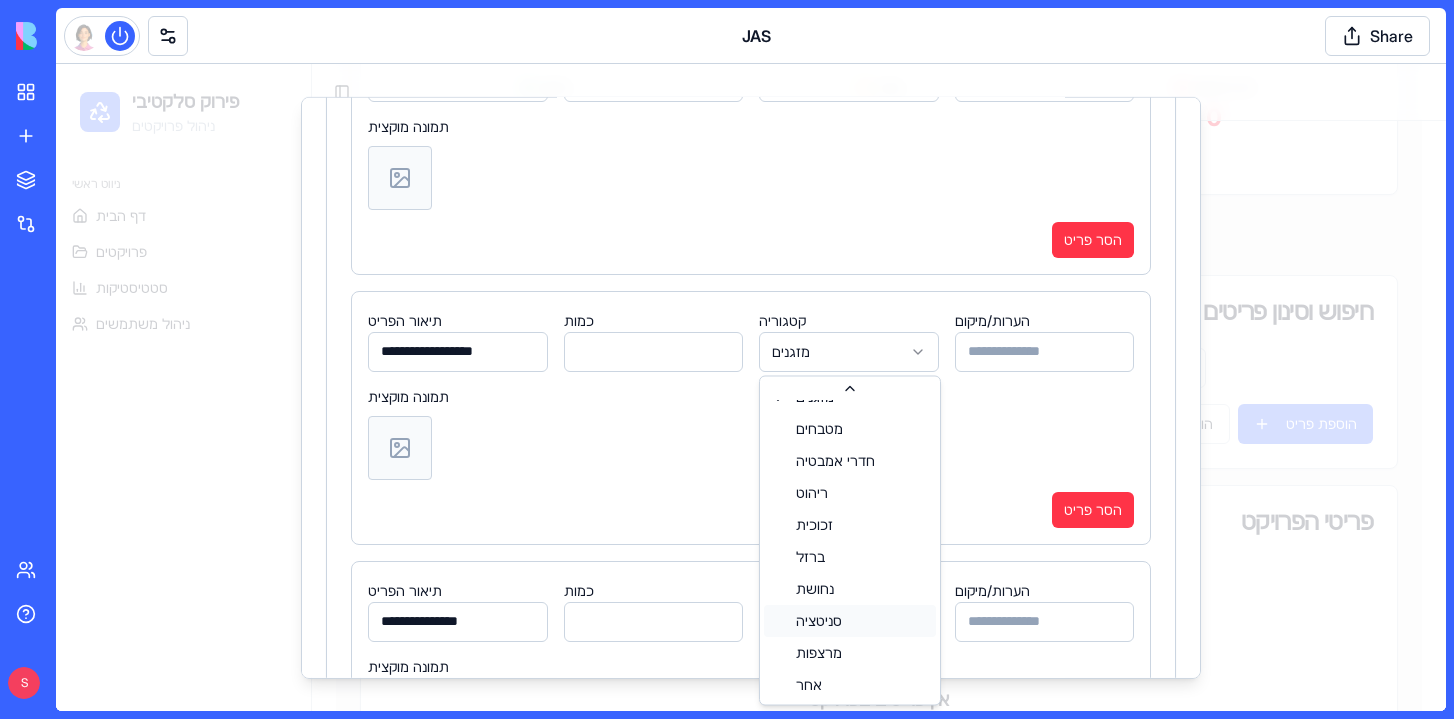 scroll, scrollTop: 56, scrollLeft: 0, axis: vertical 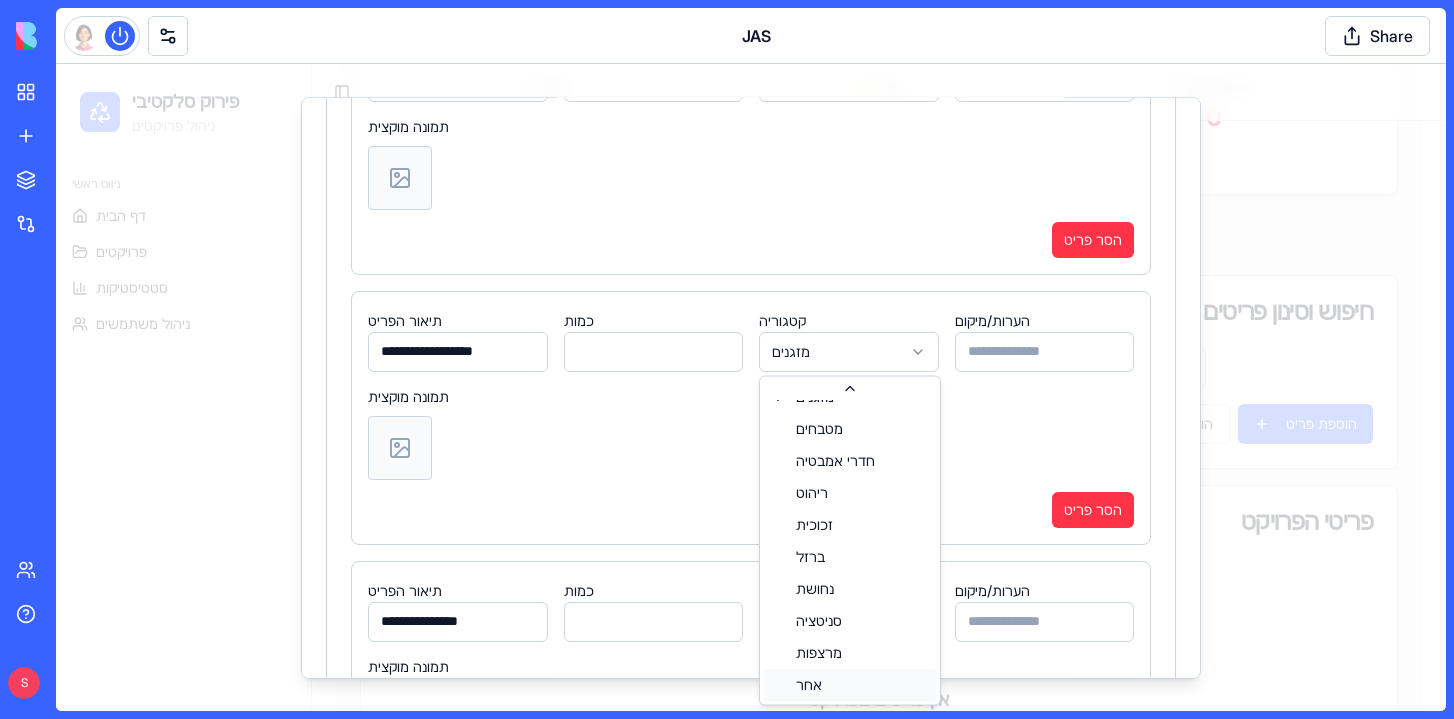 select on "*****" 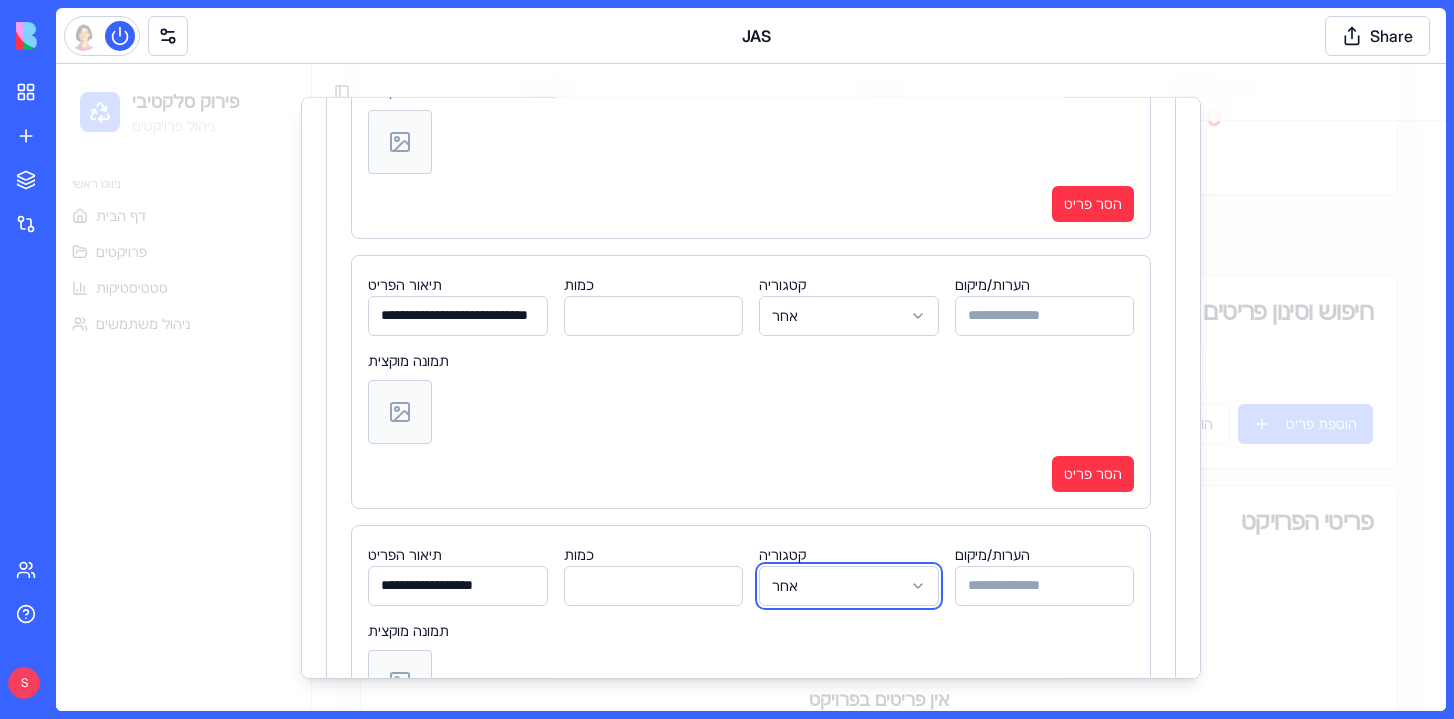 scroll, scrollTop: 9516, scrollLeft: 0, axis: vertical 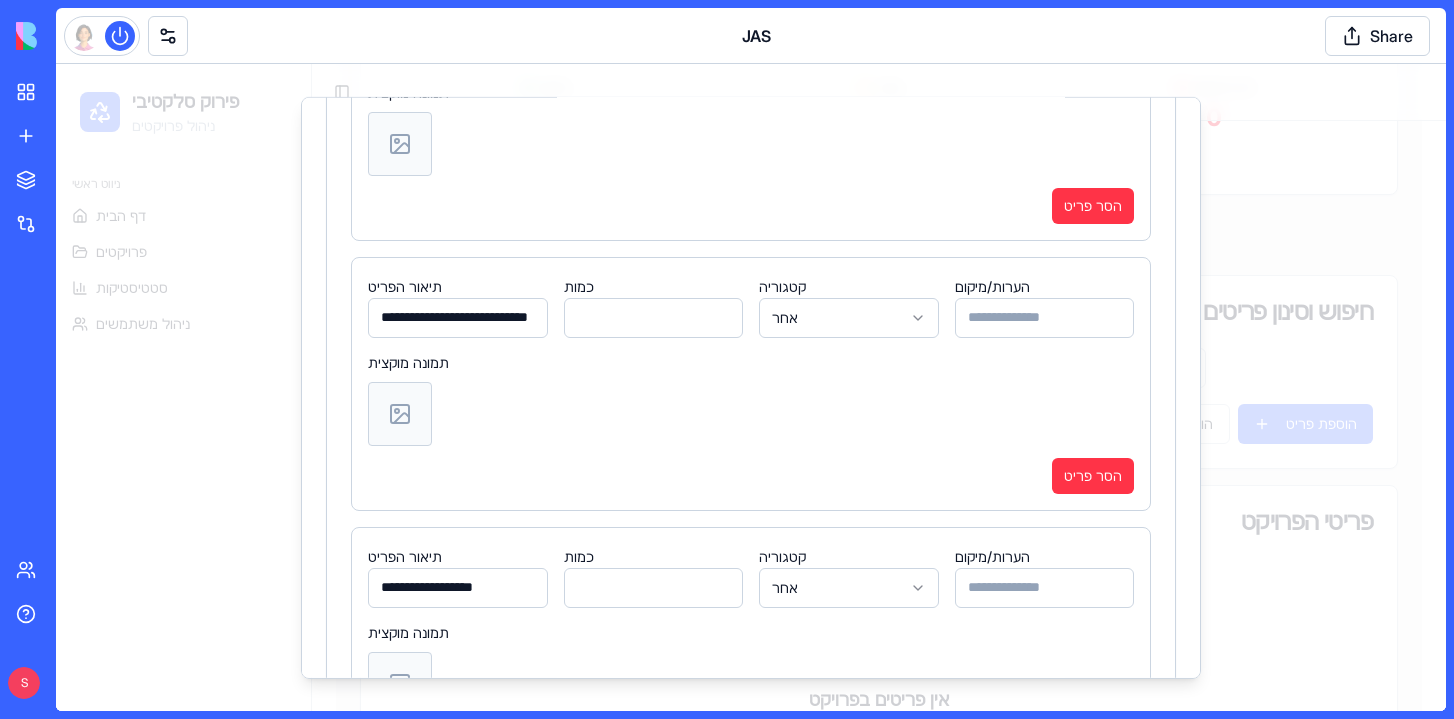 click on "**********" at bounding box center (458, 317) 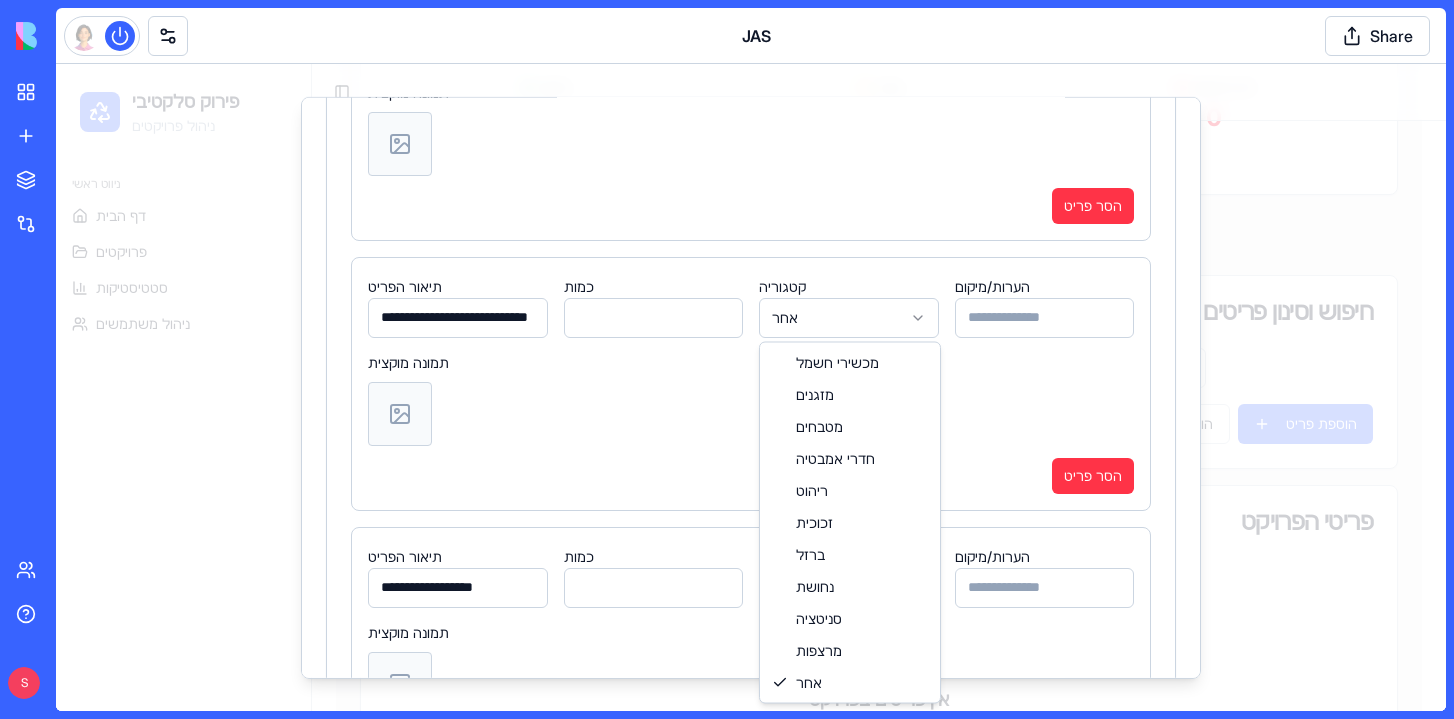 click on "פירוק סלקטיבי ניהול פרויקטים ניווט ראשי דף הבית פרויקטים סטטיסטיקות ניהול משתמשים Toggle Sidebar עזריאלי - נסיון פעיל יזם עזריאלי תאריך הריסה 18.7.2025 בניינים 0 דירות 0 התקדמות איסוף פריטים מעקב אחר פריטים שנאספו (לא כולל פריטים שסומנו כ"לא לאיסוף") נלקח:  0  מתוך  0 0 % נלקח 0 נותר 0 לא לאיסוף 0 אין פריטים לאיסוף פריטים סטטיסטיקות ניהול משתמשים חיפוש וסינון פריטים כל החנויות/עסקים כל הקטגוריות כל הסטטוסים מציג  0  מתוך  0  פריטים מקובצים ייצוא CSV הוספה קולית הוספת פריט פריטי הפרויקט אין פריטים בפרויקט התחילו על ידי הוספת הפריט הראשון הוספה קולית הוספת פריט ראשון
צילום חי )" at bounding box center (751, 253) 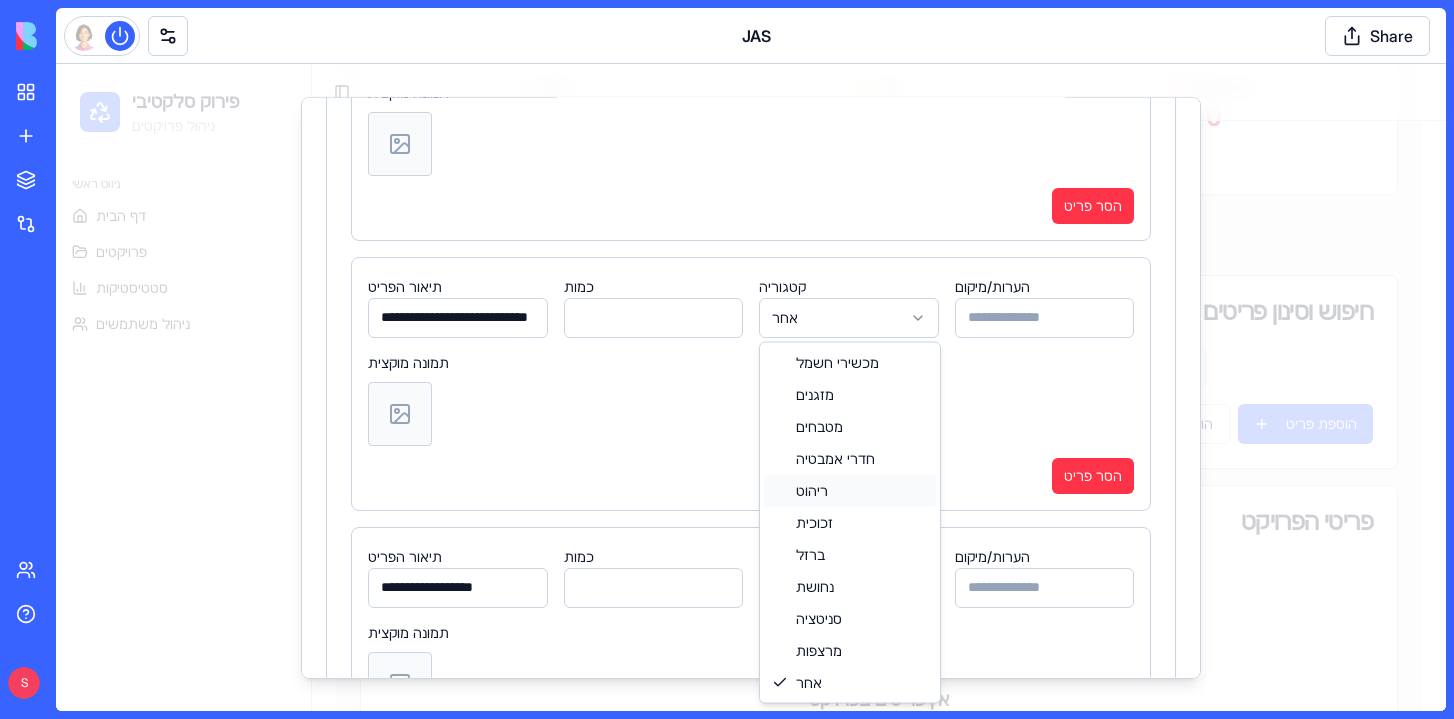 select on "*********" 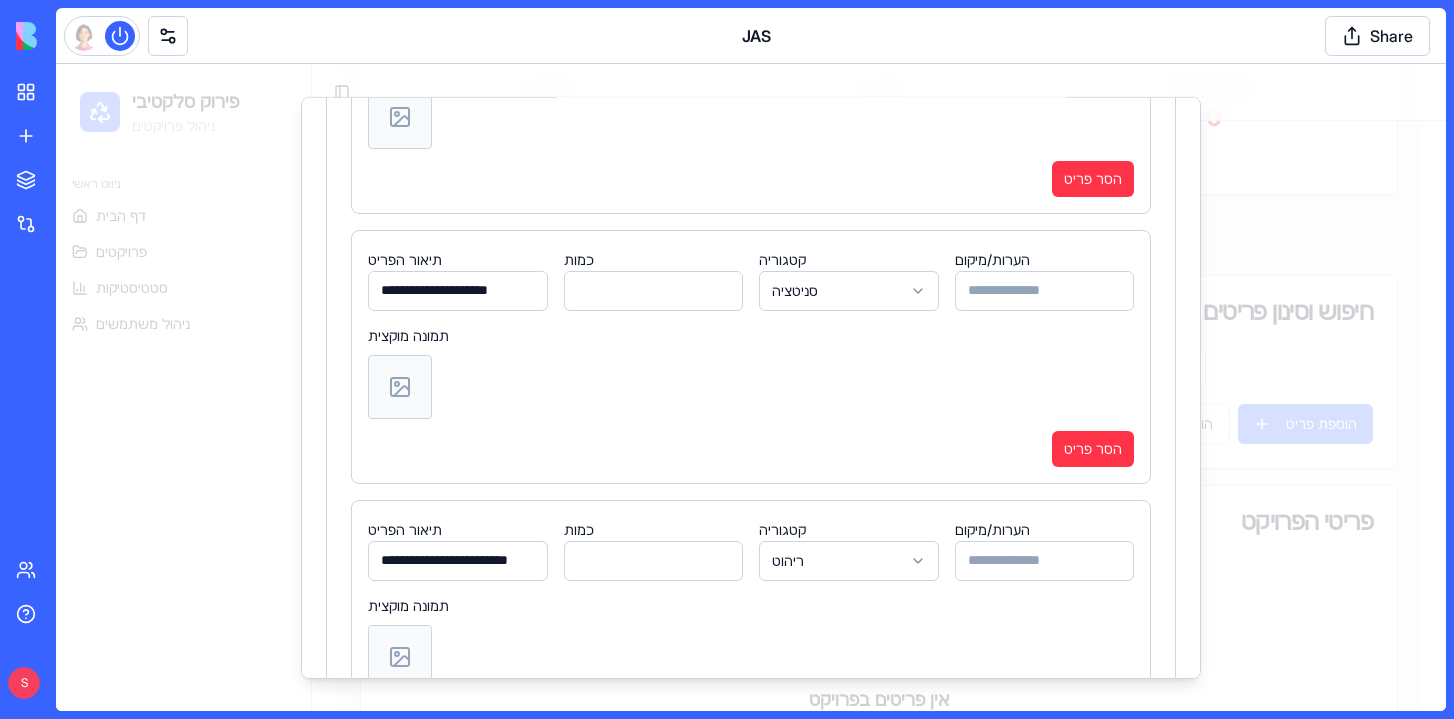 scroll, scrollTop: 8739, scrollLeft: 0, axis: vertical 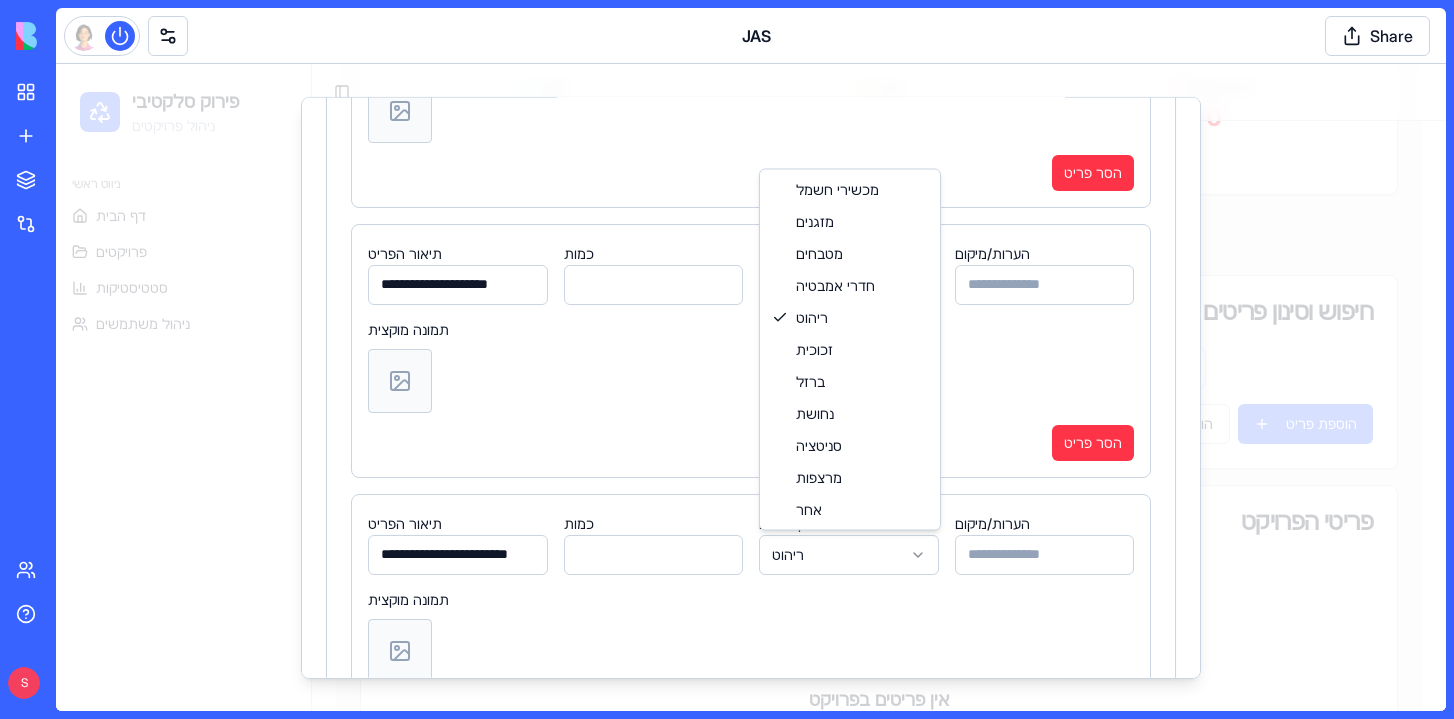 click on "פירוק סלקטיבי ניהול פרויקטים ניווט ראשי דף הבית פרויקטים סטטיסטיקות ניהול משתמשים Toggle Sidebar עזריאלי - נסיון פעיל יזם עזריאלי תאריך הריסה 18.7.2025 בניינים 0 דירות 0 התקדמות איסוף פריטים מעקב אחר פריטים שנאספו (לא כולל פריטים שסומנו כ"לא לאיסוף") נלקח:  0  מתוך  0 0 % נלקח 0 נותר 0 לא לאיסוף 0 אין פריטים לאיסוף פריטים סטטיסטיקות ניהול משתמשים חיפוש וסינון פריטים כל החנויות/עסקים כל הקטגוריות כל הסטטוסים מציג  0  מתוך  0  פריטים מקובצים ייצוא CSV הוספה קולית הוספת פריט פריטי הפרויקט אין פריטים בפרויקט התחילו על ידי הוספת הפריט הראשון הוספה קולית הוספת פריט ראשון
צילום חי )" at bounding box center (751, 253) 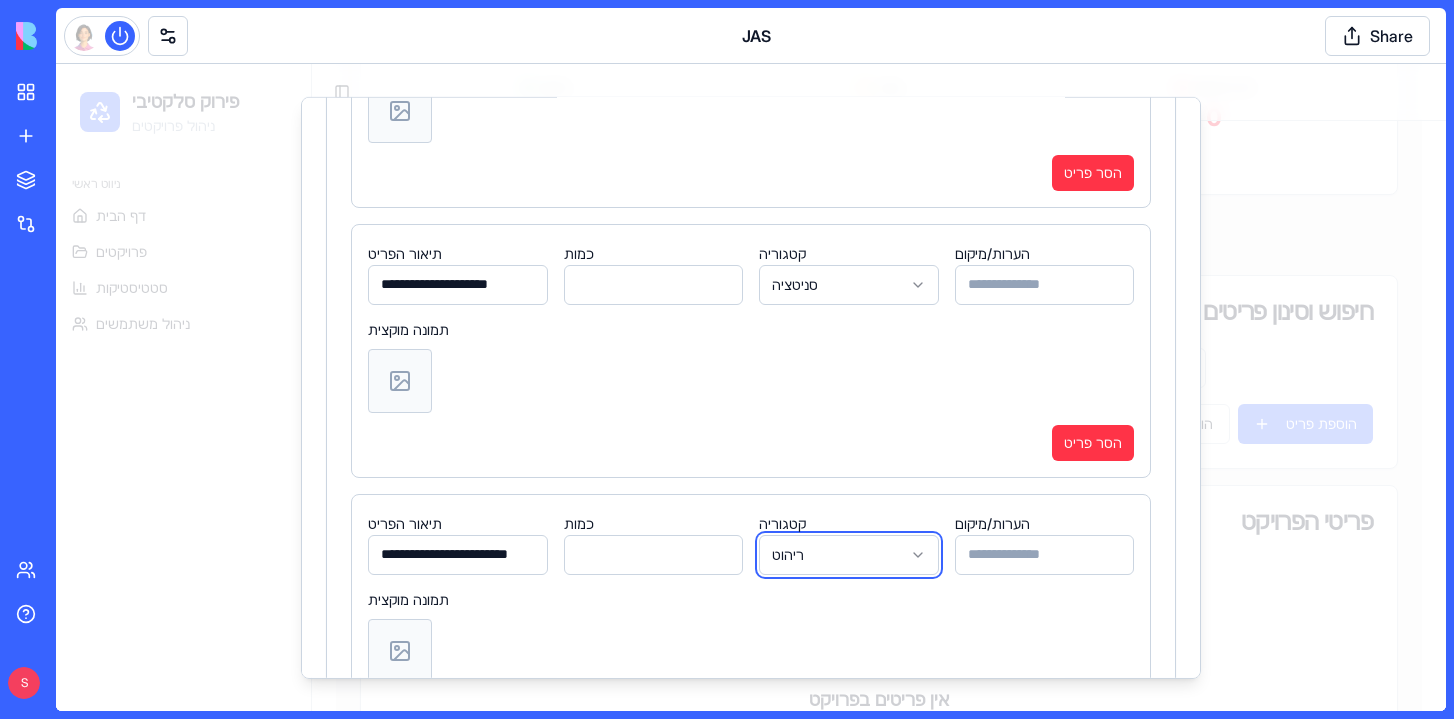 click on "פירוק סלקטיבי ניהול פרויקטים ניווט ראשי דף הבית פרויקטים סטטיסטיקות ניהול משתמשים Toggle Sidebar עזריאלי - נסיון פעיל יזם עזריאלי תאריך הריסה 18.7.2025 בניינים 0 דירות 0 התקדמות איסוף פריטים מעקב אחר פריטים שנאספו (לא כולל פריטים שסומנו כ"לא לאיסוף") נלקח:  0  מתוך  0 0 % נלקח 0 נותר 0 לא לאיסוף 0 אין פריטים לאיסוף פריטים סטטיסטיקות ניהול משתמשים חיפוש וסינון פריטים כל החנויות/עסקים כל הקטגוריות כל הסטטוסים מציג  0  מתוך  0  פריטים מקובצים ייצוא CSV הוספה קולית הוספת פריט פריטי הפרויקט אין פריטים בפרויקט התחילו על ידי הוספת הפריט הראשון הוספה קולית הוספת פריט ראשון
צילום חי )" at bounding box center (751, 253) 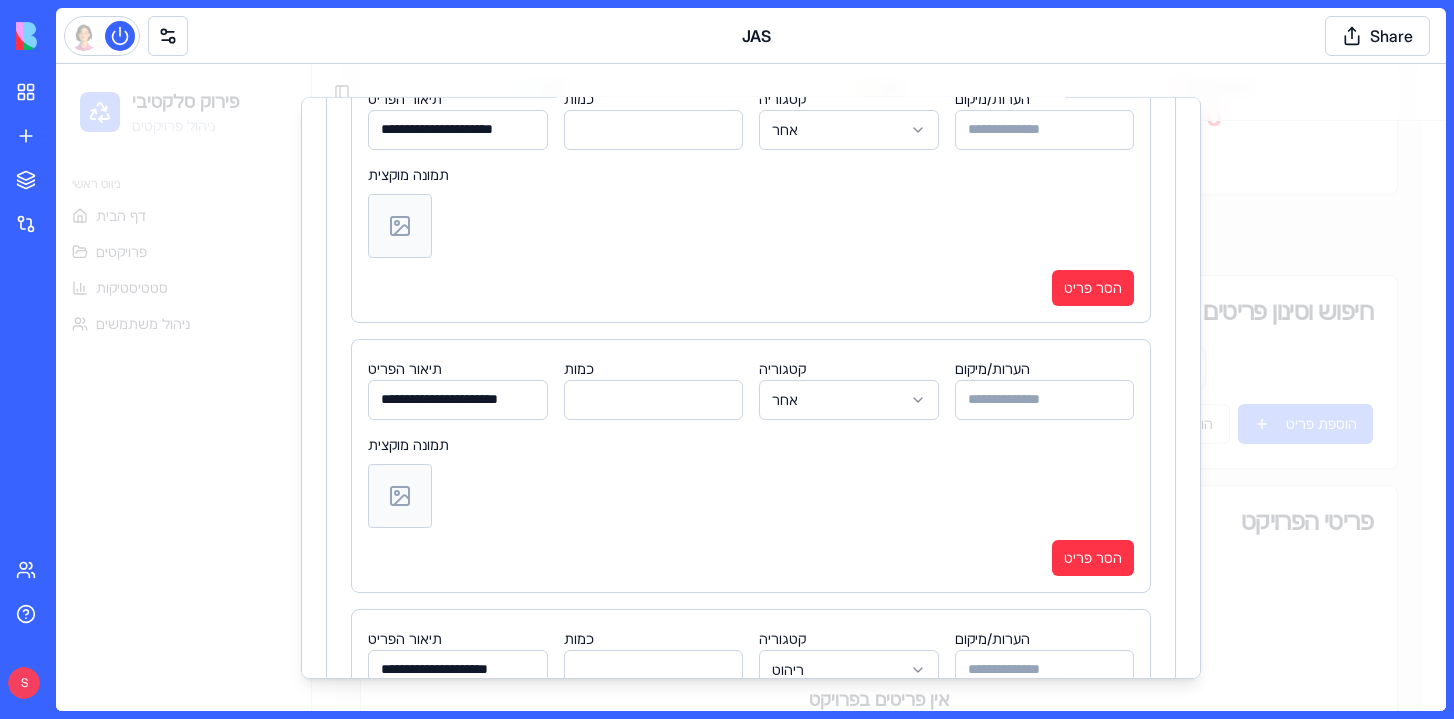 scroll, scrollTop: 7339, scrollLeft: 0, axis: vertical 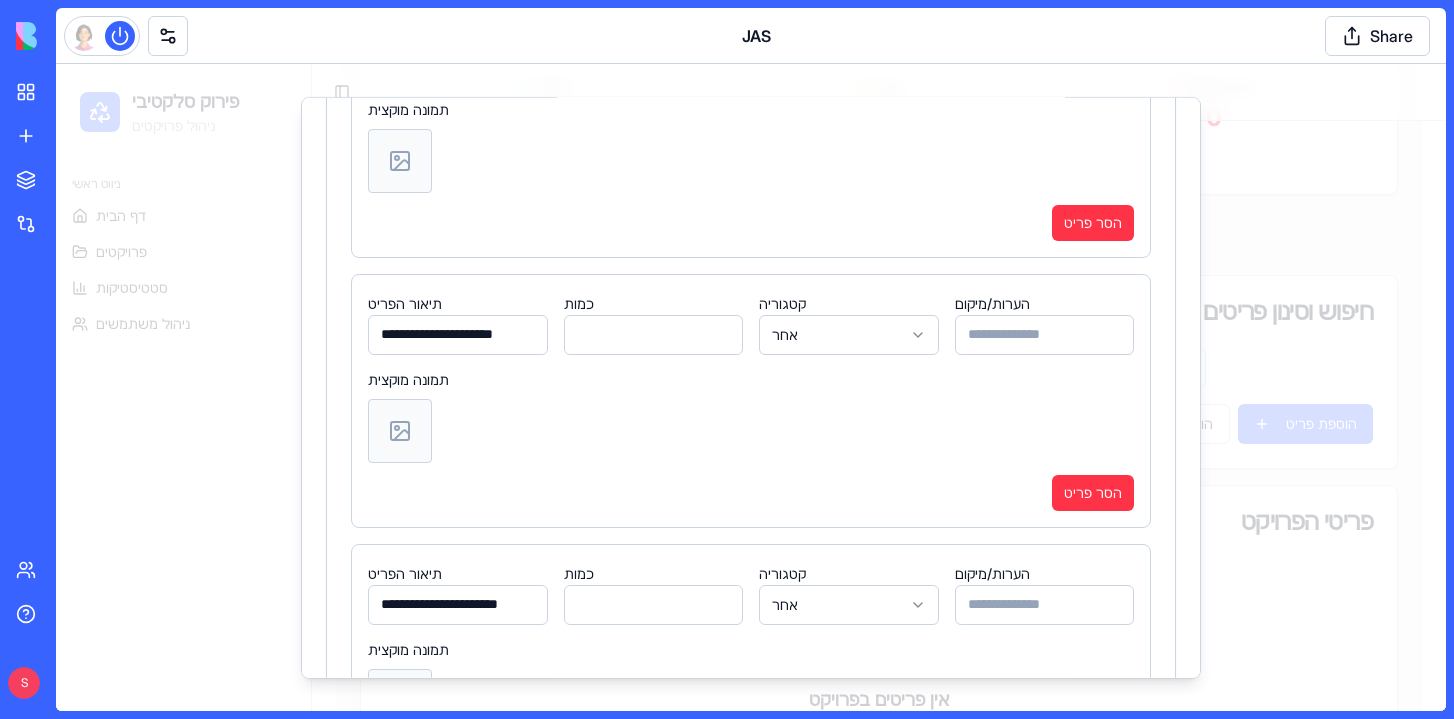 click on "פירוק סלקטיבי ניהול פרויקטים ניווט ראשי דף הבית פרויקטים סטטיסטיקות ניהול משתמשים Toggle Sidebar עזריאלי - נסיון פעיל יזם עזריאלי תאריך הריסה 18.7.2025 בניינים 0 דירות 0 התקדמות איסוף פריטים מעקב אחר פריטים שנאספו (לא כולל פריטים שסומנו כ"לא לאיסוף") נלקח:  0  מתוך  0 0 % נלקח 0 נותר 0 לא לאיסוף 0 אין פריטים לאיסוף פריטים סטטיסטיקות ניהול משתמשים חיפוש וסינון פריטים כל החנויות/עסקים כל הקטגוריות כל הסטטוסים מציג  0  מתוך  0  פריטים מקובצים ייצוא CSV הוספה קולית הוספת פריט פריטי הפרויקט אין פריטים בפרויקט התחילו על ידי הוספת הפריט הראשון הוספה קולית הוספת פריט ראשון
צילום חי )" at bounding box center (751, 253) 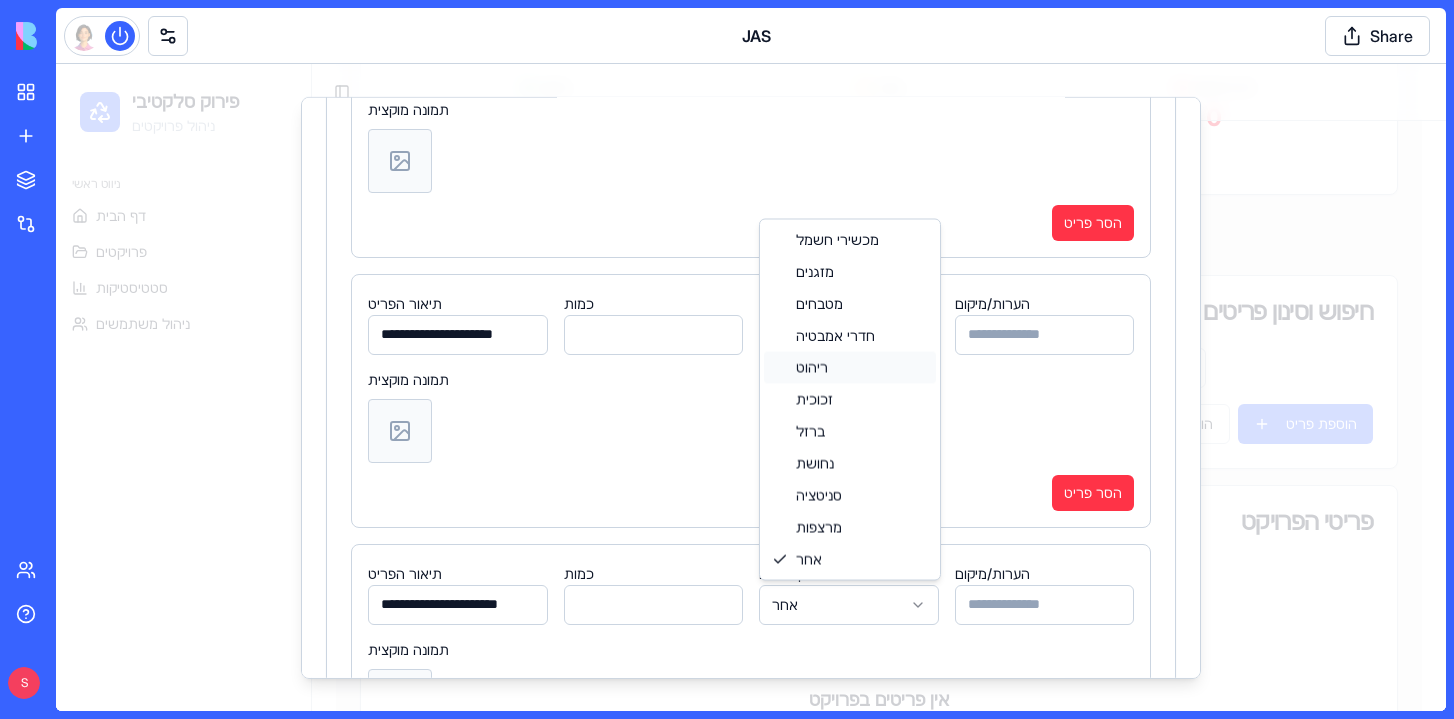 select on "*********" 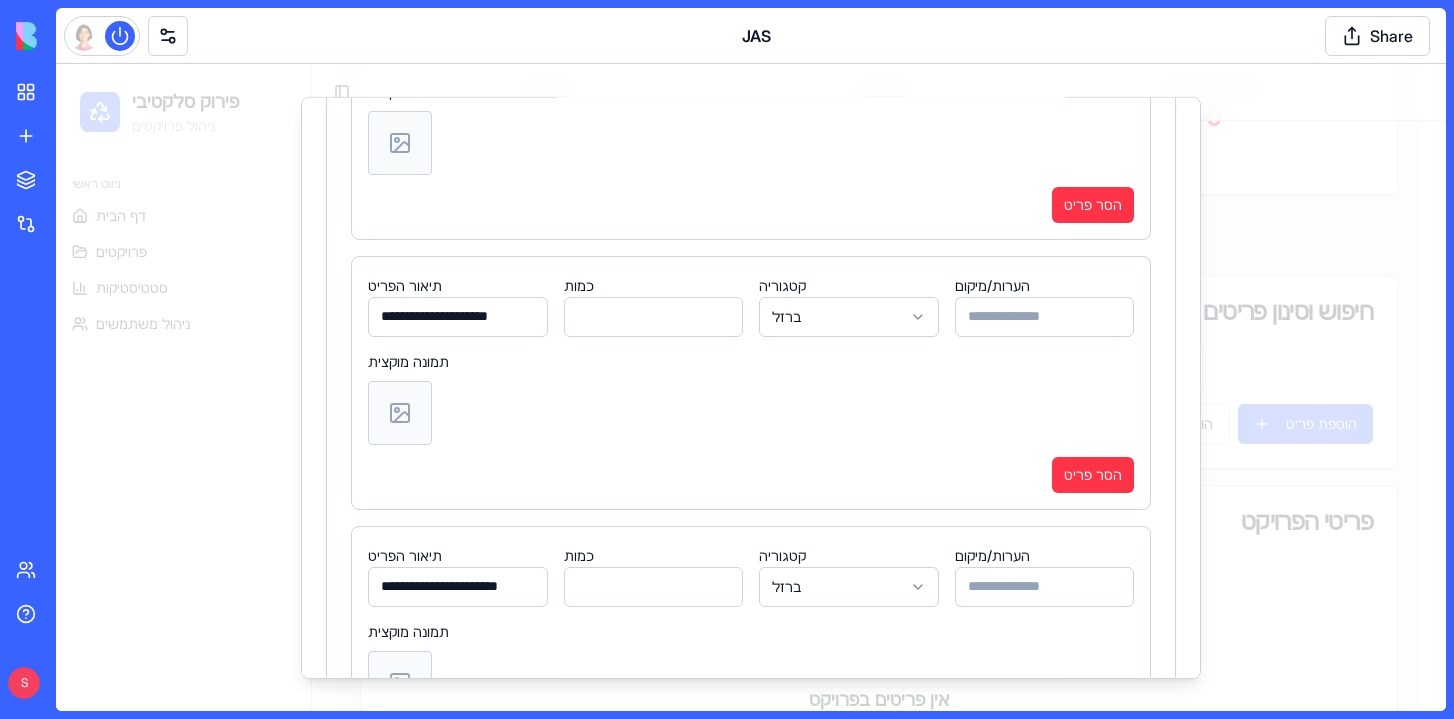scroll, scrollTop: 6535, scrollLeft: 0, axis: vertical 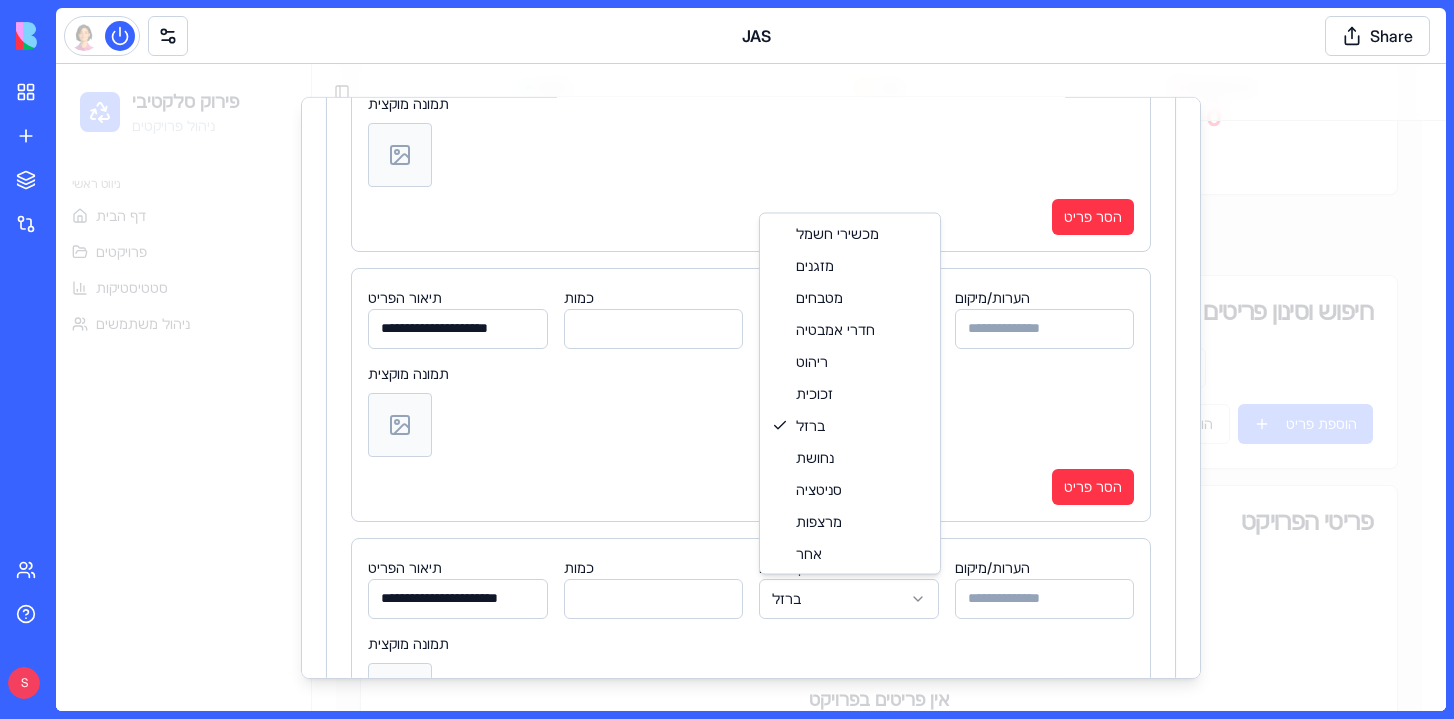 click on "פירוק סלקטיבי ניהול פרויקטים ניווט ראשי דף הבית פרויקטים סטטיסטיקות ניהול משתמשים Toggle Sidebar עזריאלי - נסיון פעיל יזם עזריאלי תאריך הריסה 18.7.2025 בניינים 0 דירות 0 התקדמות איסוף פריטים מעקב אחר פריטים שנאספו (לא כולל פריטים שסומנו כ"לא לאיסוף") נלקח:  0  מתוך  0 0 % נלקח 0 נותר 0 לא לאיסוף 0 אין פריטים לאיסוף פריטים סטטיסטיקות ניהול משתמשים חיפוש וסינון פריטים כל החנויות/עסקים כל הקטגוריות כל הסטטוסים מציג  0  מתוך  0  פריטים מקובצים ייצוא CSV הוספה קולית הוספת פריט פריטי הפרויקט אין פריטים בפרויקט התחילו על ידי הוספת הפריט הראשון הוספה קולית הוספת פריט ראשון
צילום חי )" at bounding box center (751, 253) 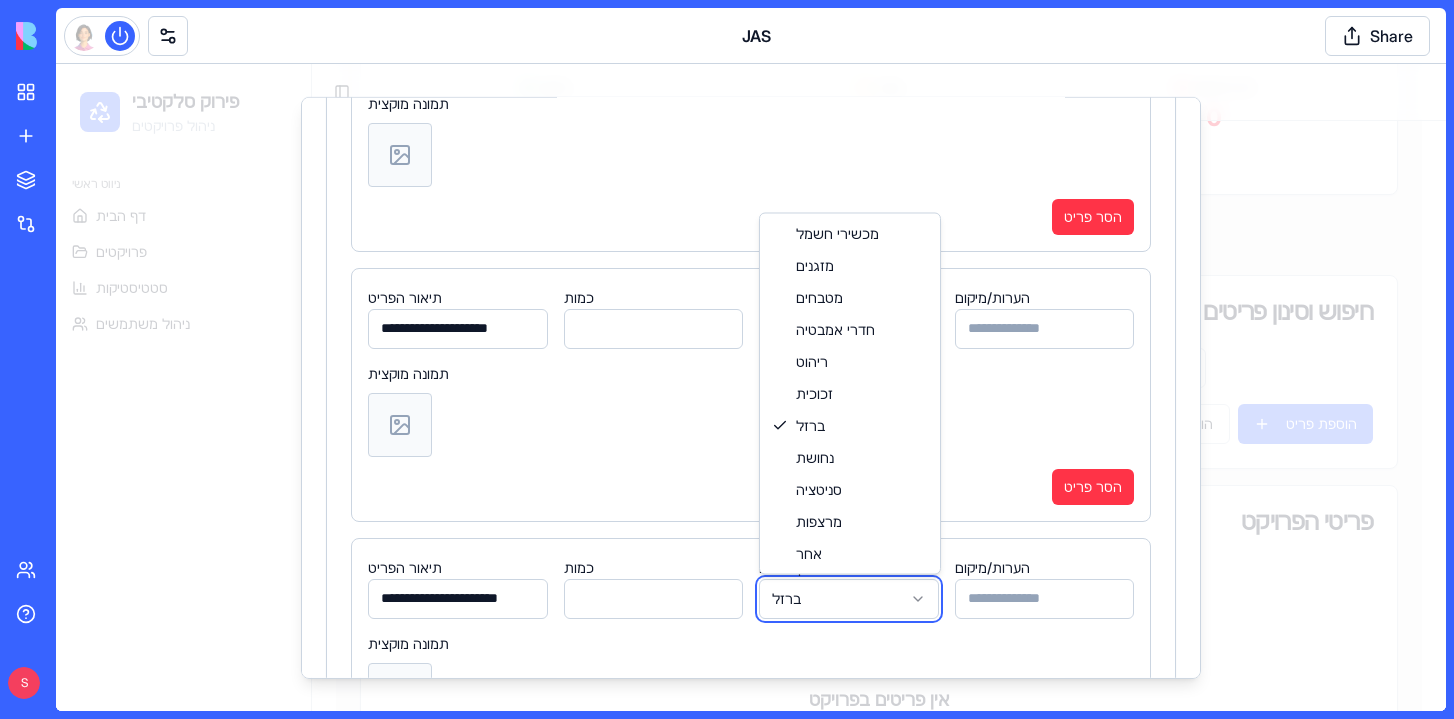 click on "פירוק סלקטיבי ניהול פרויקטים ניווט ראשי דף הבית פרויקטים סטטיסטיקות ניהול משתמשים Toggle Sidebar עזריאלי - נסיון פעיל יזם עזריאלי תאריך הריסה 18.7.2025 בניינים 0 דירות 0 התקדמות איסוף פריטים מעקב אחר פריטים שנאספו (לא כולל פריטים שסומנו כ"לא לאיסוף") נלקח:  0  מתוך  0 0 % נלקח 0 נותר 0 לא לאיסוף 0 אין פריטים לאיסוף פריטים סטטיסטיקות ניהול משתמשים חיפוש וסינון פריטים כל החנויות/עסקים כל הקטגוריות כל הסטטוסים מציג  0  מתוך  0  פריטים מקובצים ייצוא CSV הוספה קולית הוספת פריט פריטי הפרויקט אין פריטים בפרויקט התחילו על ידי הוספת הפריט הראשון הוספה קולית הוספת פריט ראשון
צילום חי )" at bounding box center (751, 253) 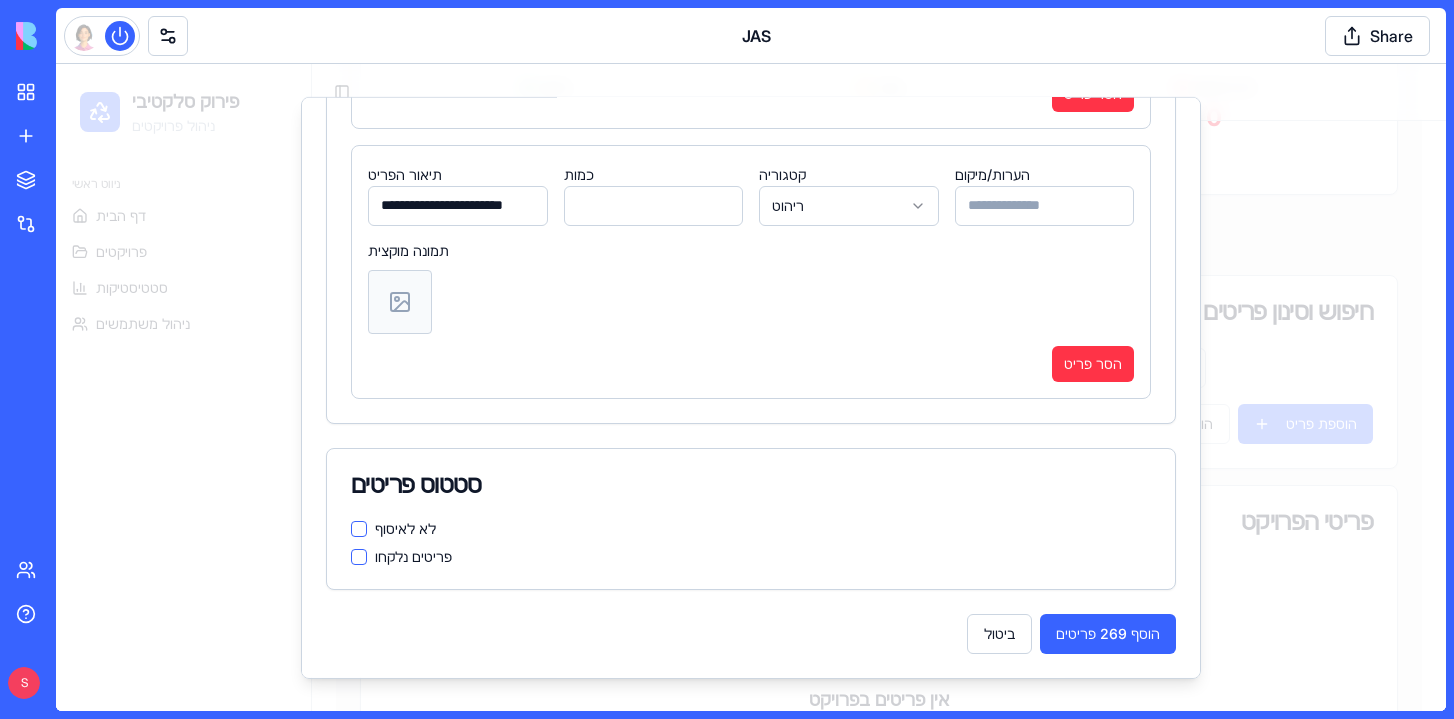 scroll, scrollTop: 10708, scrollLeft: 0, axis: vertical 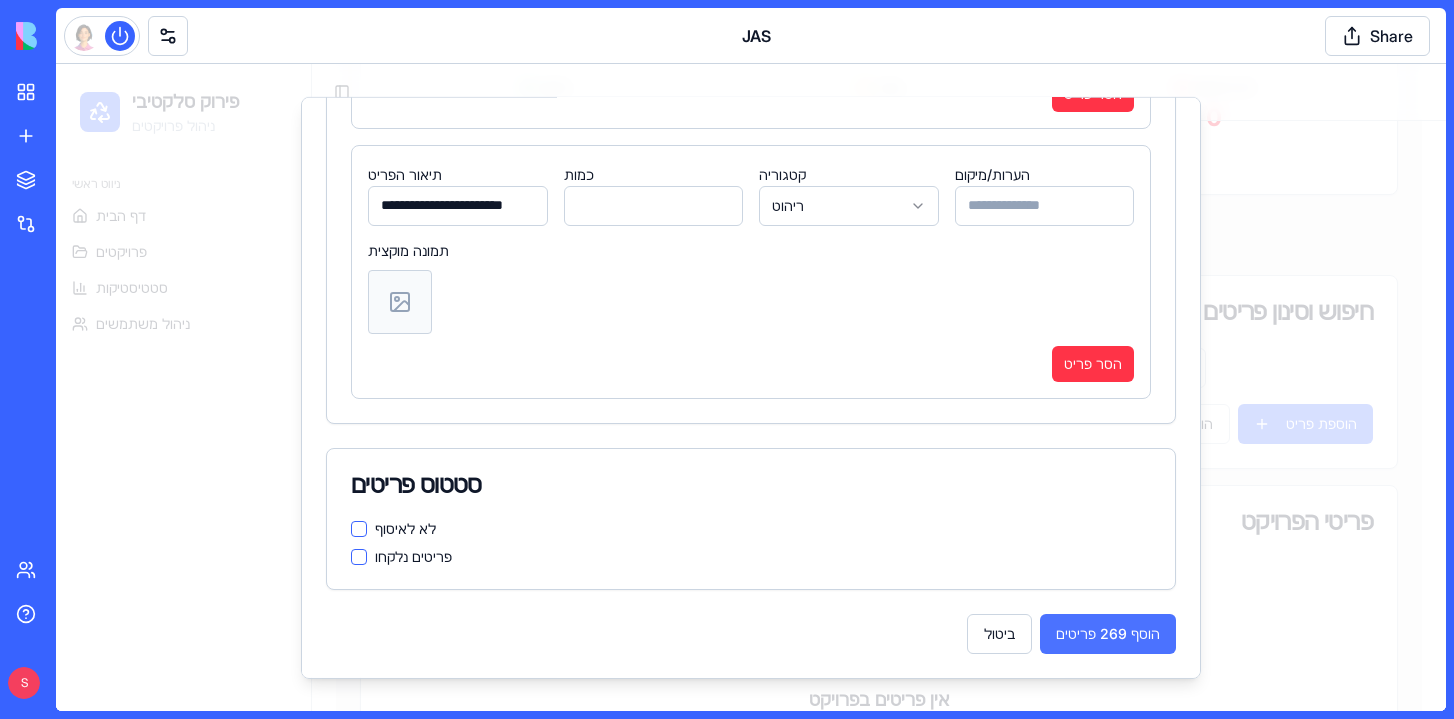 click on "הוסף 269 פריטים" at bounding box center (1108, 633) 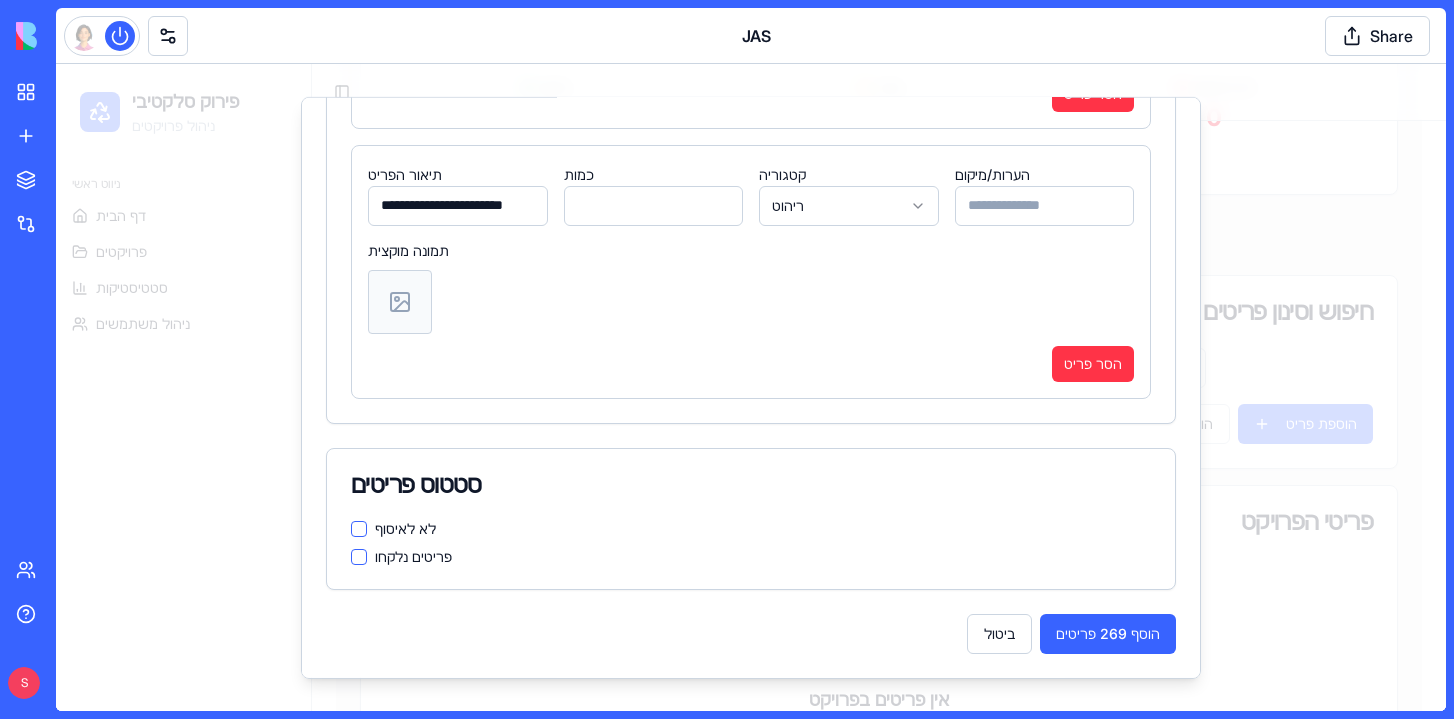 scroll, scrollTop: 10708, scrollLeft: 0, axis: vertical 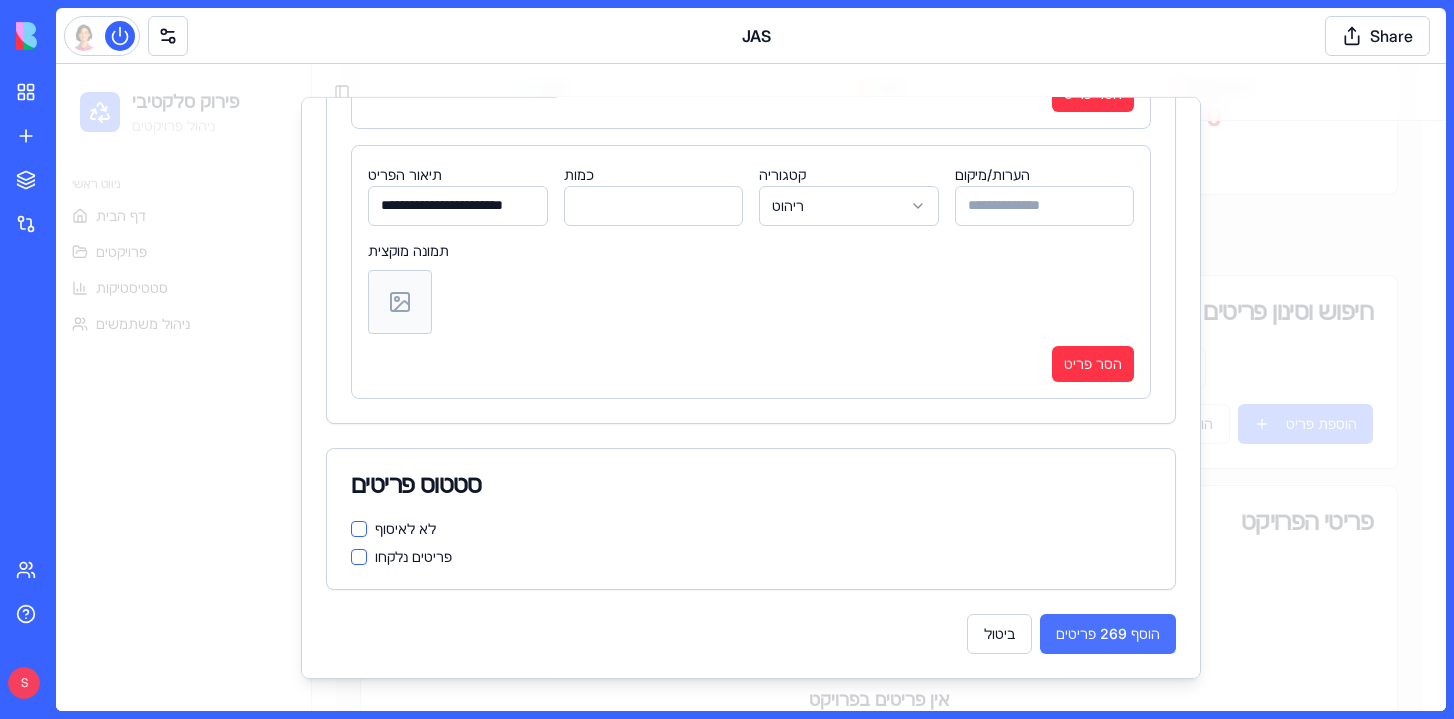 click on "הוסף 269 פריטים" at bounding box center (1108, 633) 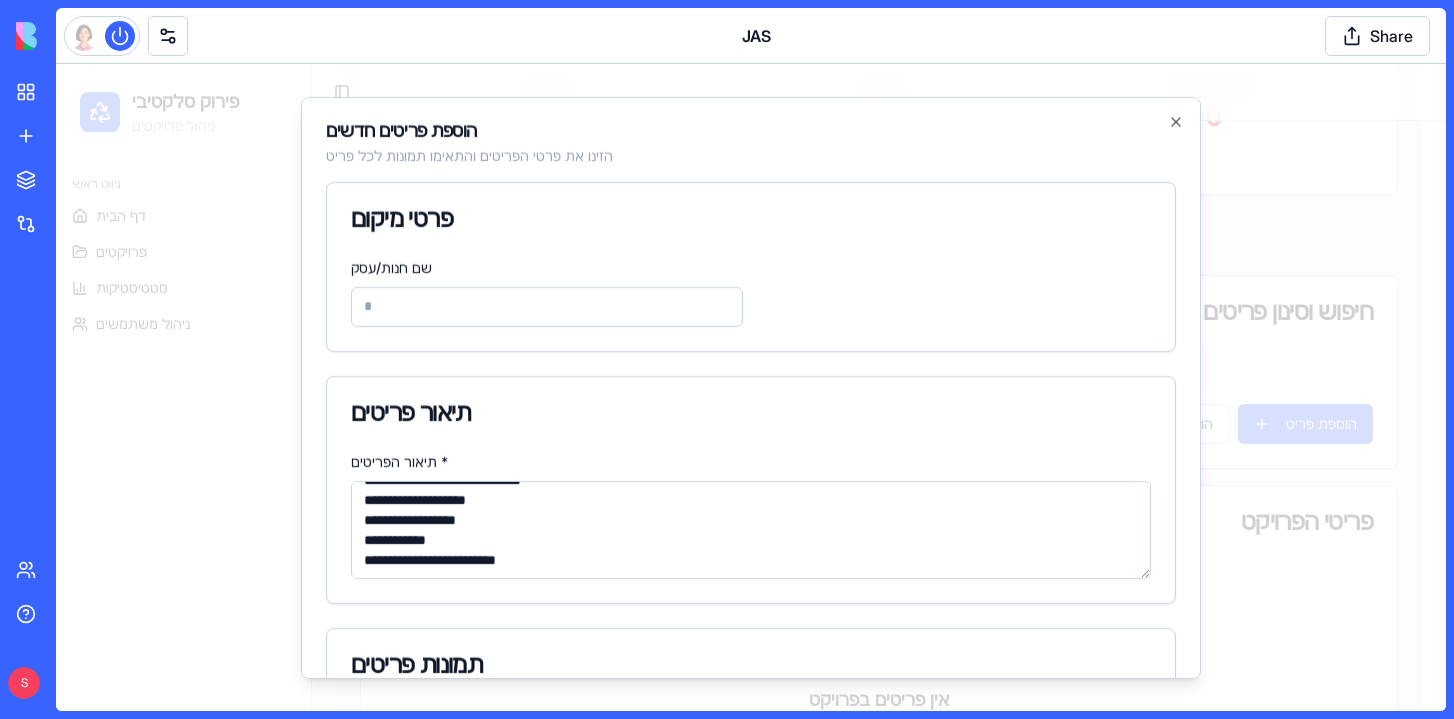 click on "שם חנות/עסק" at bounding box center (751, 290) 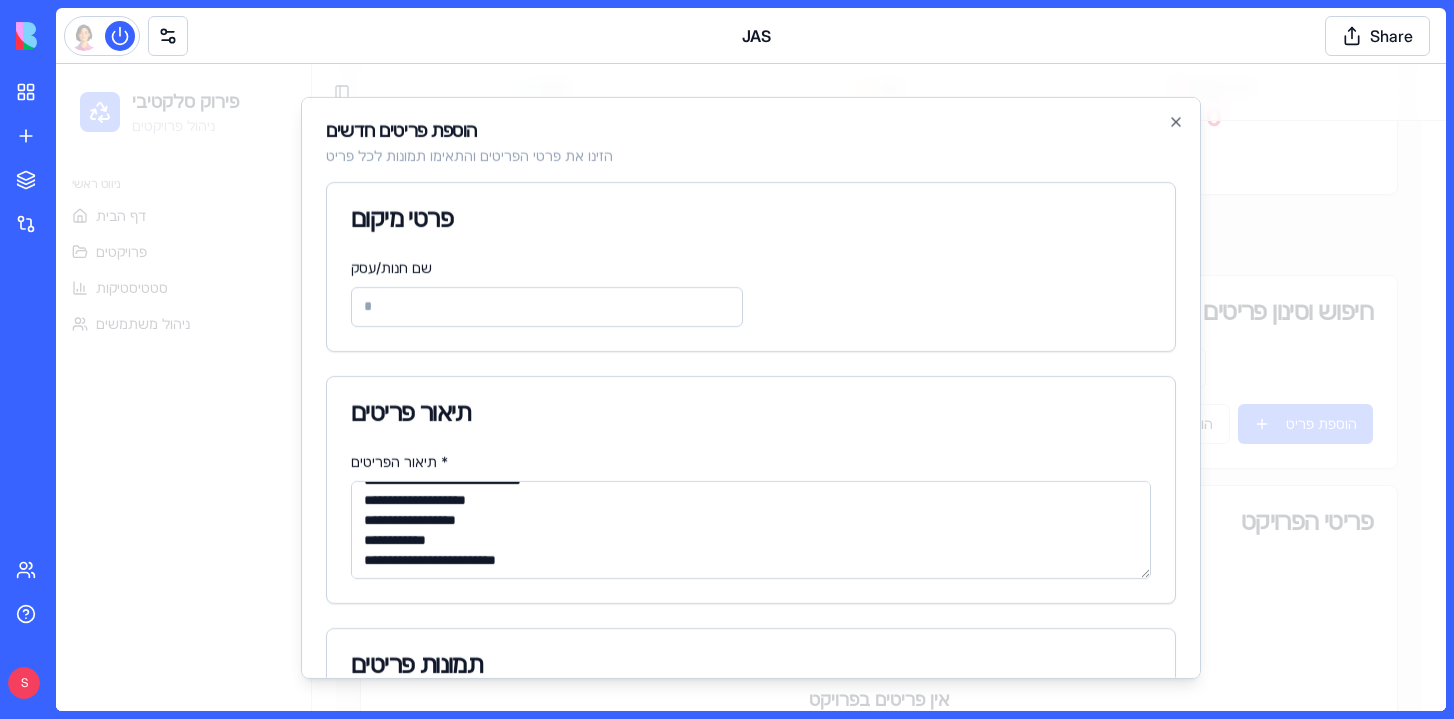 scroll, scrollTop: 0, scrollLeft: 0, axis: both 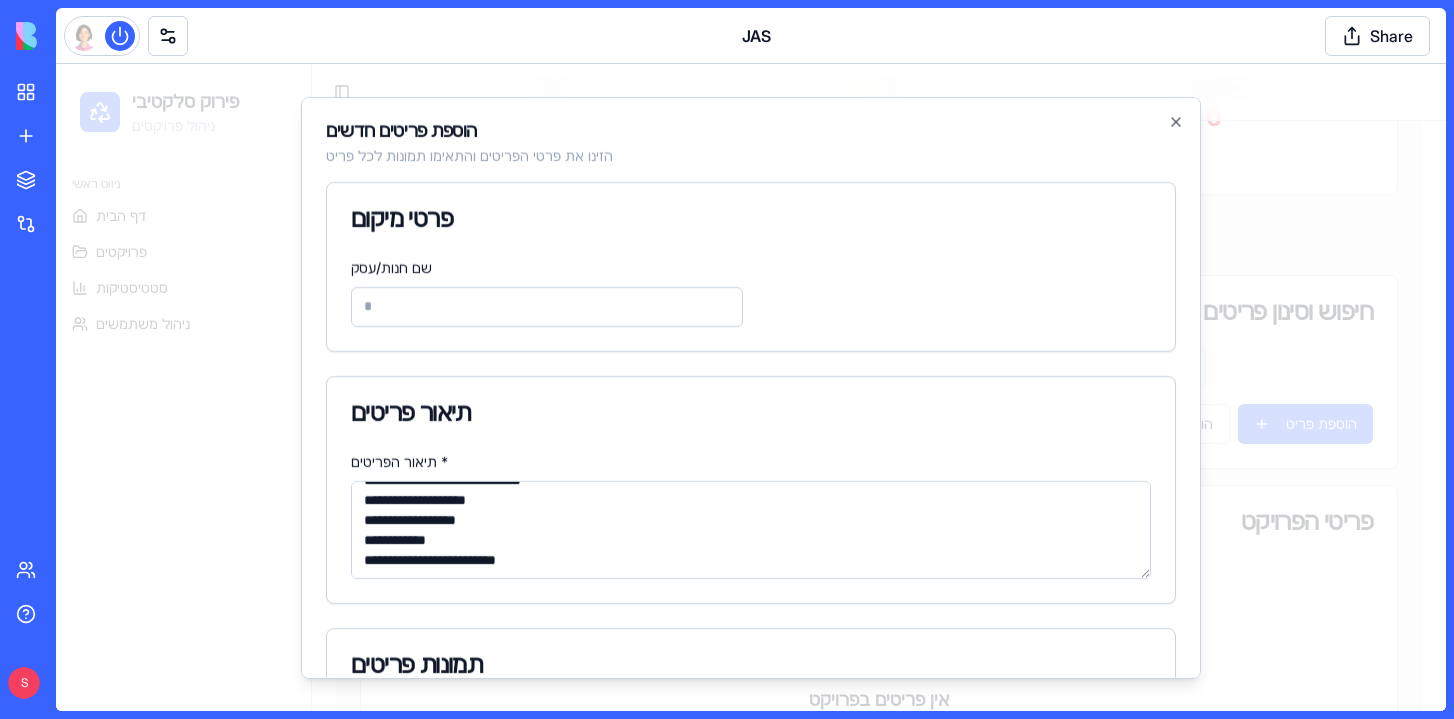 click on "שם חנות/עסק" at bounding box center [547, 306] 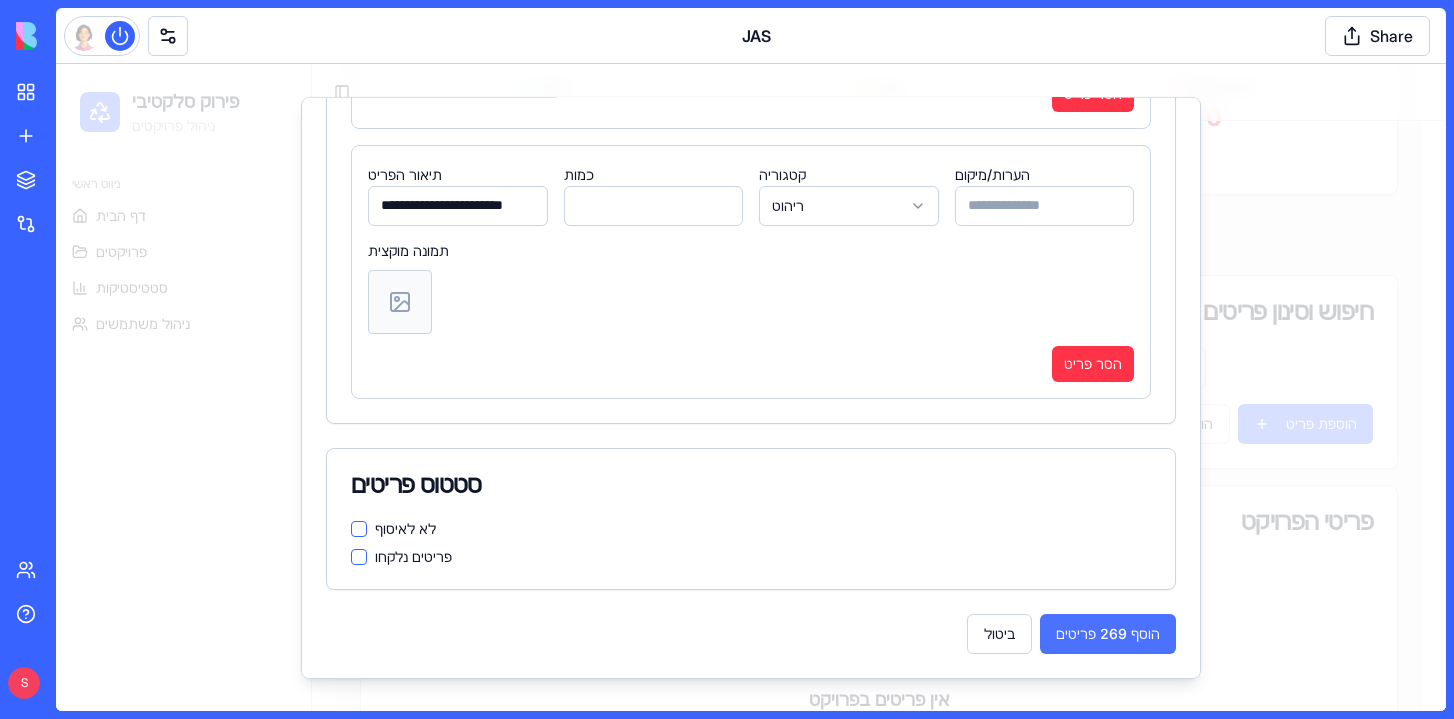 scroll, scrollTop: 10708, scrollLeft: 0, axis: vertical 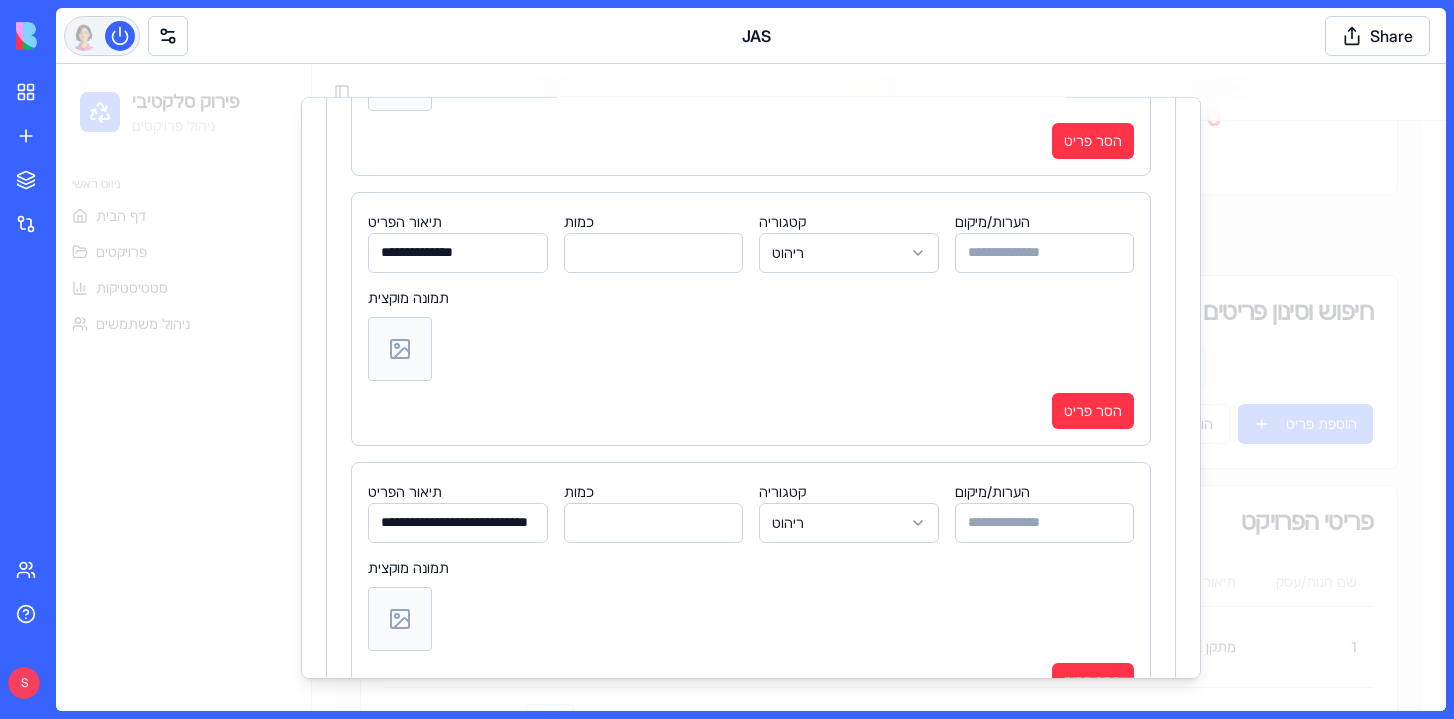 click at bounding box center (120, 36) 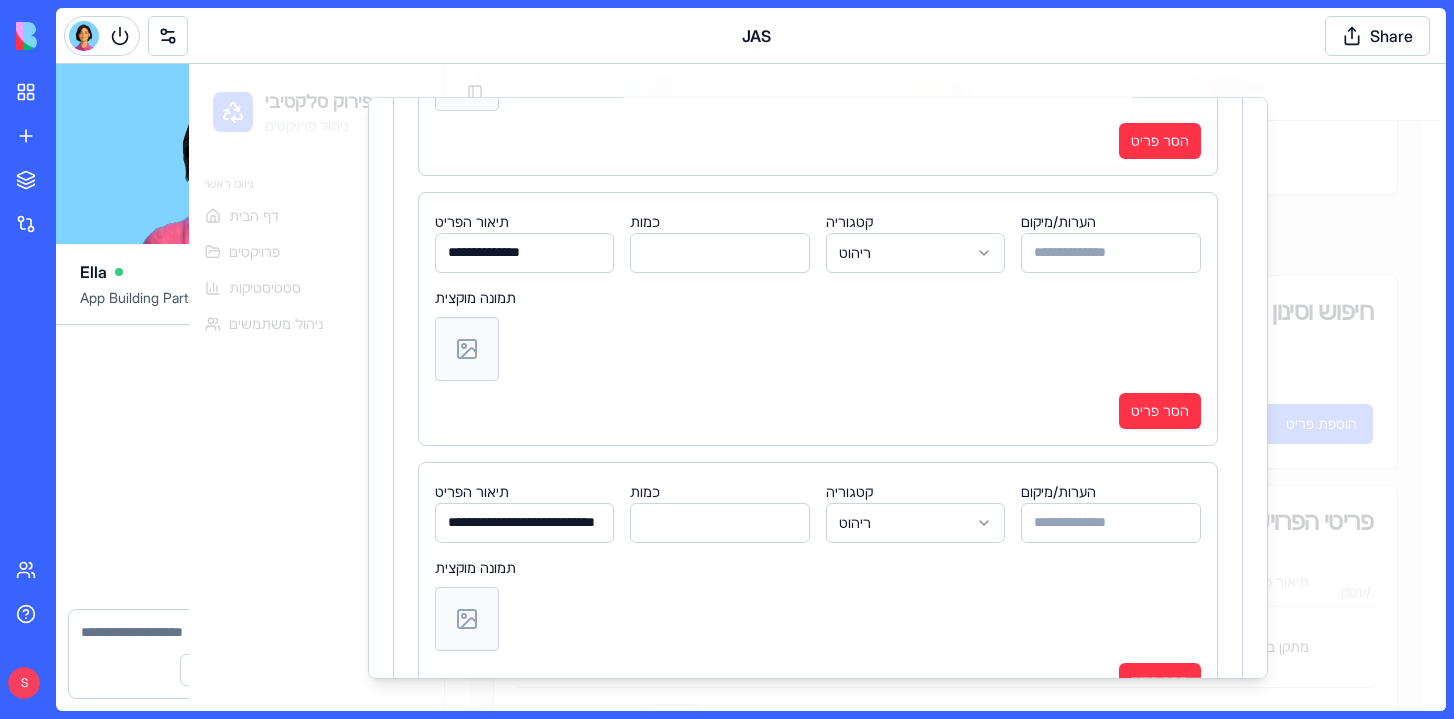 scroll, scrollTop: 100640, scrollLeft: 0, axis: vertical 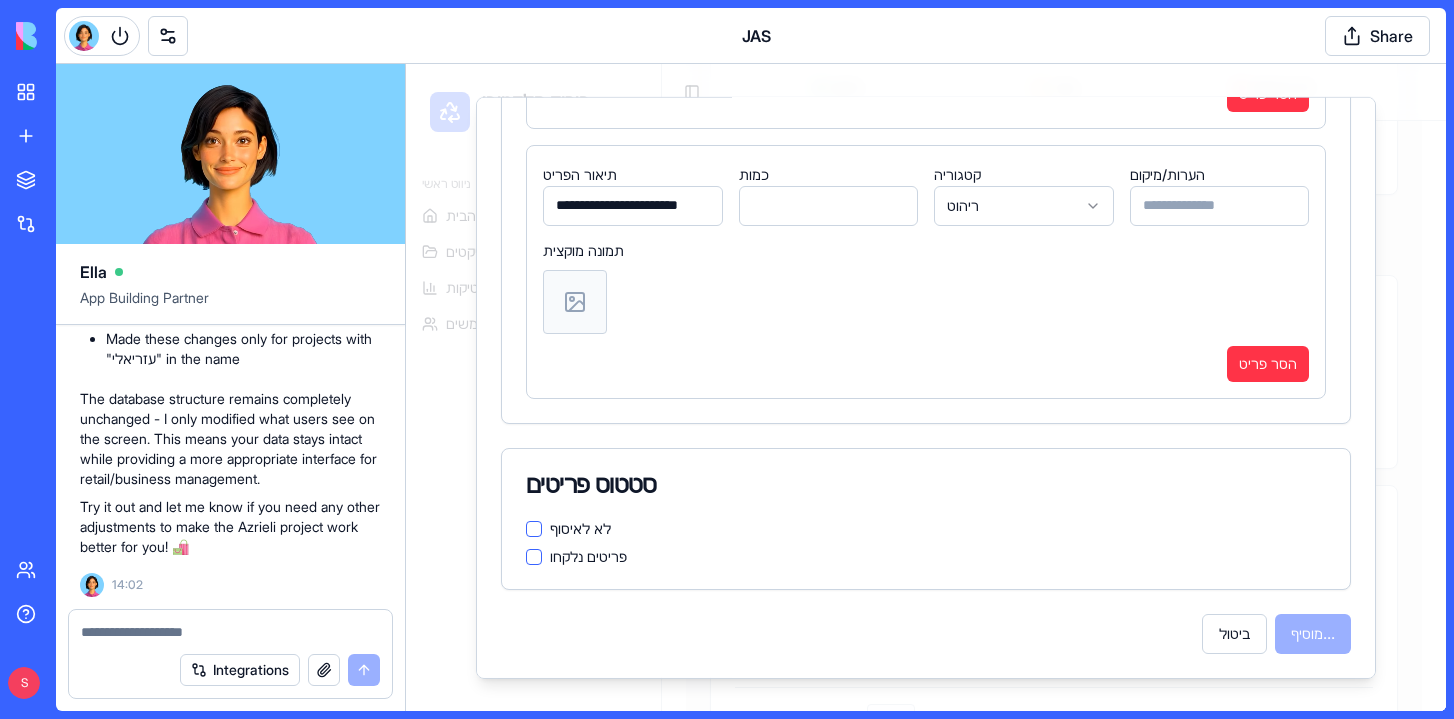 type 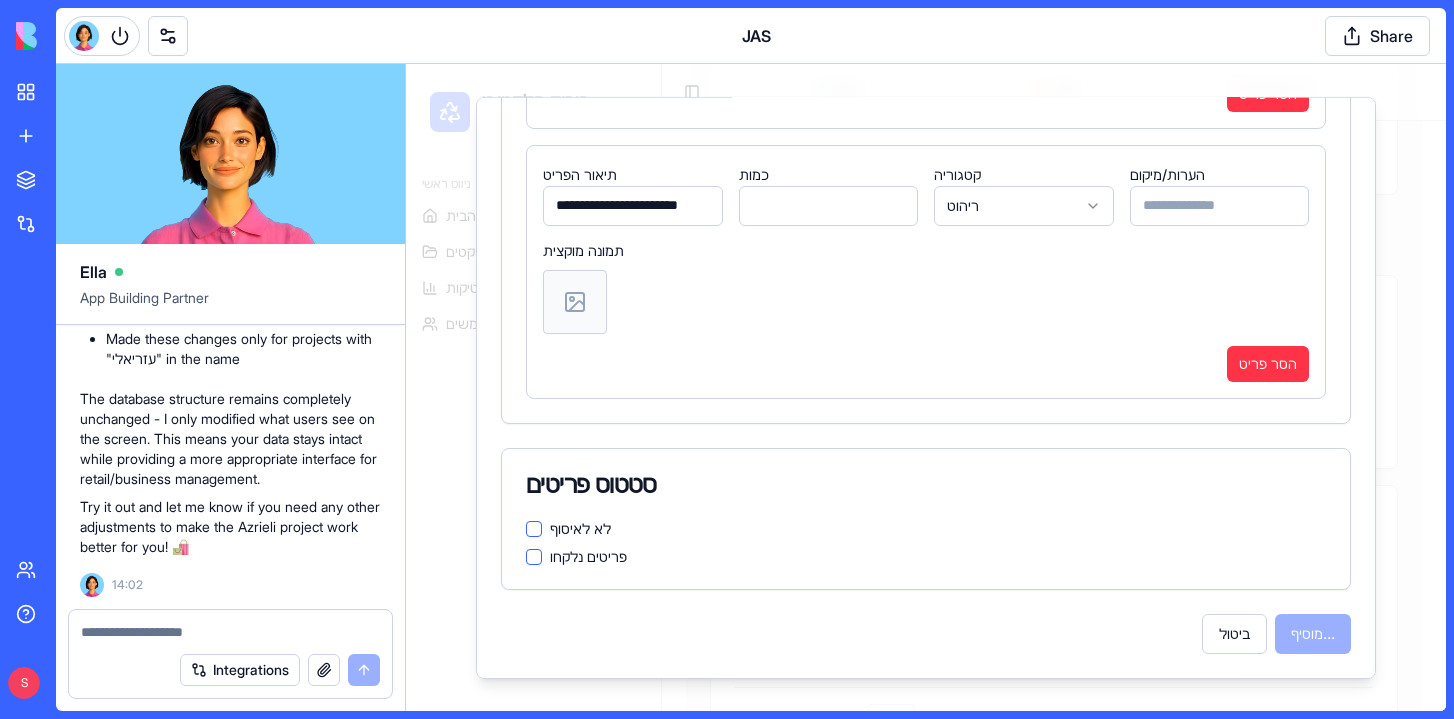 type 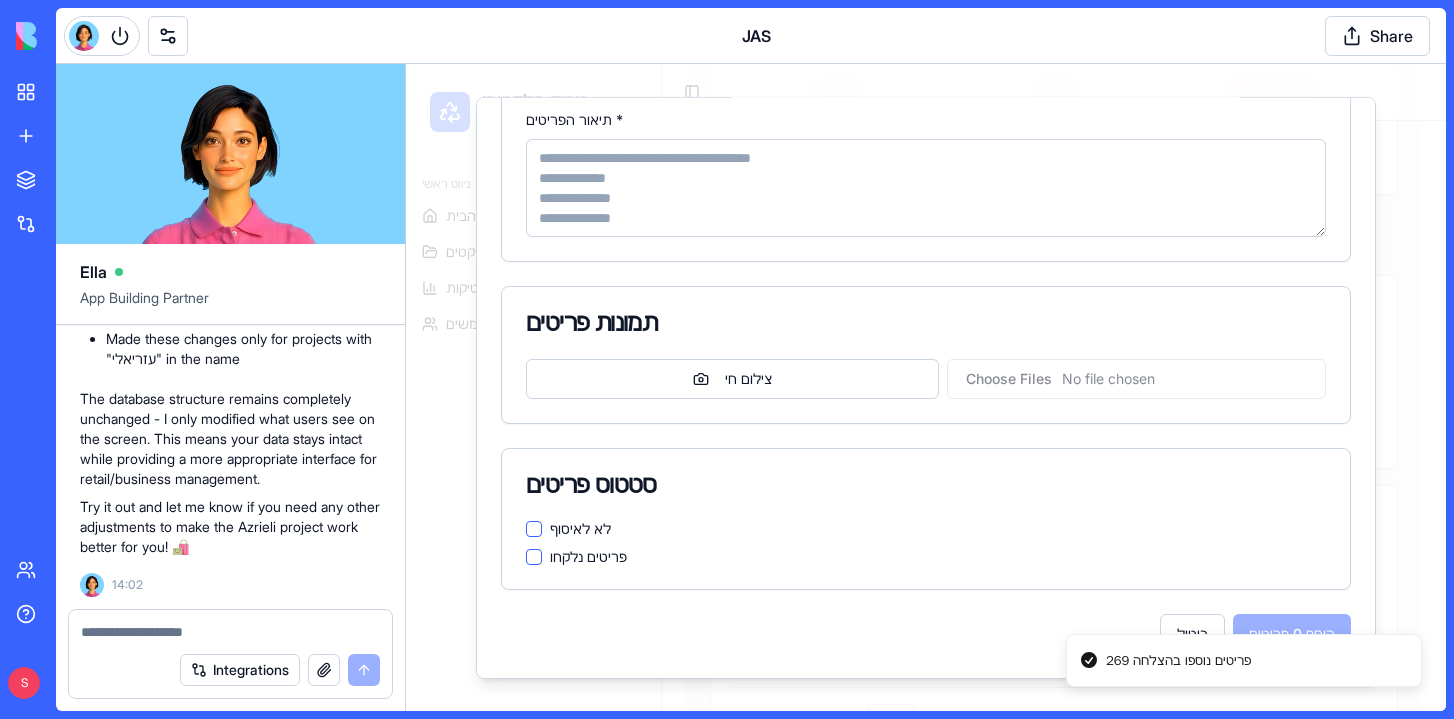 scroll, scrollTop: 0, scrollLeft: 0, axis: both 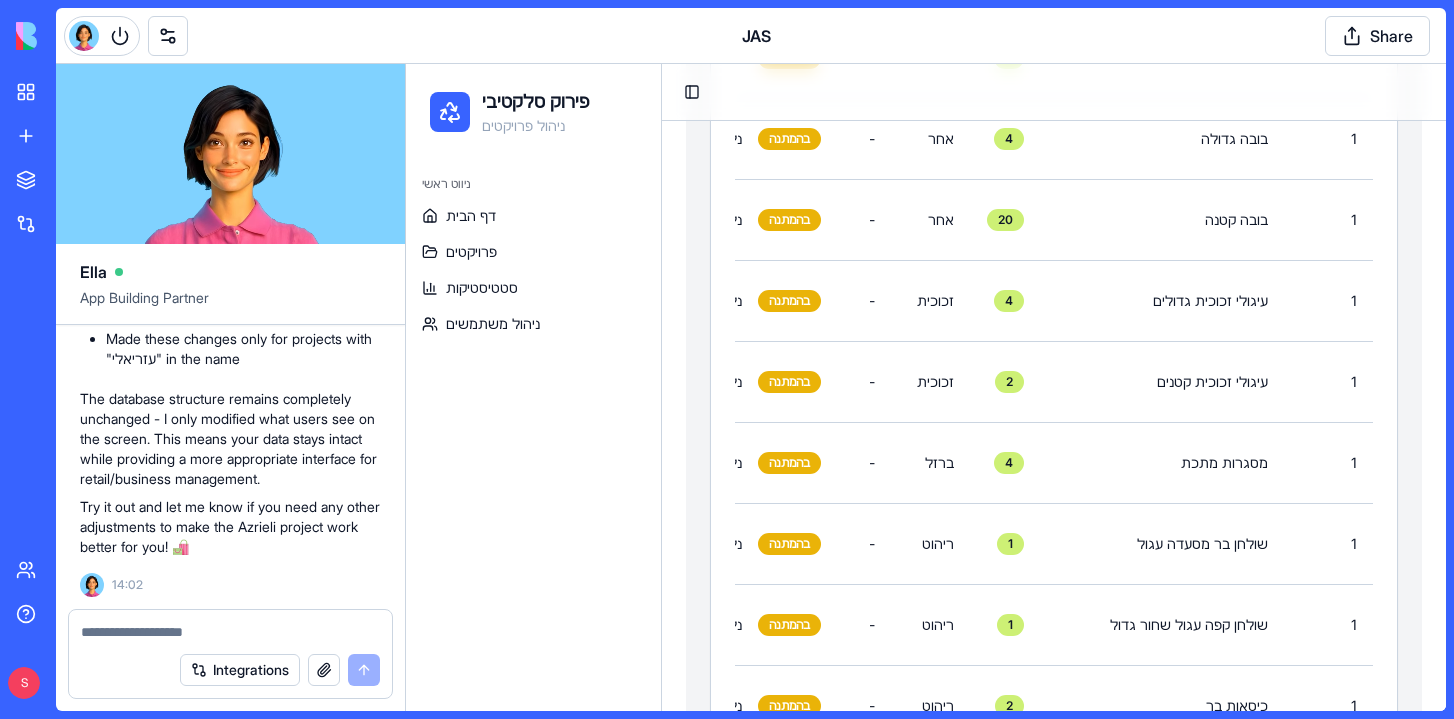 click at bounding box center (230, 626) 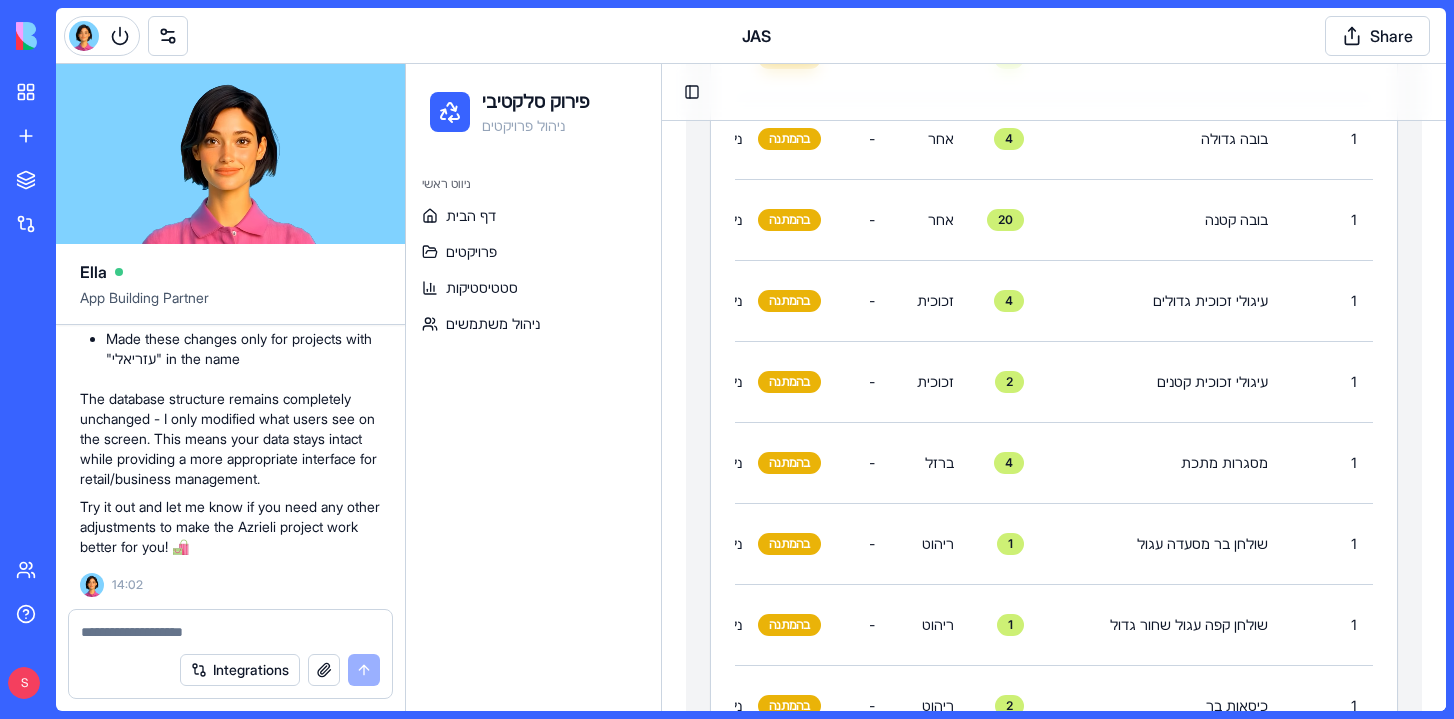 click at bounding box center (230, 632) 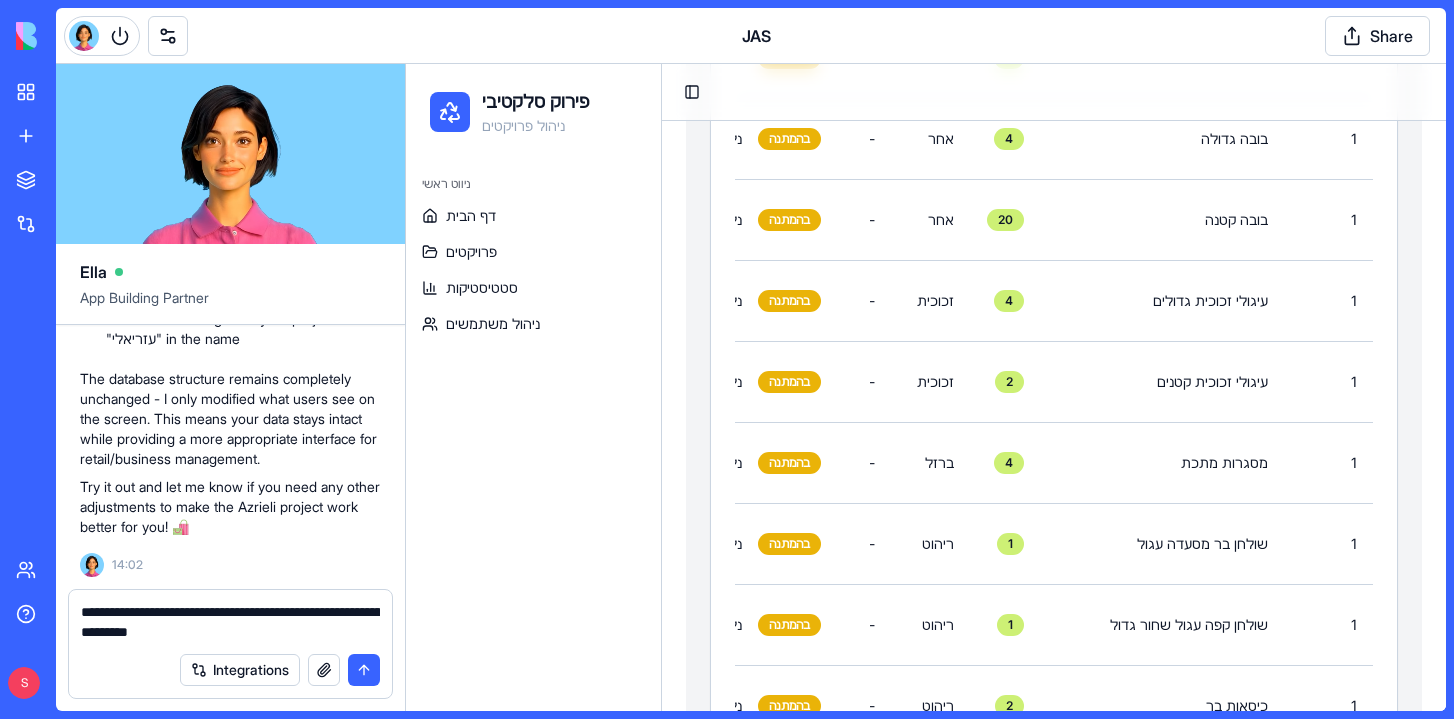 type on "**********" 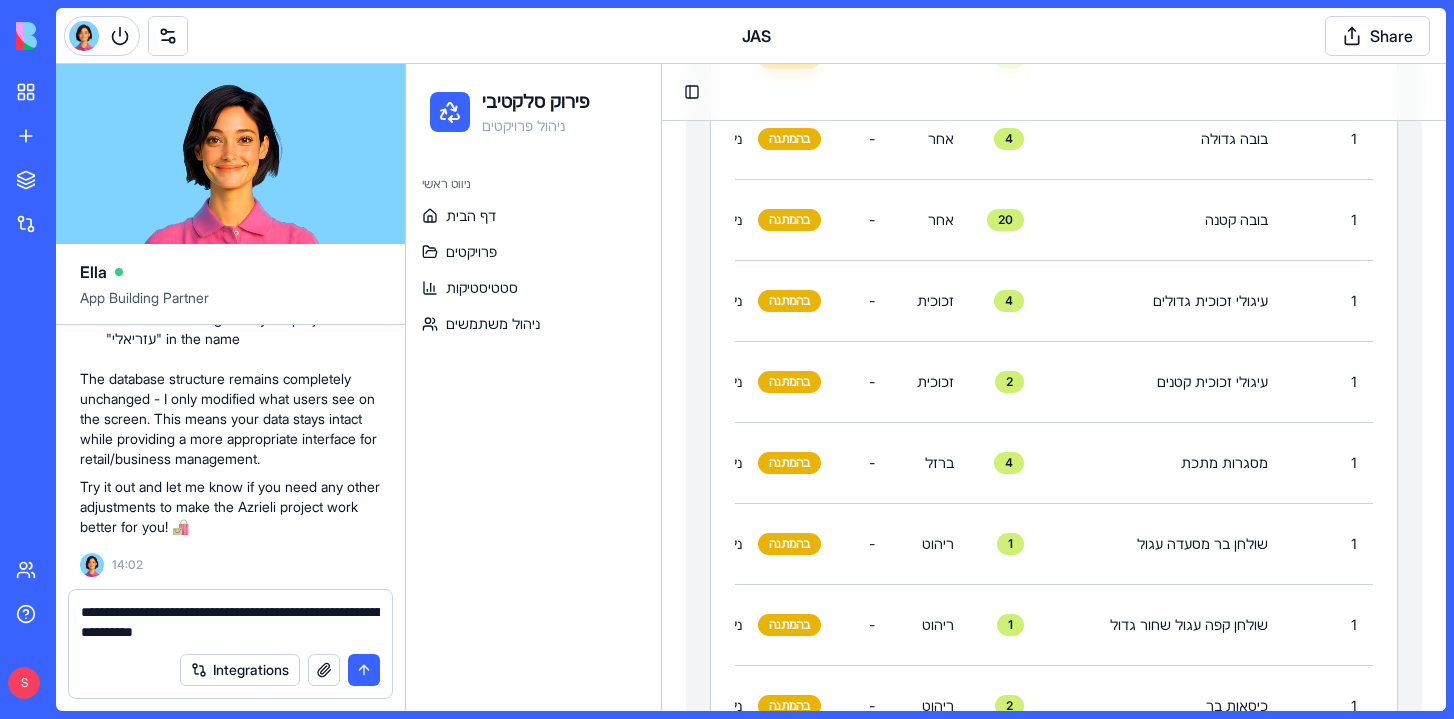 type 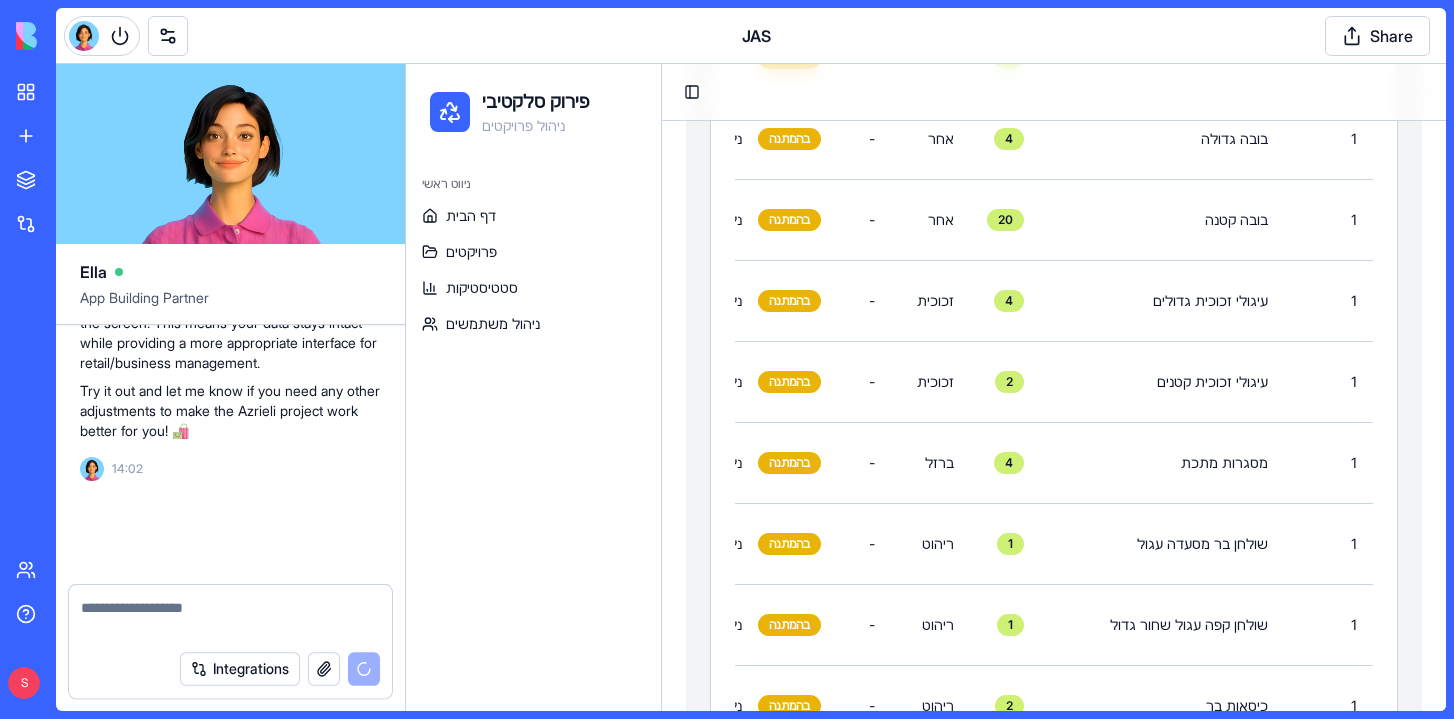 scroll, scrollTop: 100736, scrollLeft: 0, axis: vertical 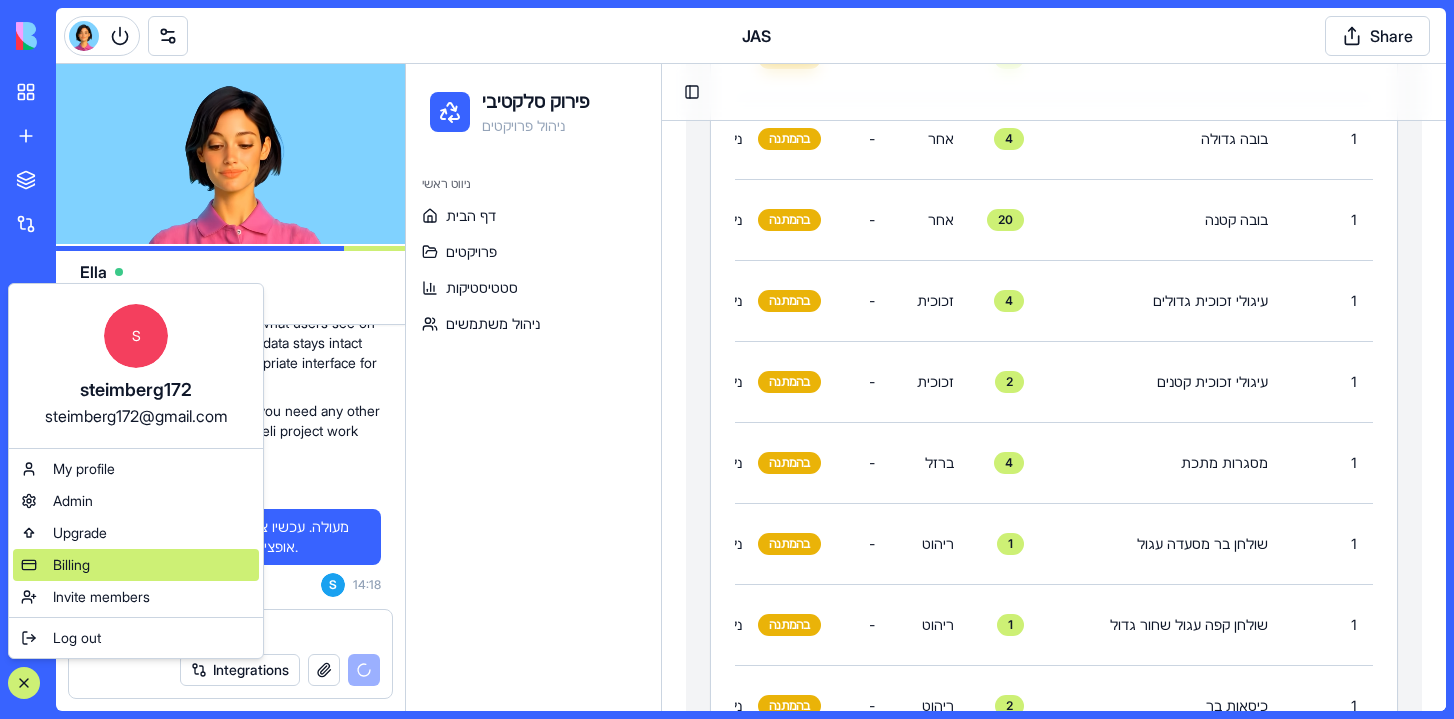 click on "Billing" at bounding box center [71, 565] 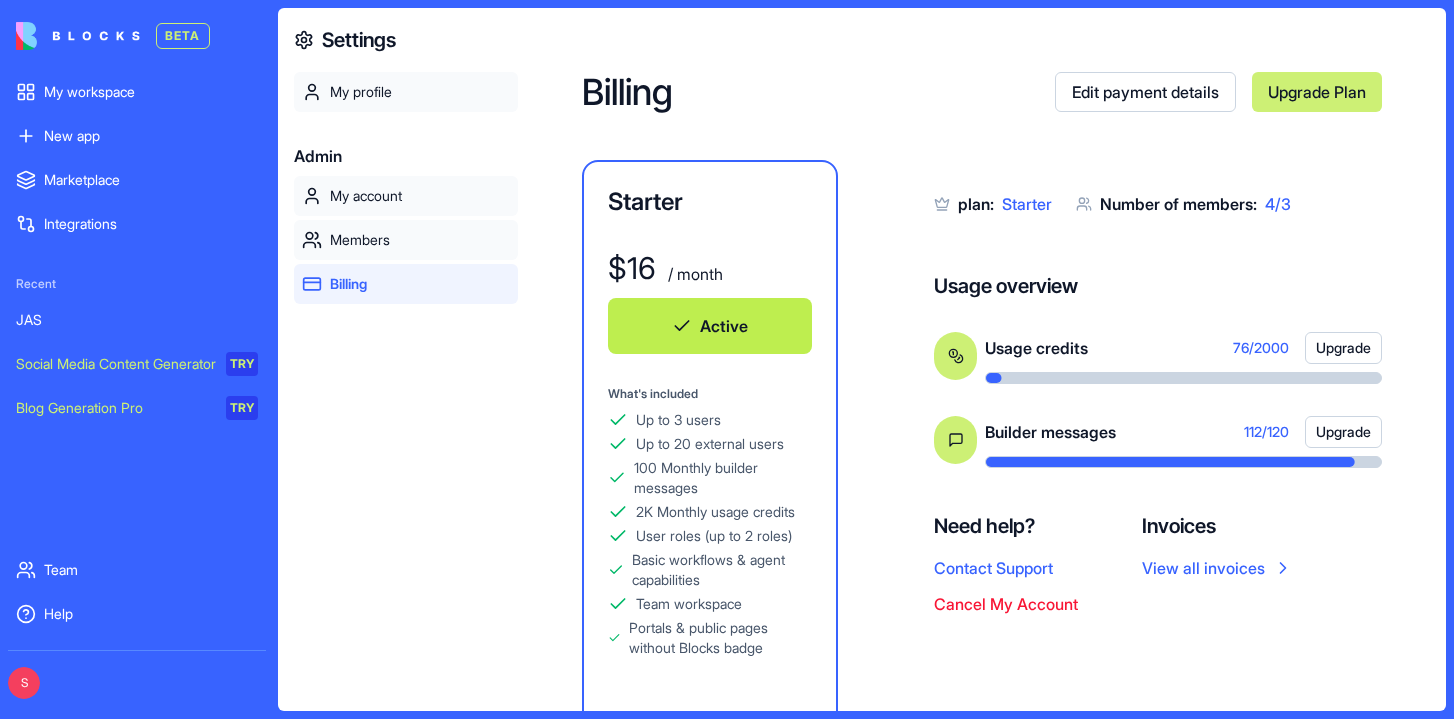 scroll, scrollTop: 64, scrollLeft: 0, axis: vertical 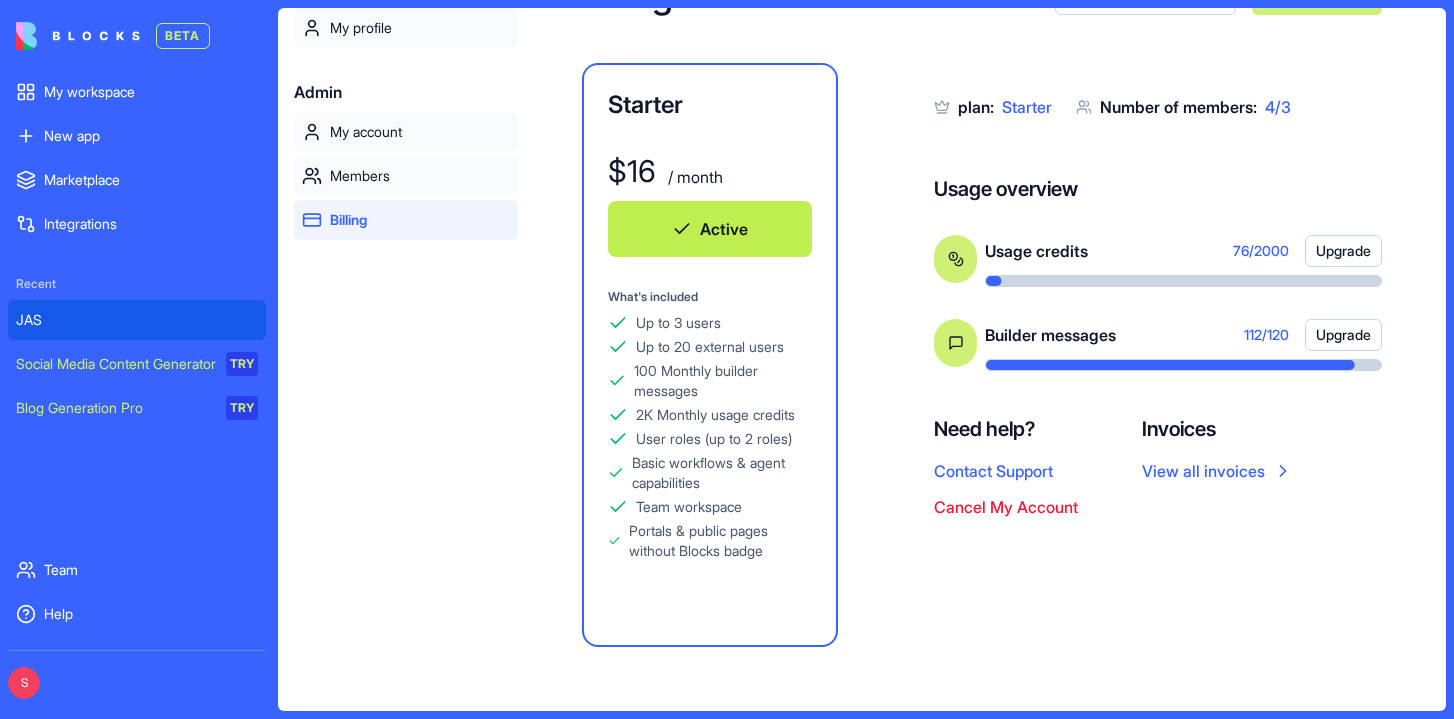 click on "JAS" at bounding box center [137, 320] 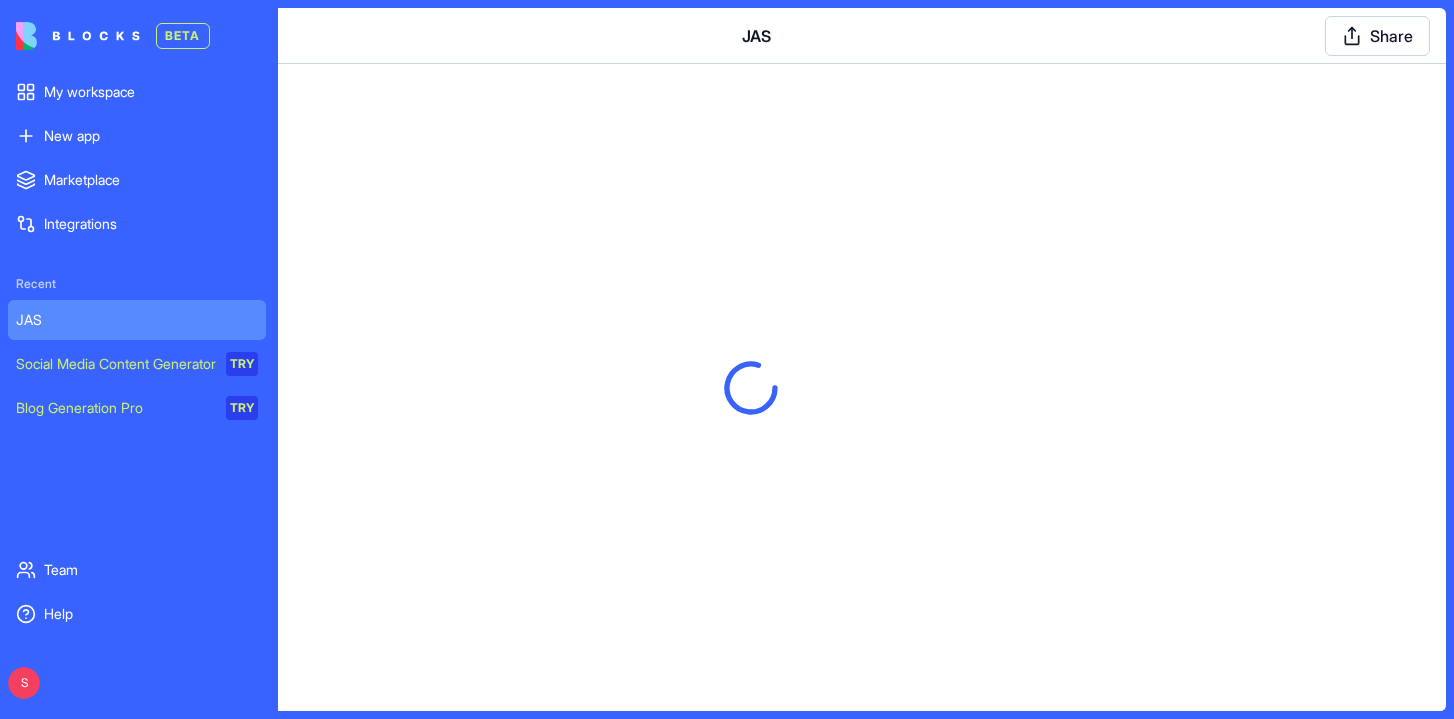 scroll, scrollTop: 0, scrollLeft: 0, axis: both 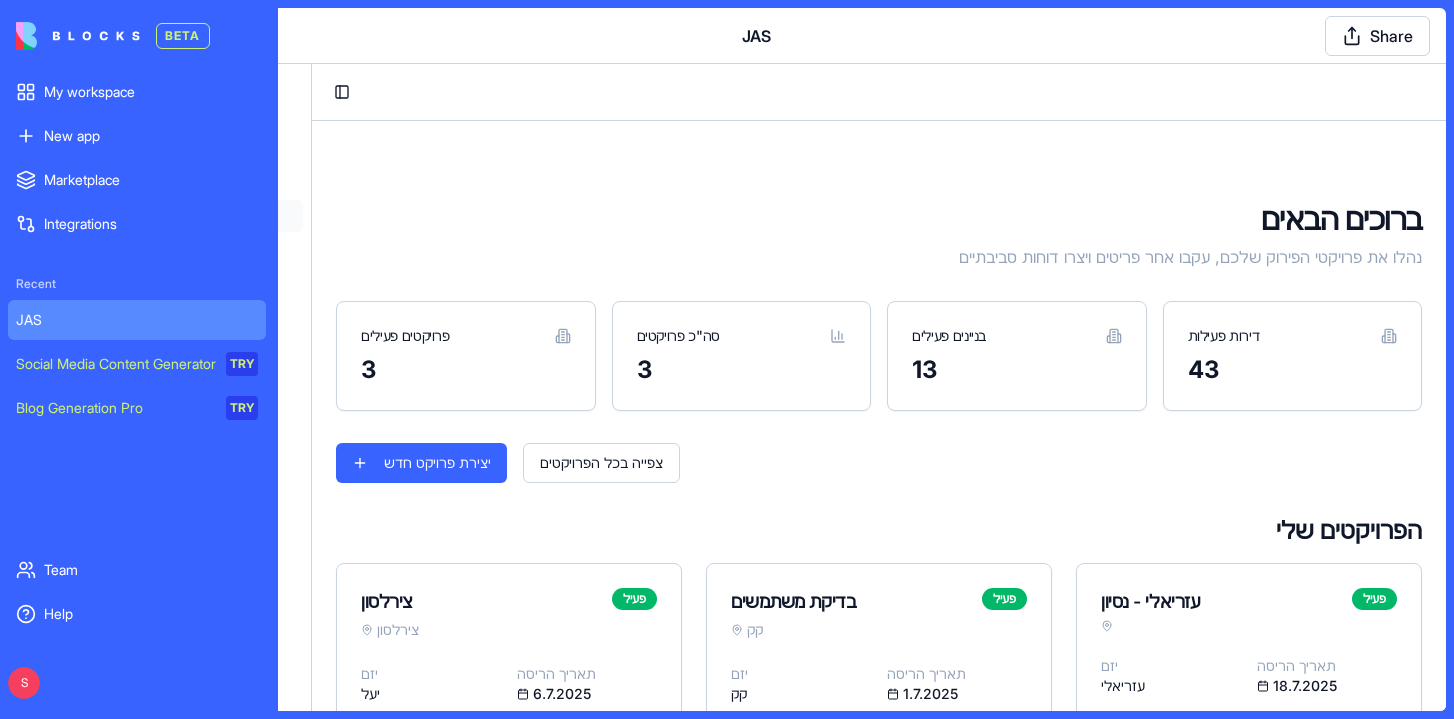click on "JAS" at bounding box center [137, 320] 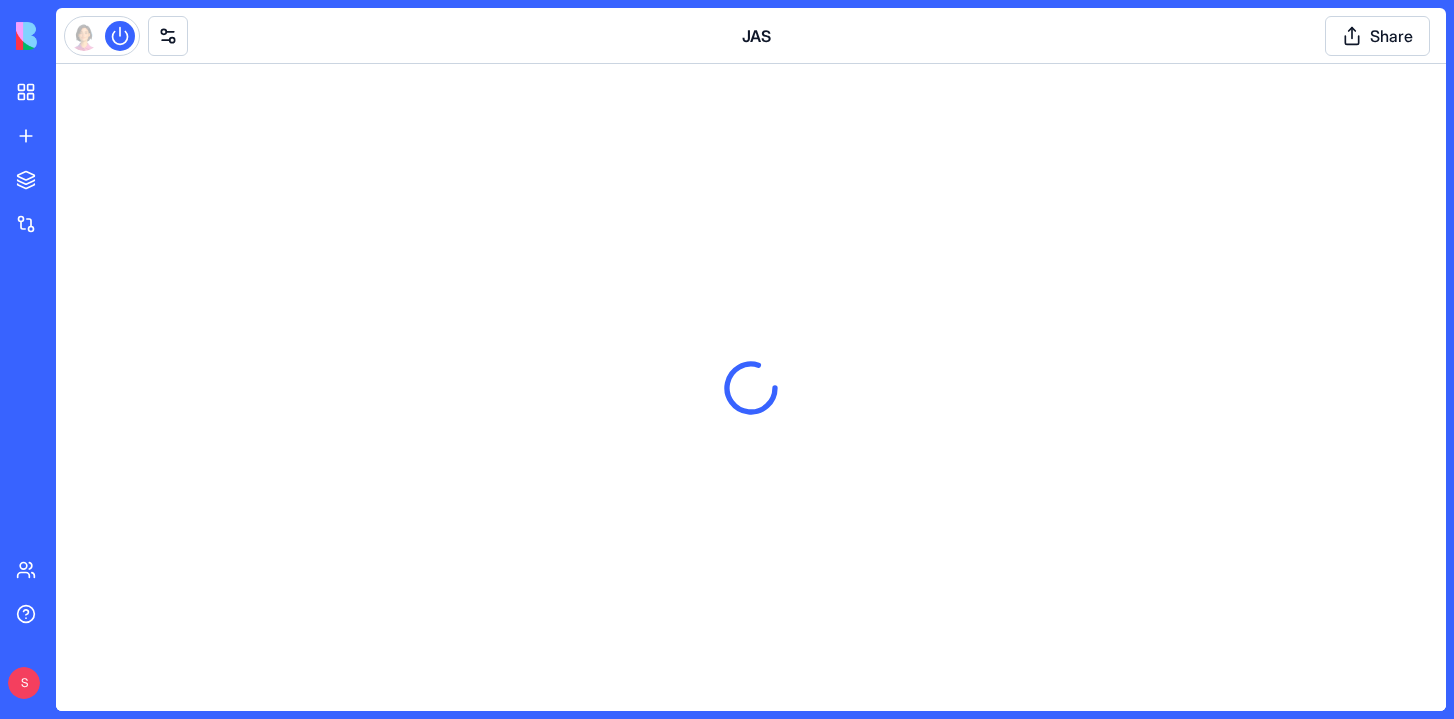 scroll, scrollTop: 0, scrollLeft: 0, axis: both 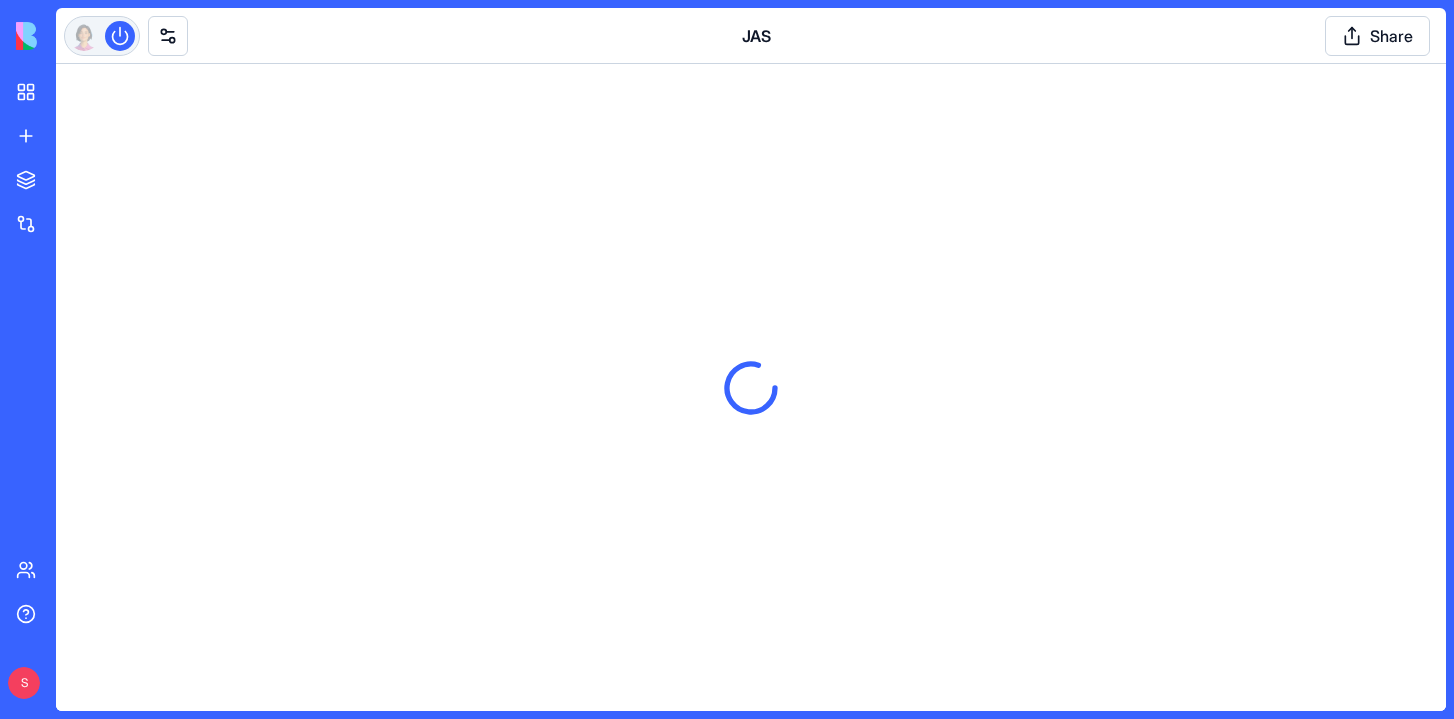 click at bounding box center (102, 36) 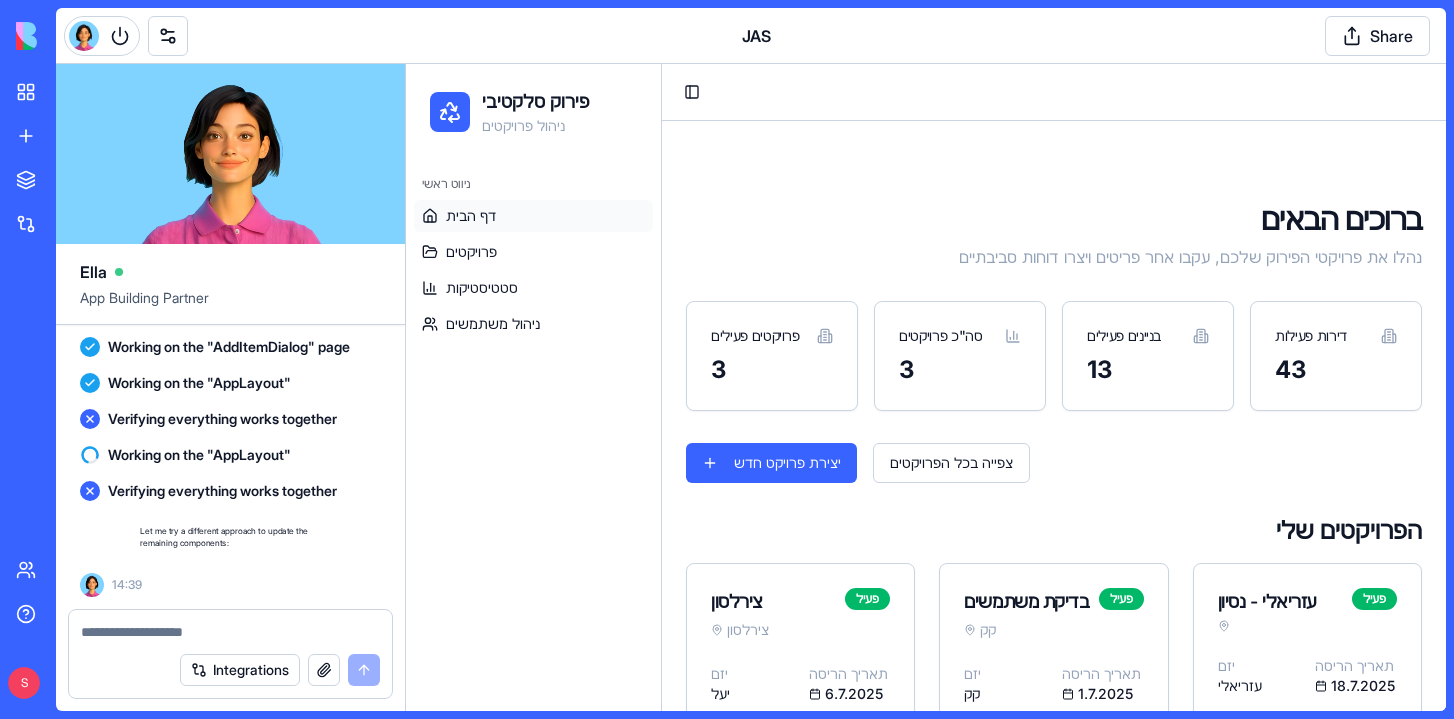 scroll, scrollTop: 101584, scrollLeft: 0, axis: vertical 